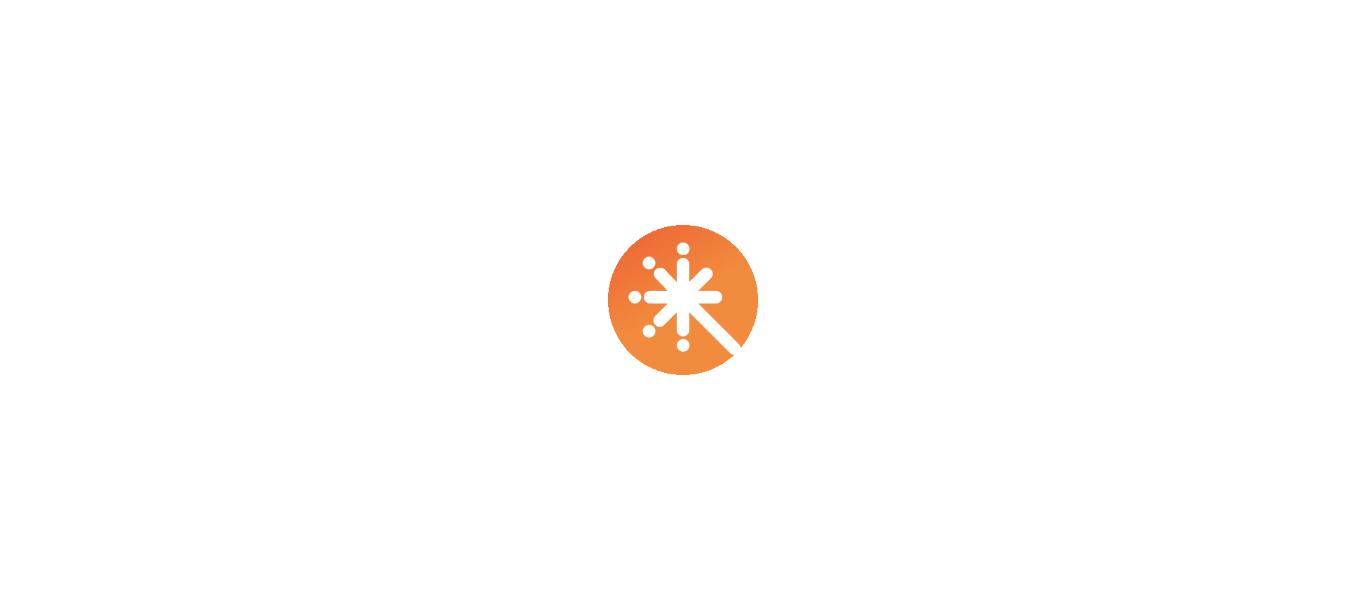 scroll, scrollTop: 0, scrollLeft: 0, axis: both 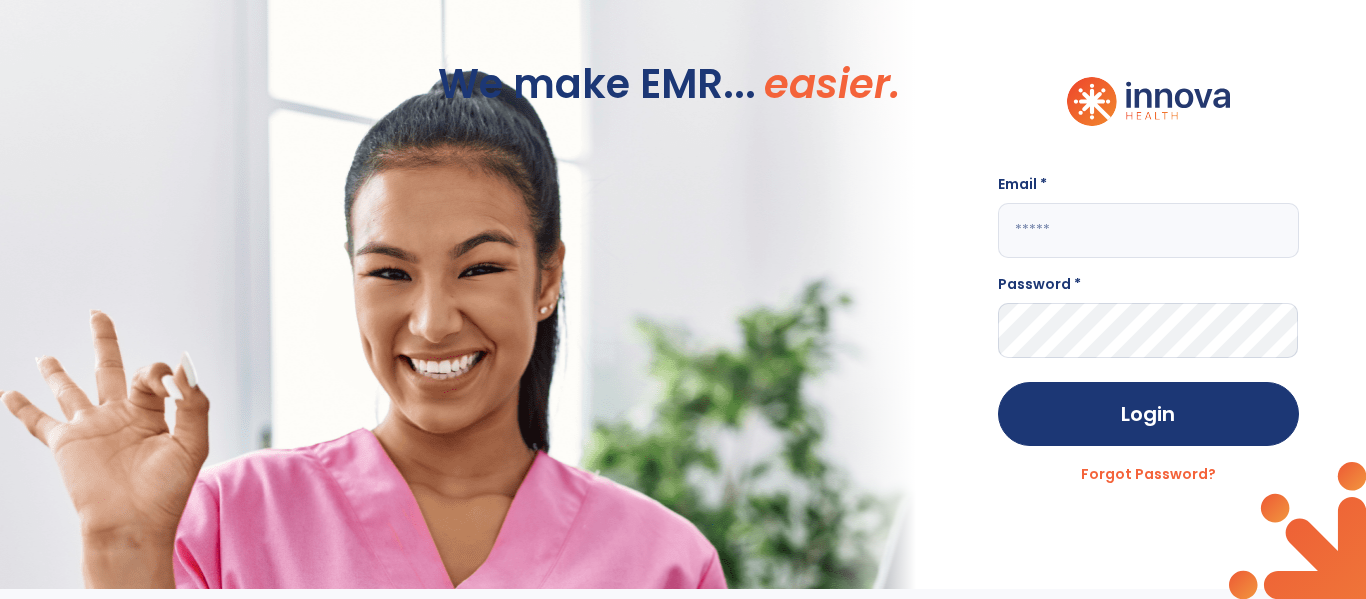 click 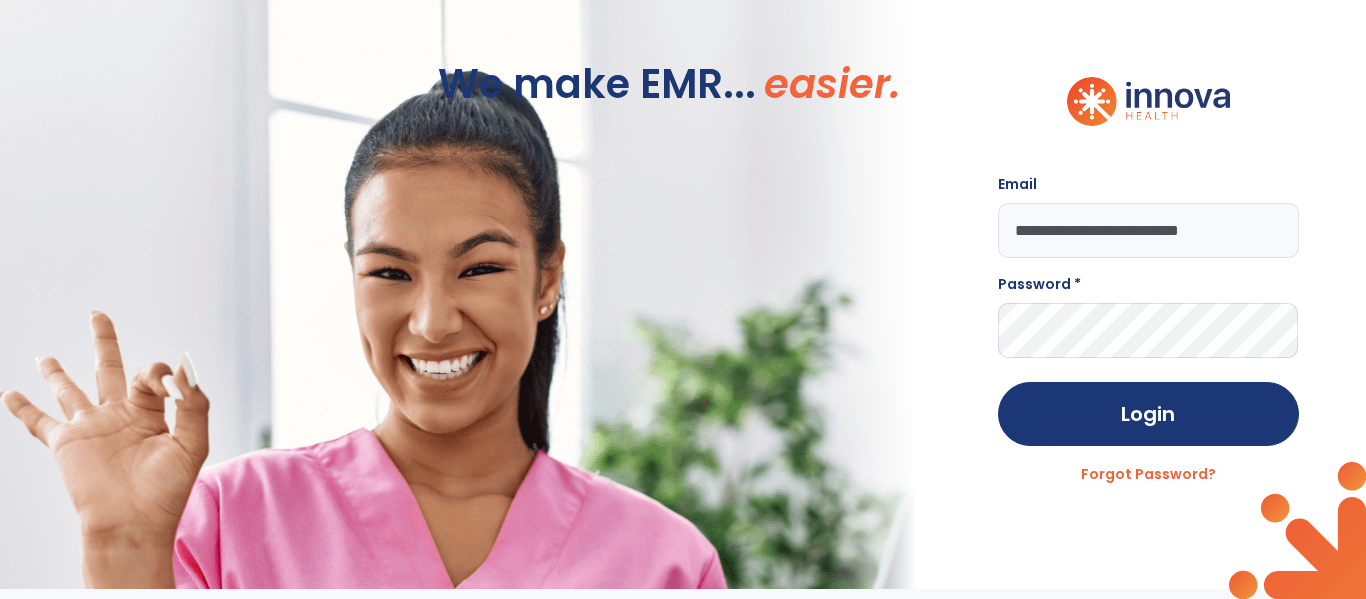type on "**********" 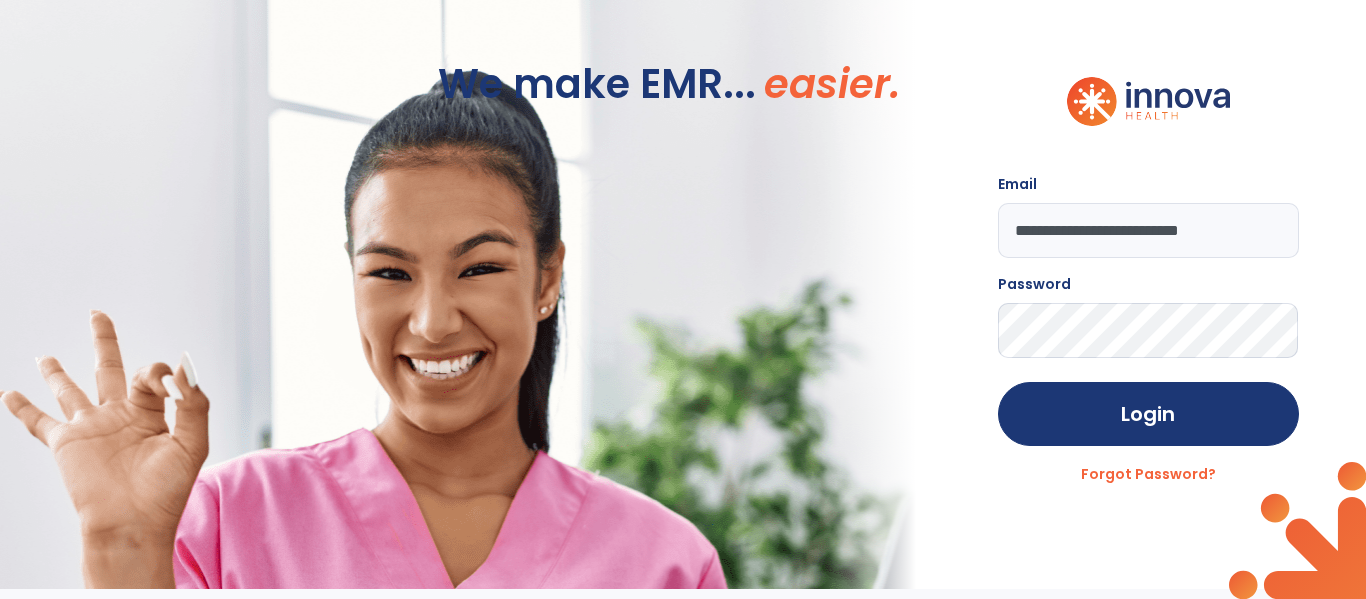 click on "Login" 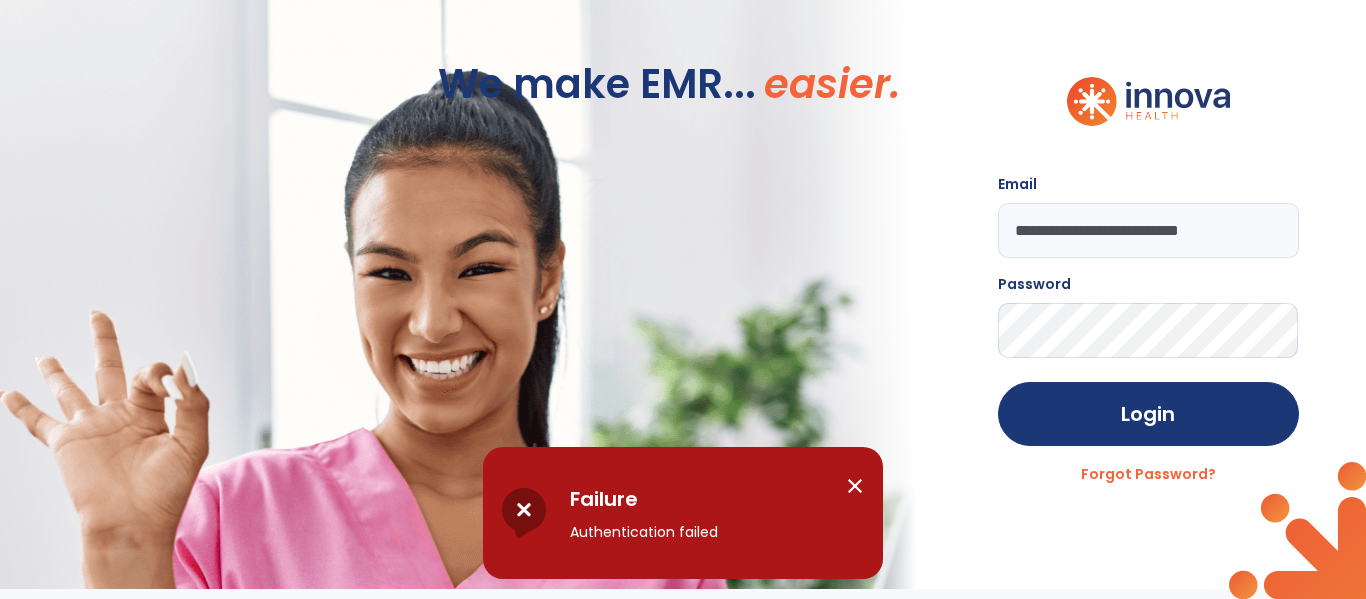 click on "**********" 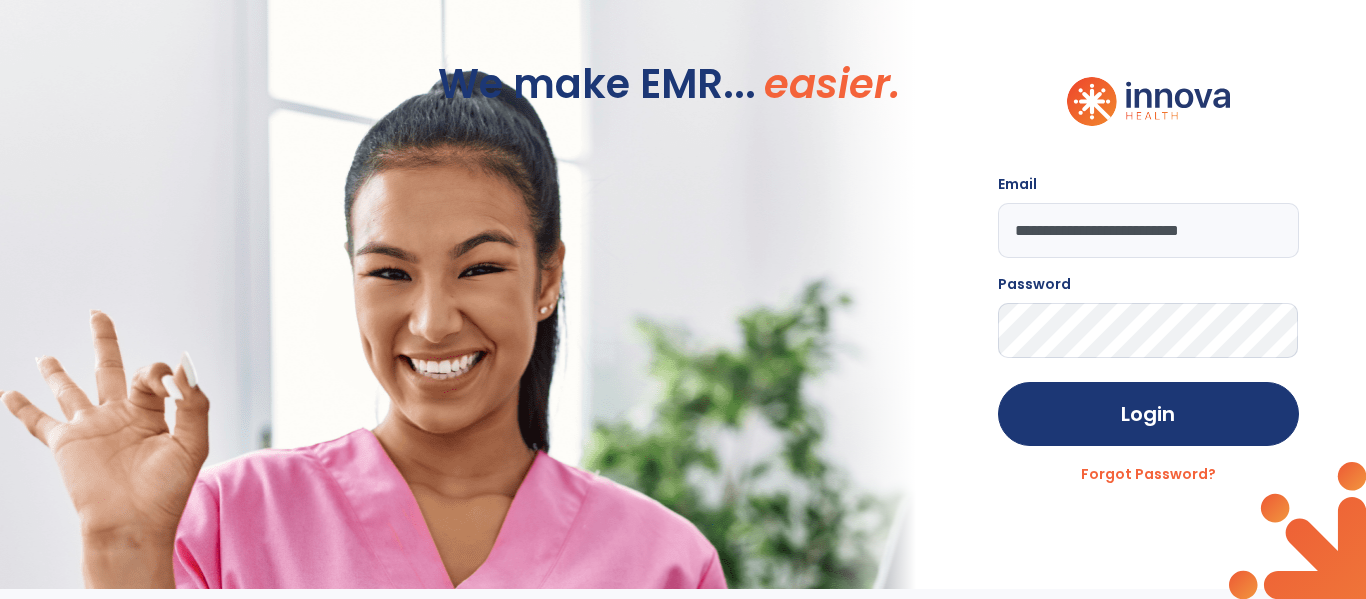 click on "Login" 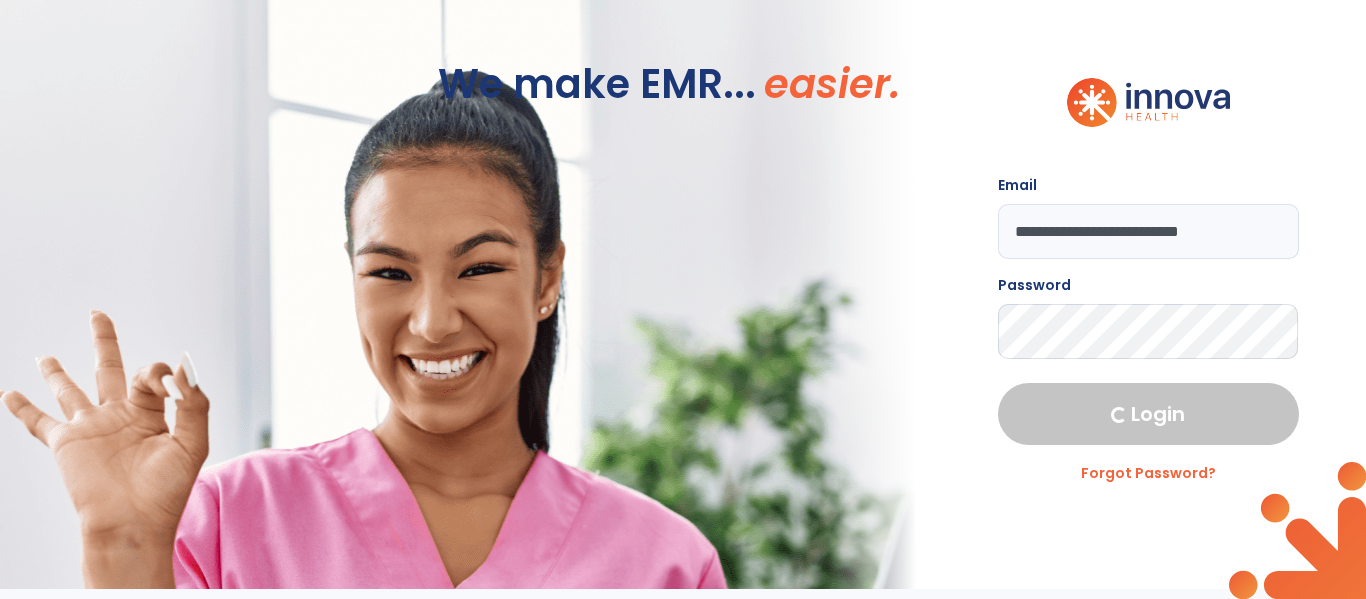 select on "****" 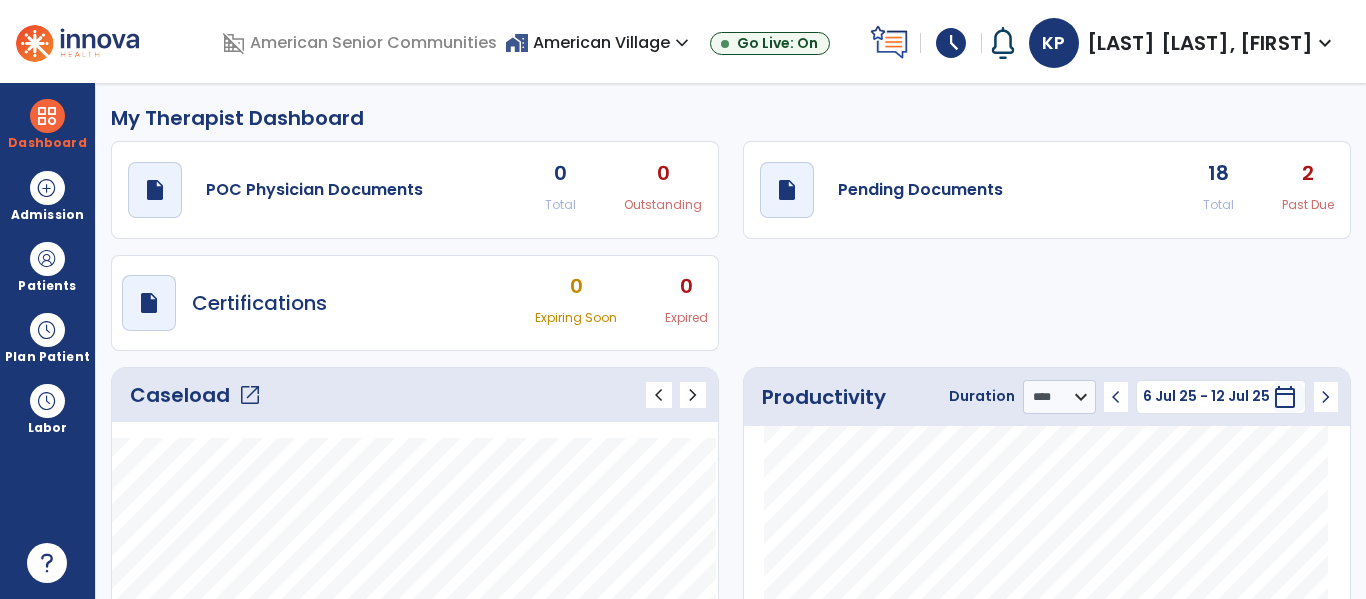 click on "open_in_new" 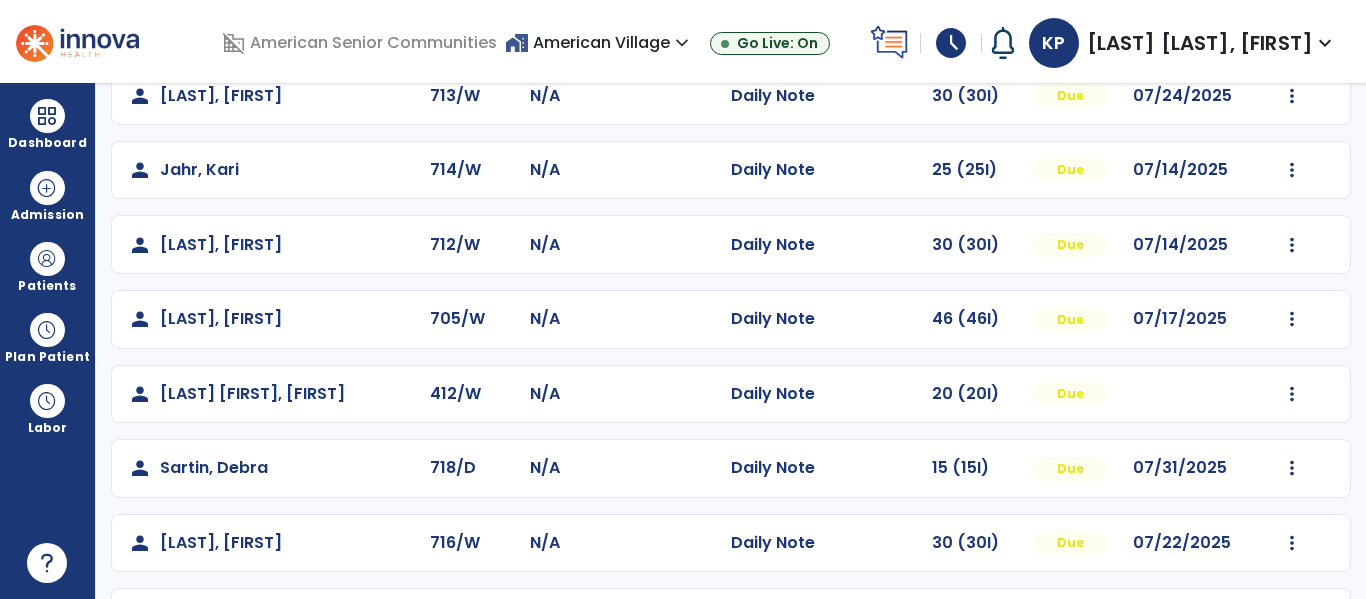 scroll, scrollTop: 861, scrollLeft: 0, axis: vertical 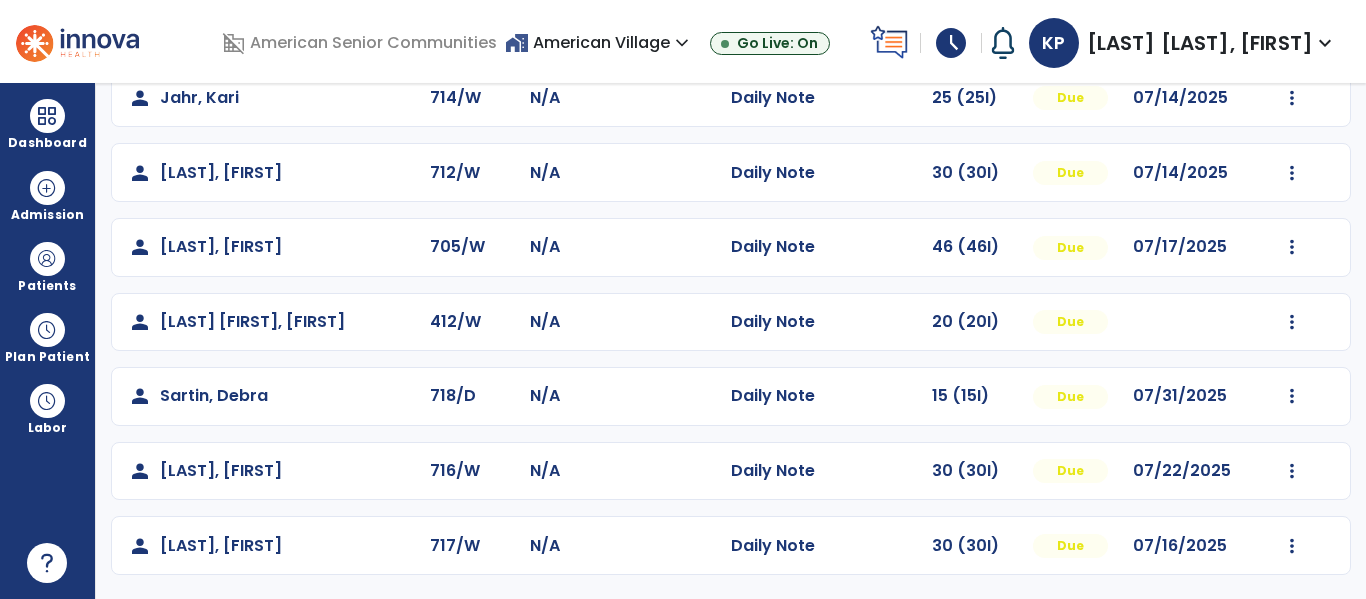 click on "Mark Visit As Complete   Reset Note   Open Document   G + C Mins" 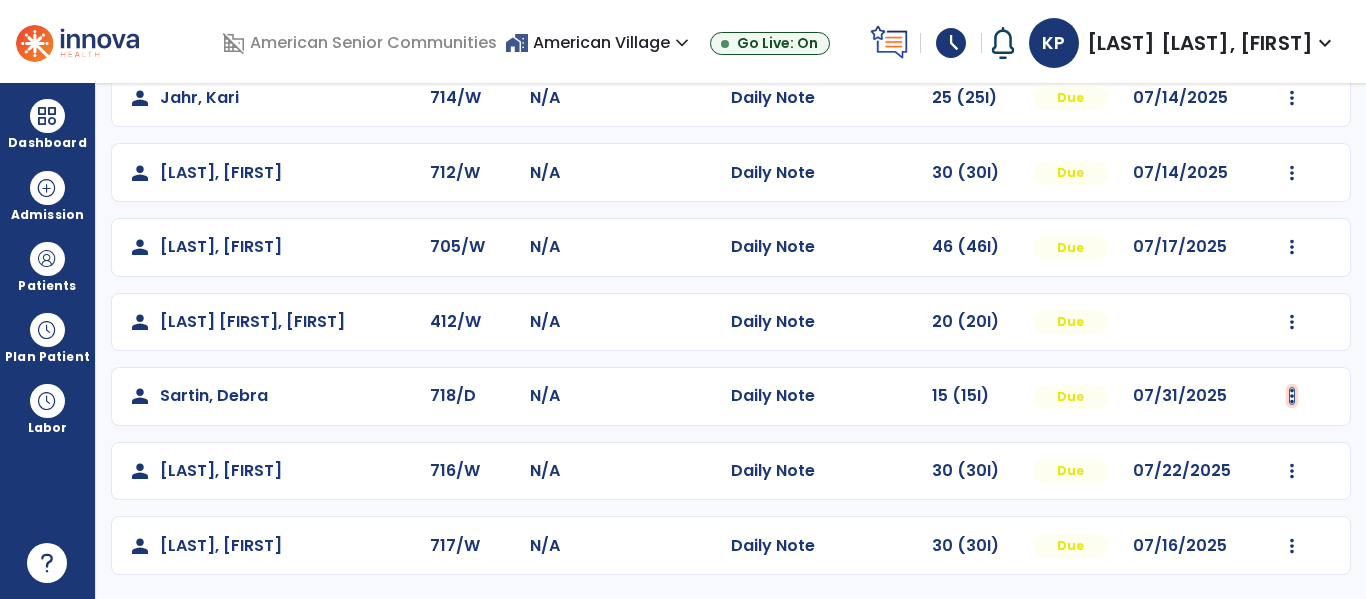 click at bounding box center (1292, -573) 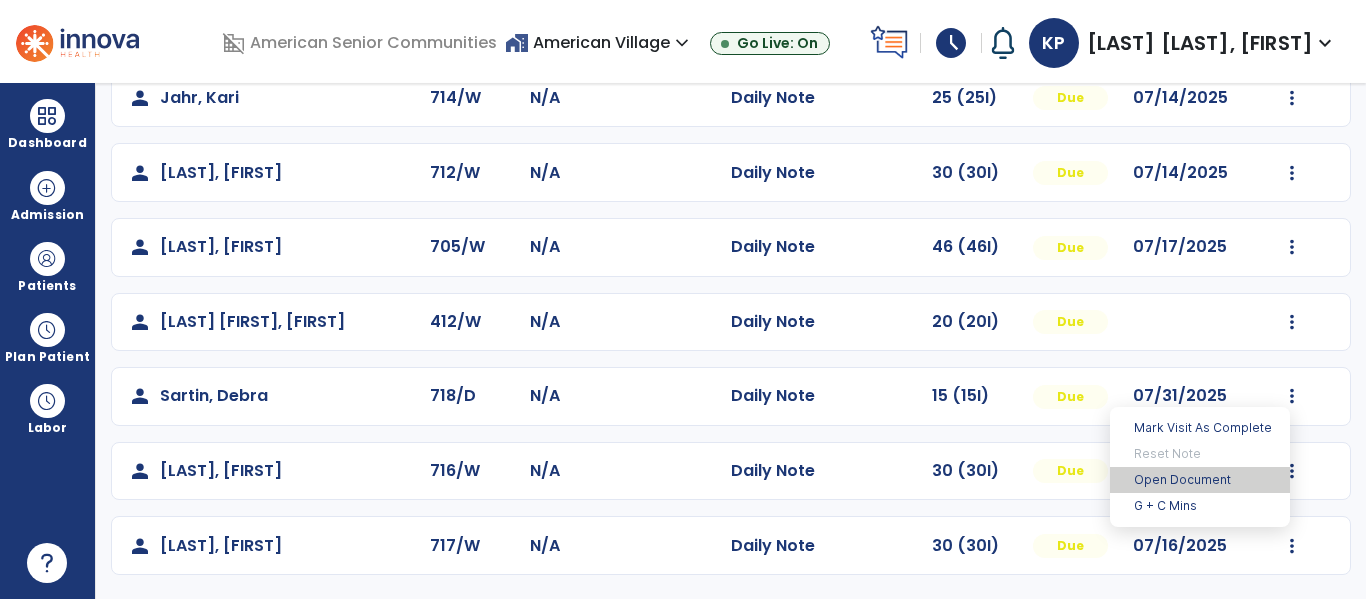 click on "Open Document" at bounding box center (1200, 480) 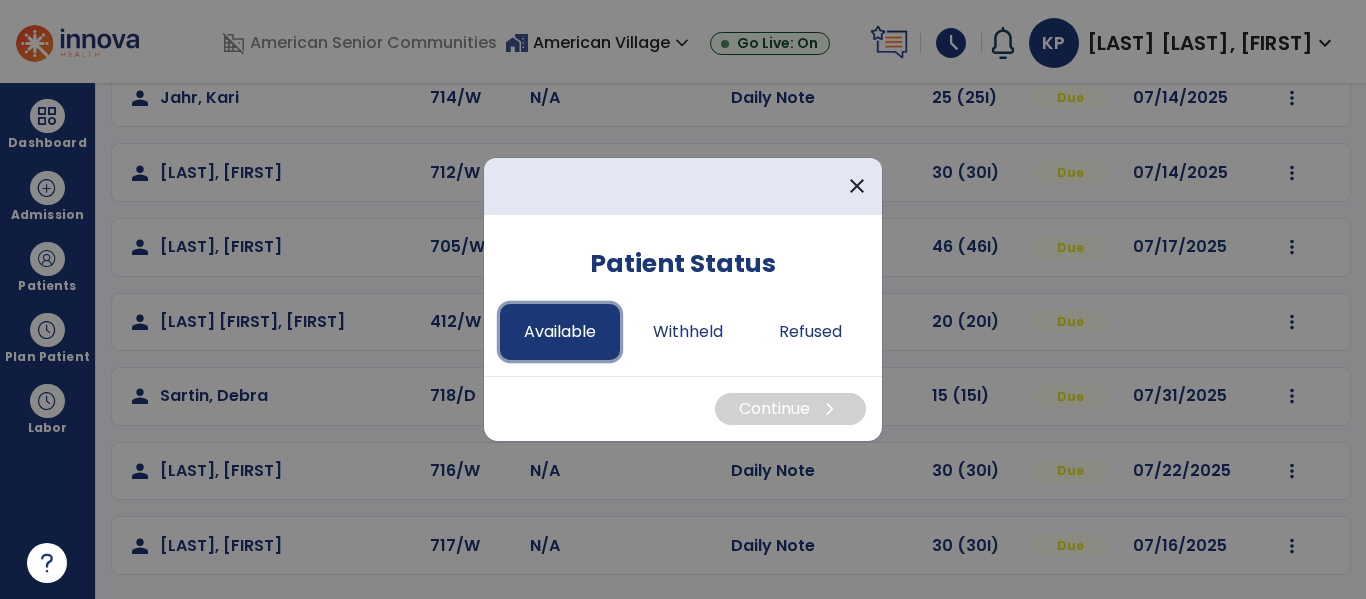 click on "Available" at bounding box center (560, 332) 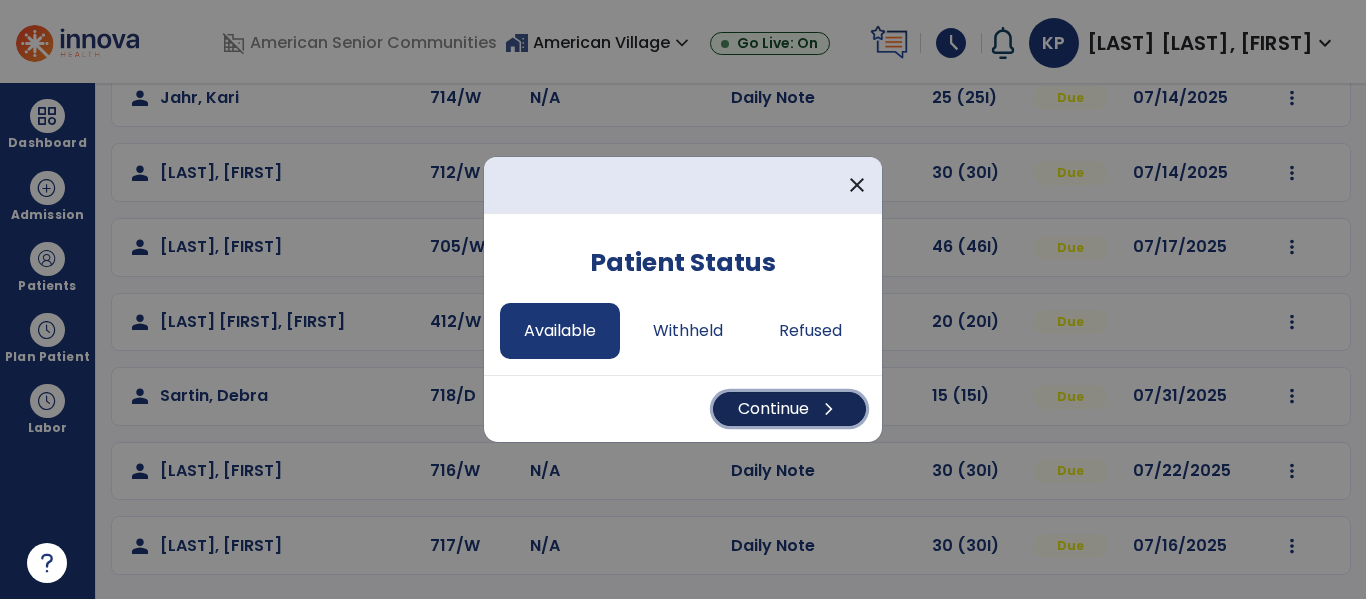 click on "Continue   chevron_right" at bounding box center [789, 409] 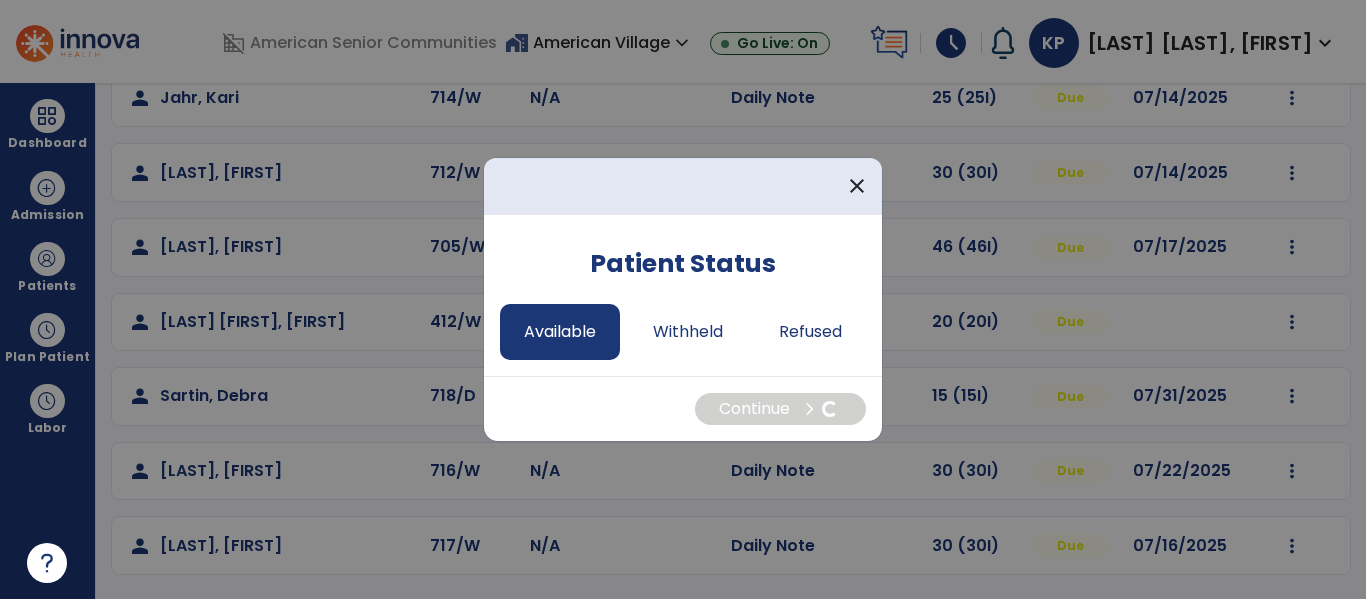 select on "*" 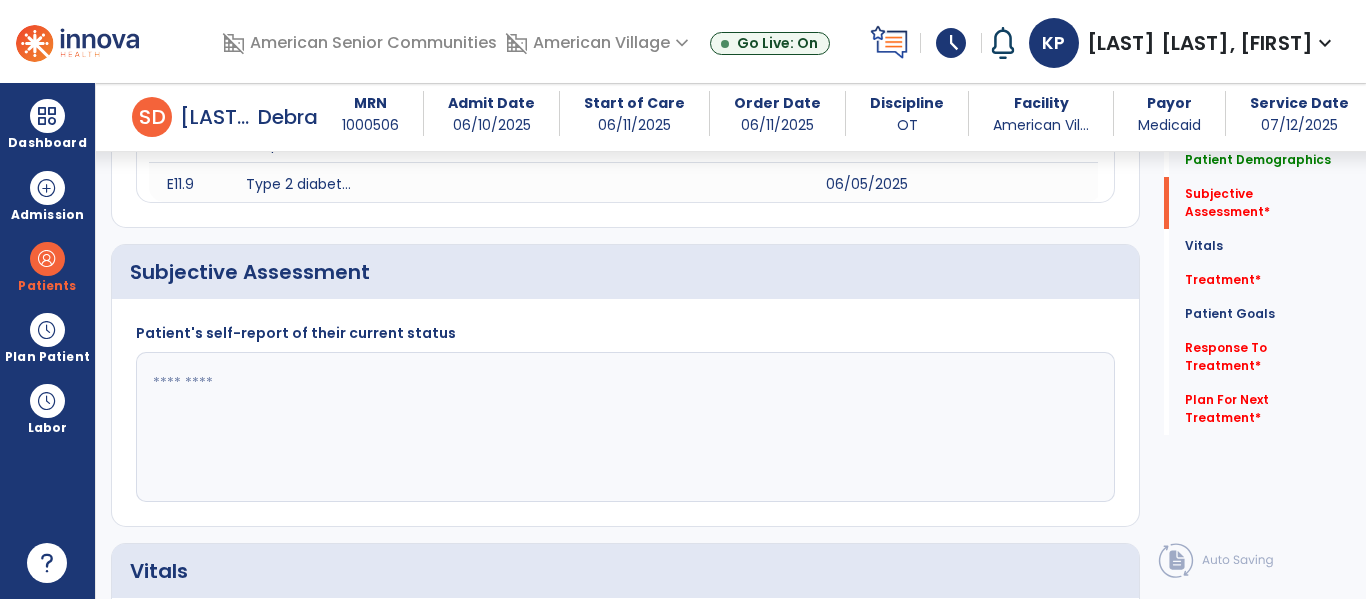 scroll, scrollTop: 381, scrollLeft: 0, axis: vertical 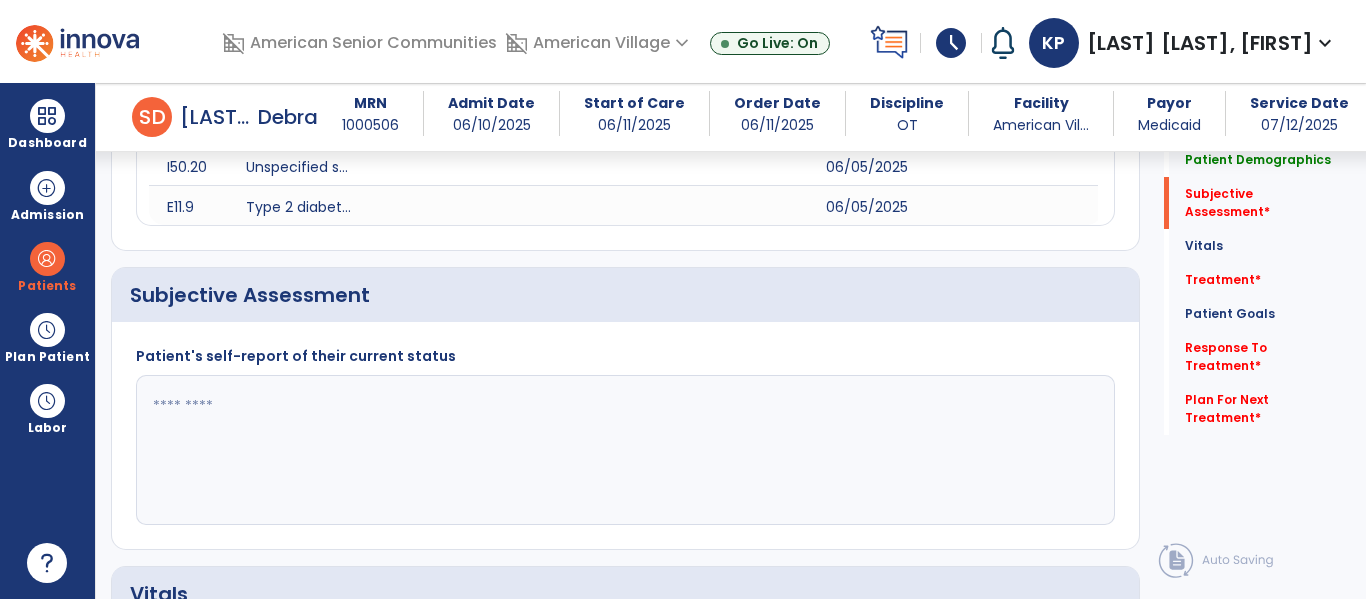 click 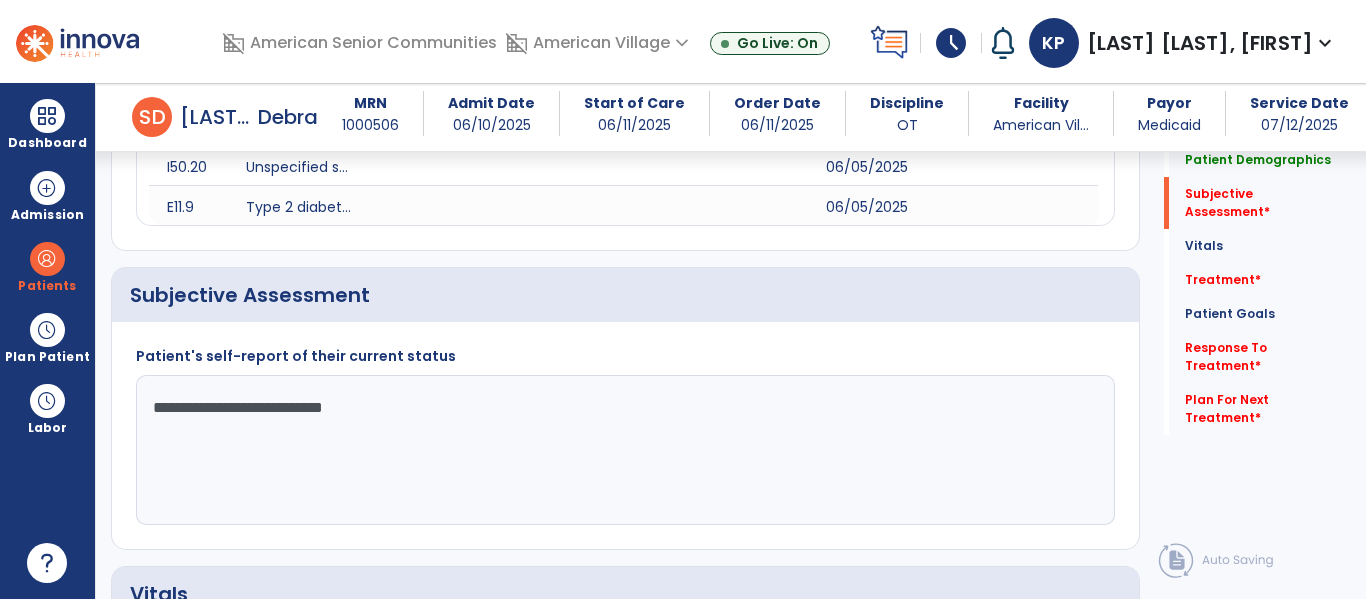 click on "**********" 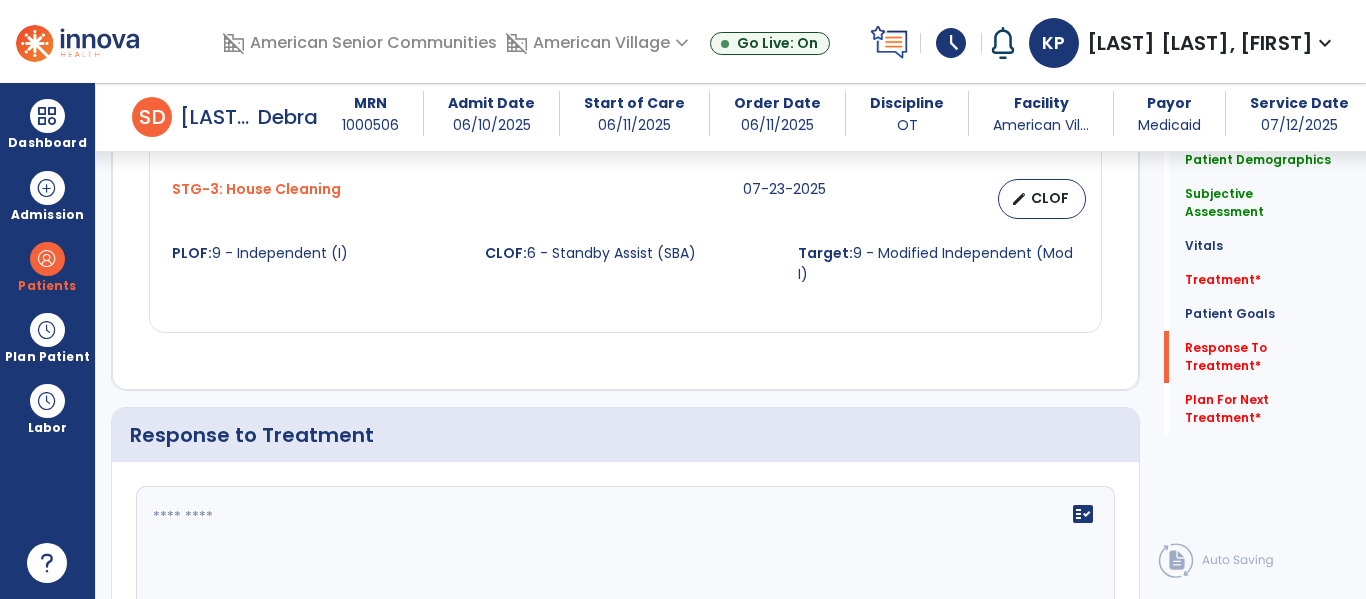scroll, scrollTop: 2842, scrollLeft: 0, axis: vertical 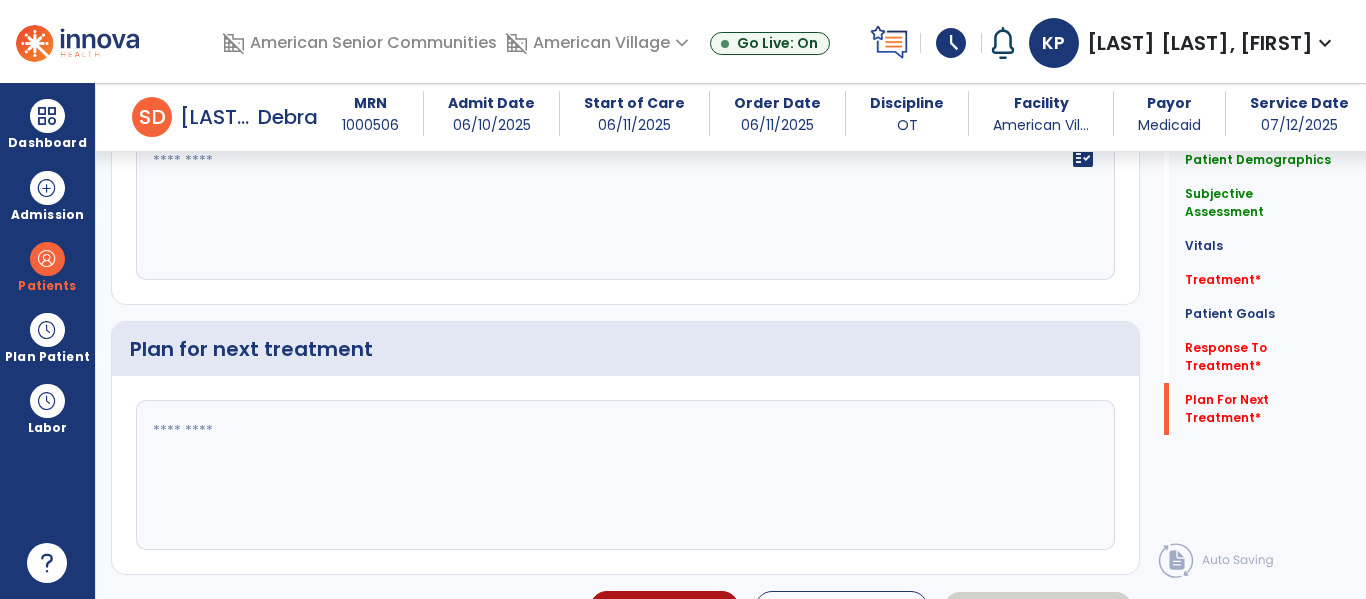 type on "**********" 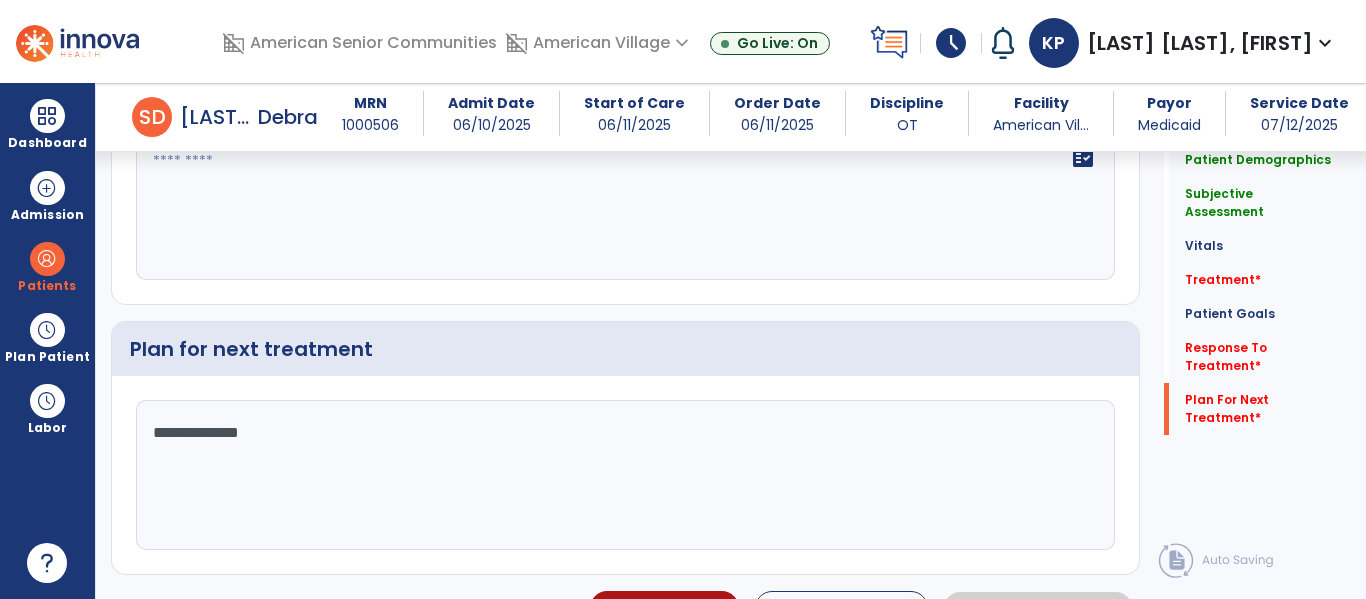 click on "**********" 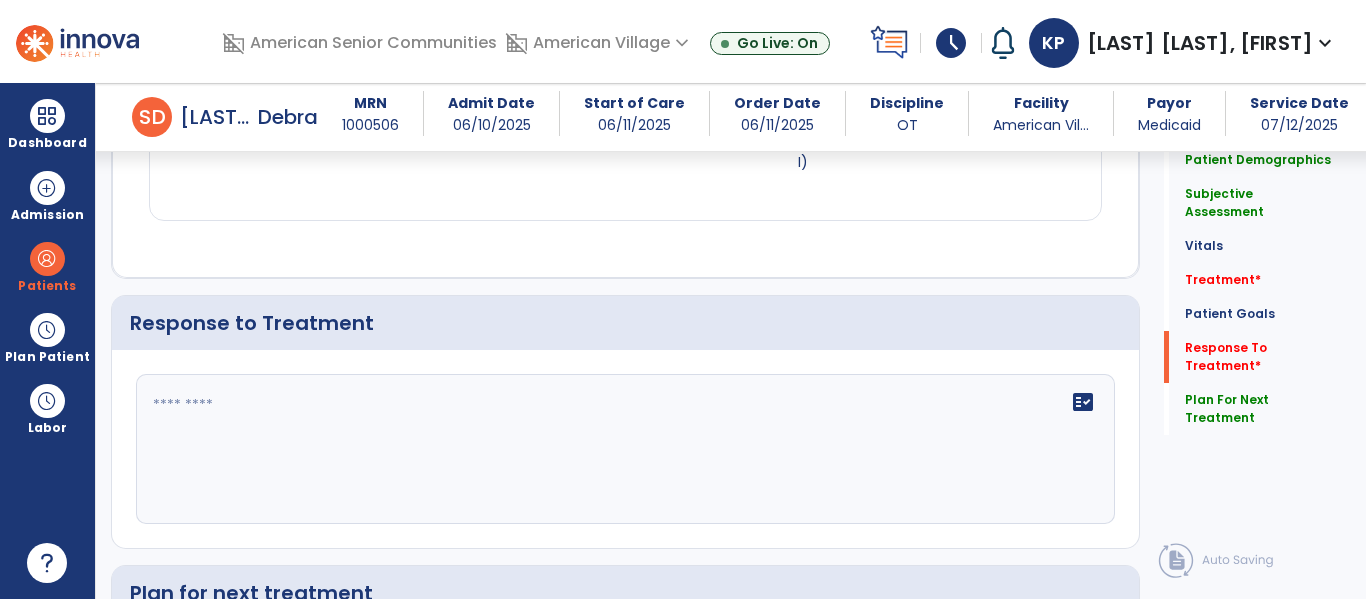 scroll, scrollTop: 2582, scrollLeft: 0, axis: vertical 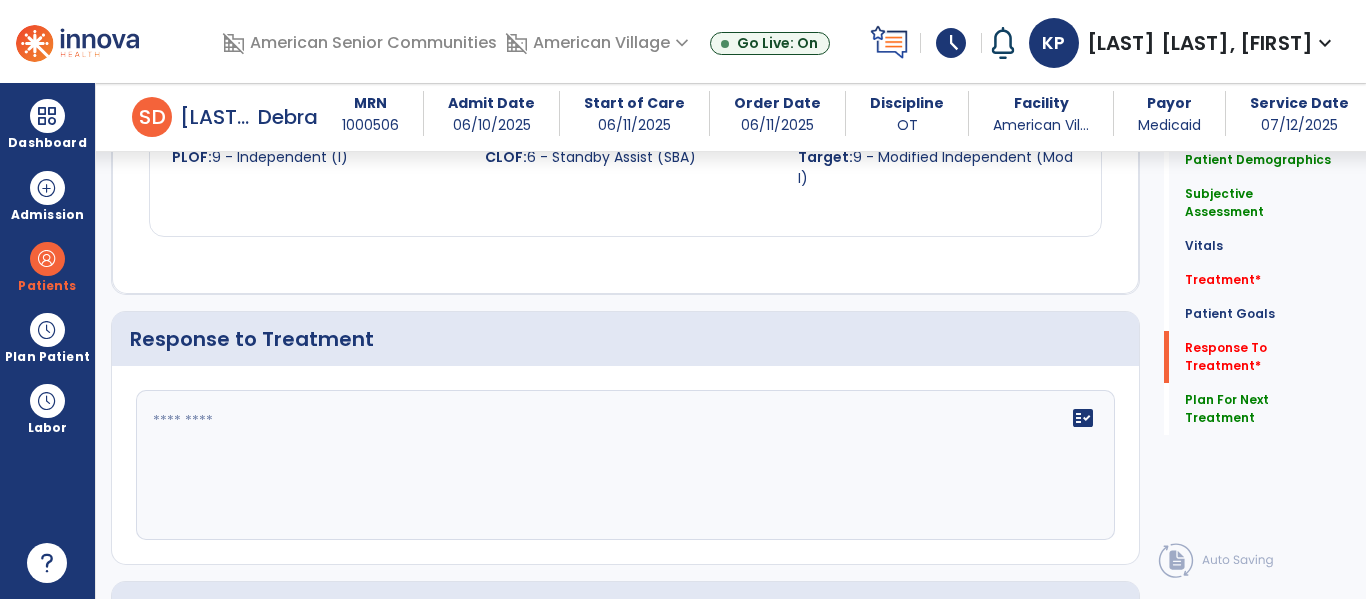 type on "**********" 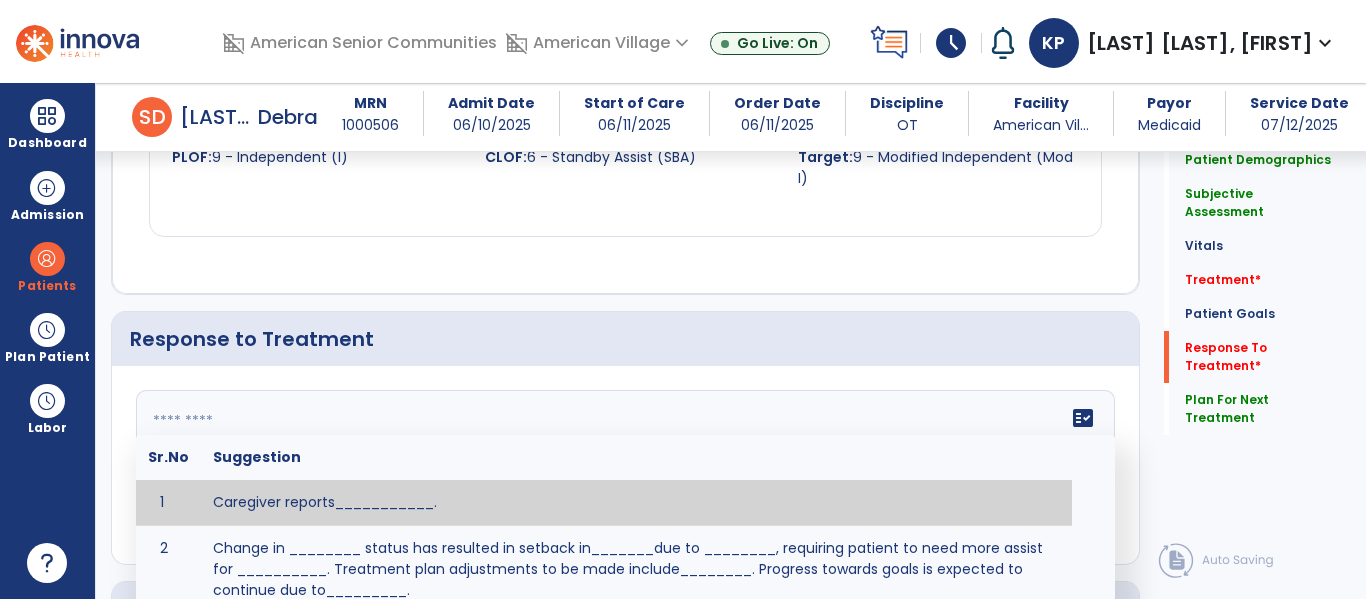 click 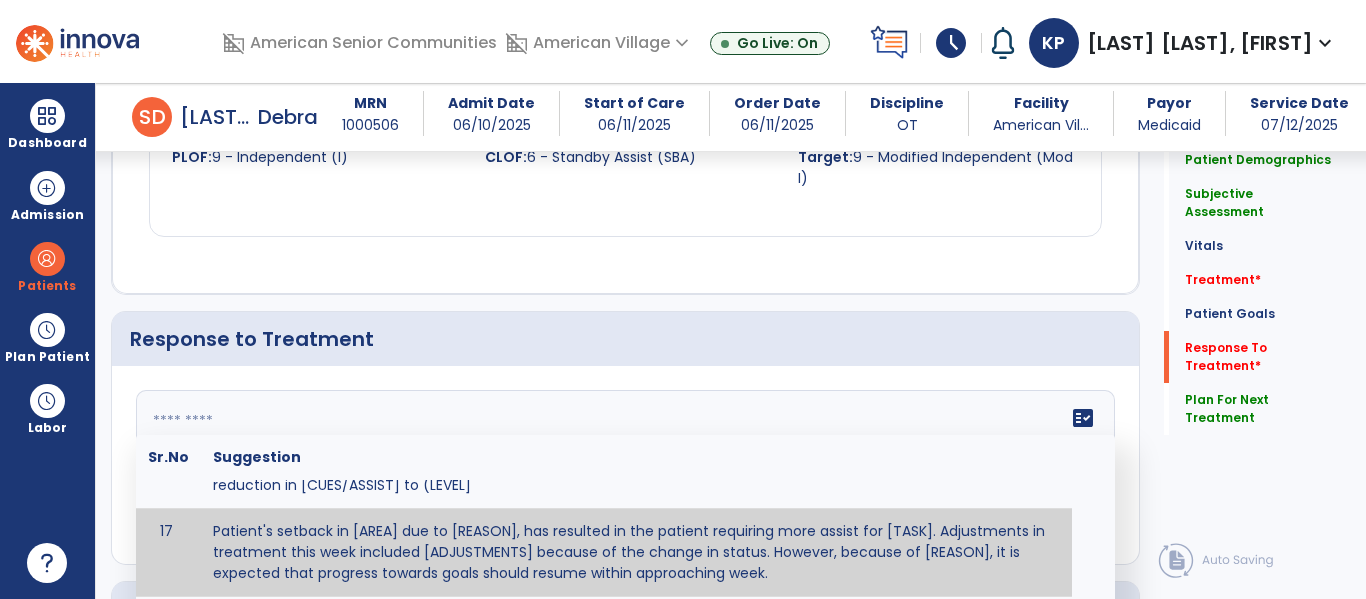 scroll, scrollTop: 989, scrollLeft: 0, axis: vertical 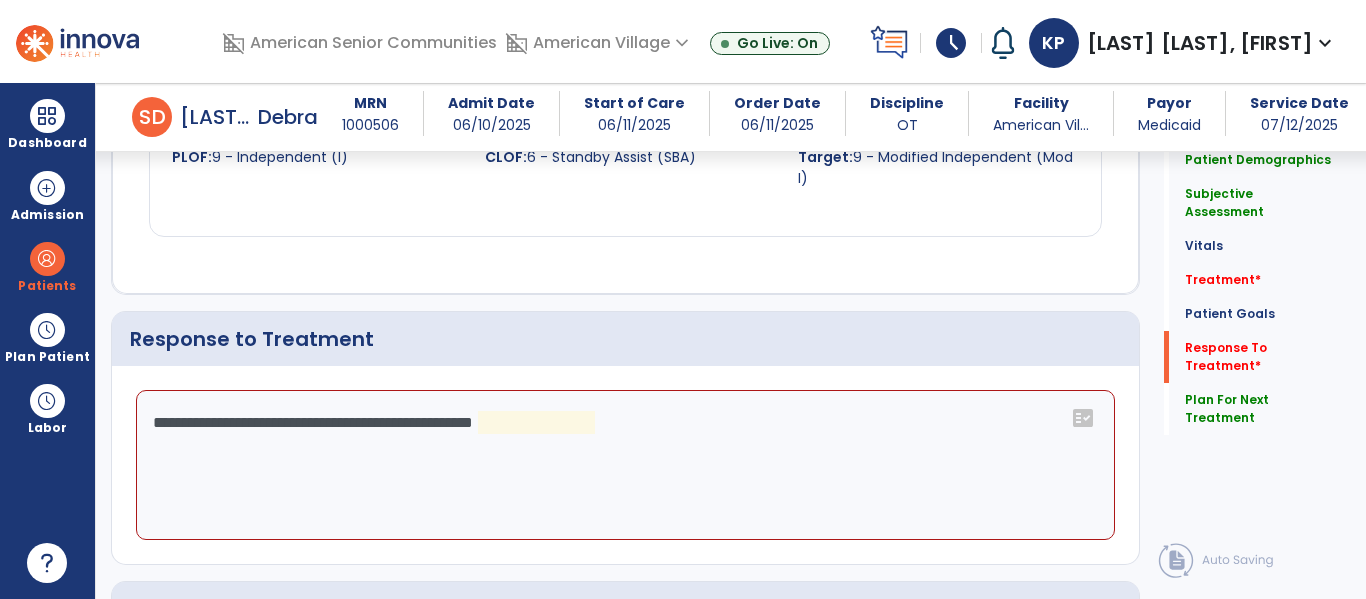 click on "**********" 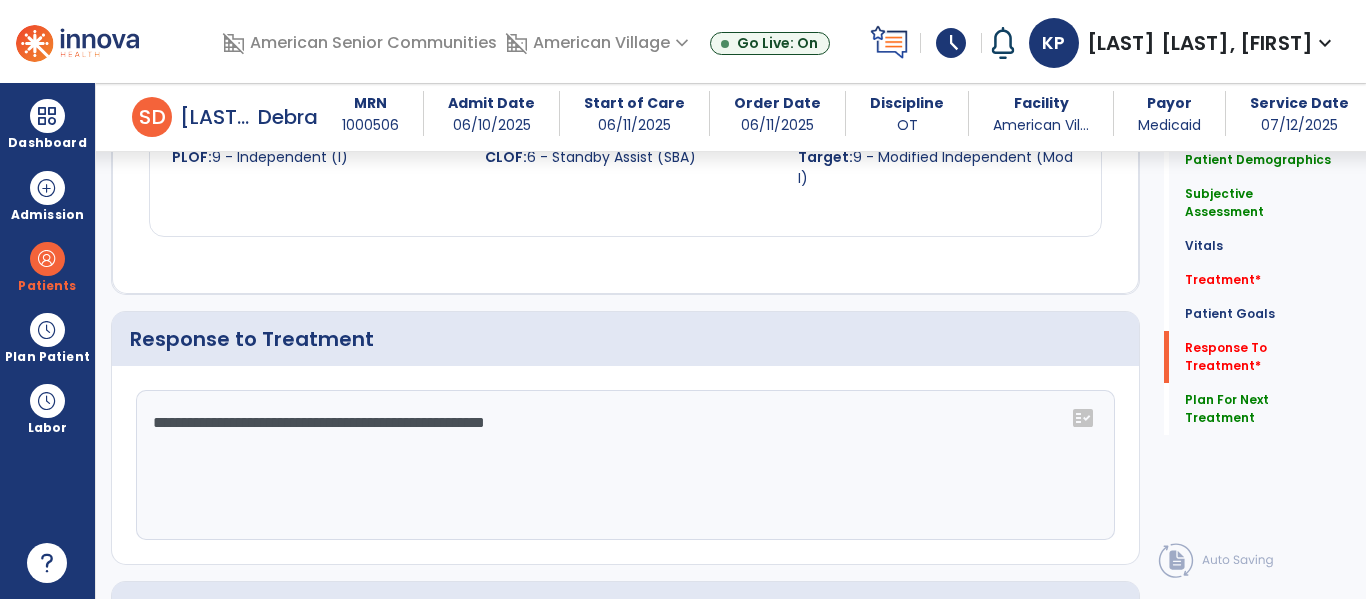 click on "**********" 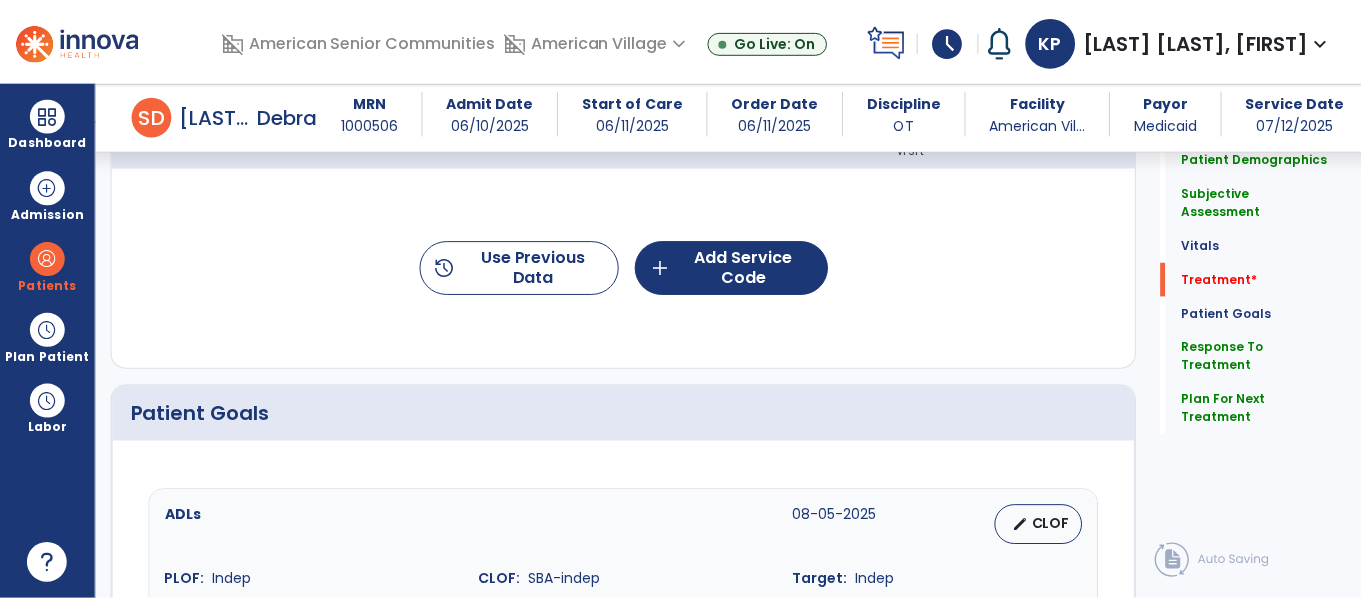 scroll, scrollTop: 1248, scrollLeft: 0, axis: vertical 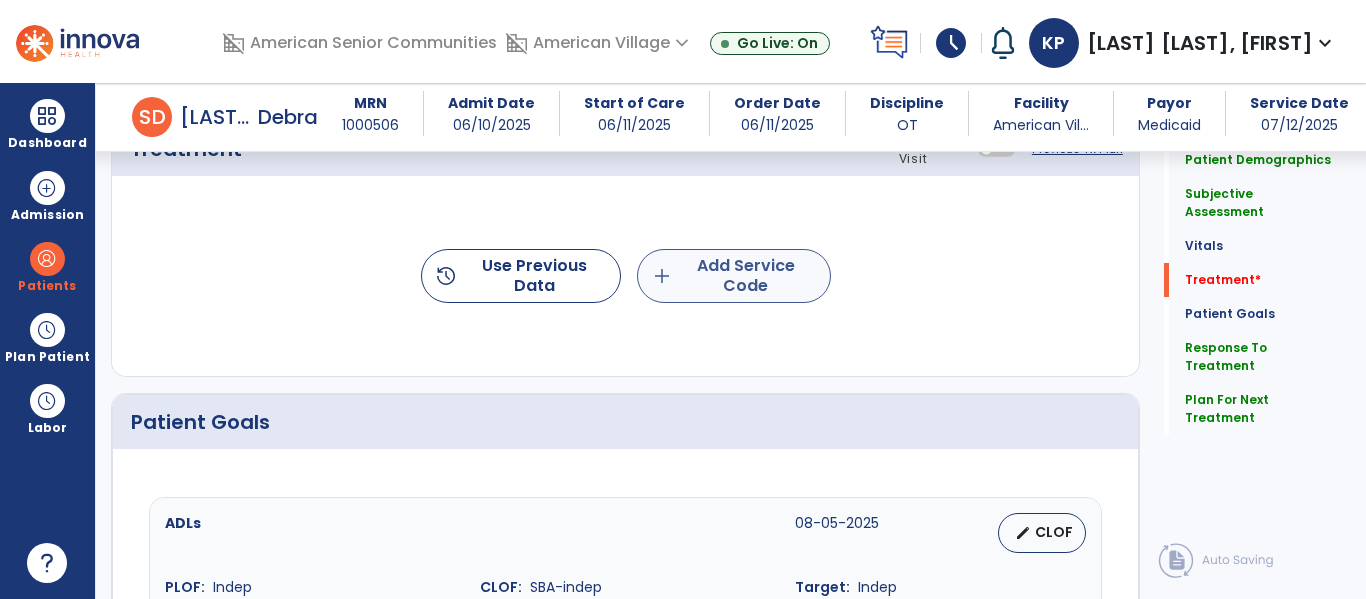 type on "**********" 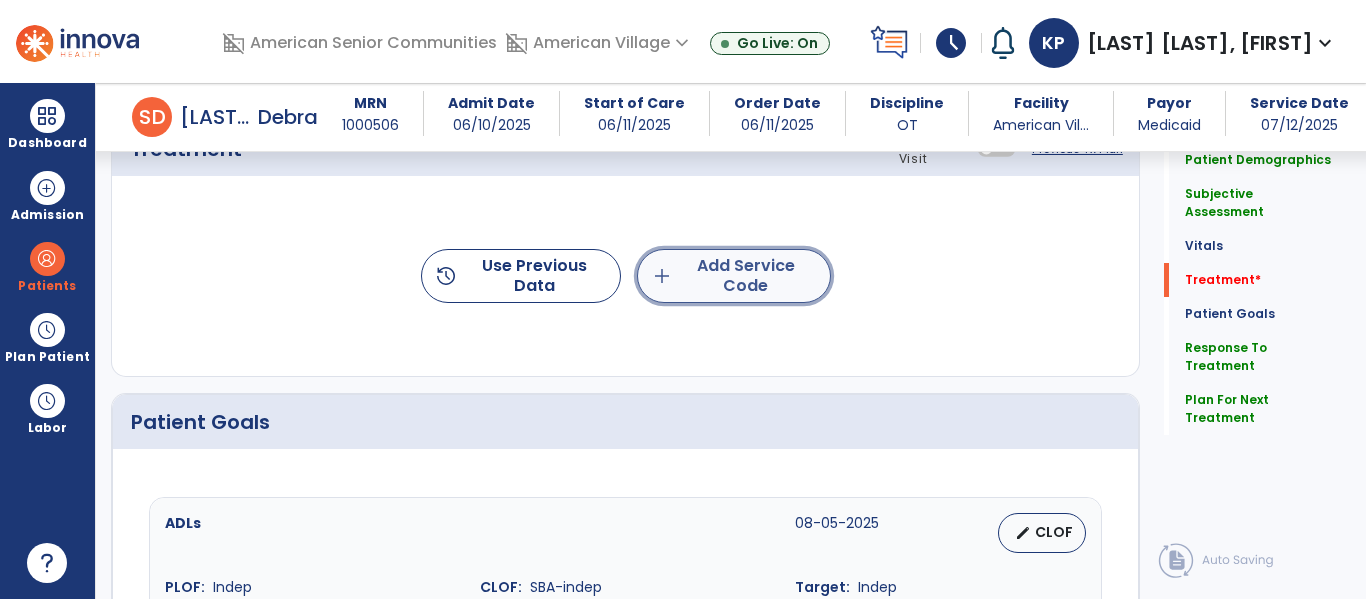 click on "add  Add Service Code" 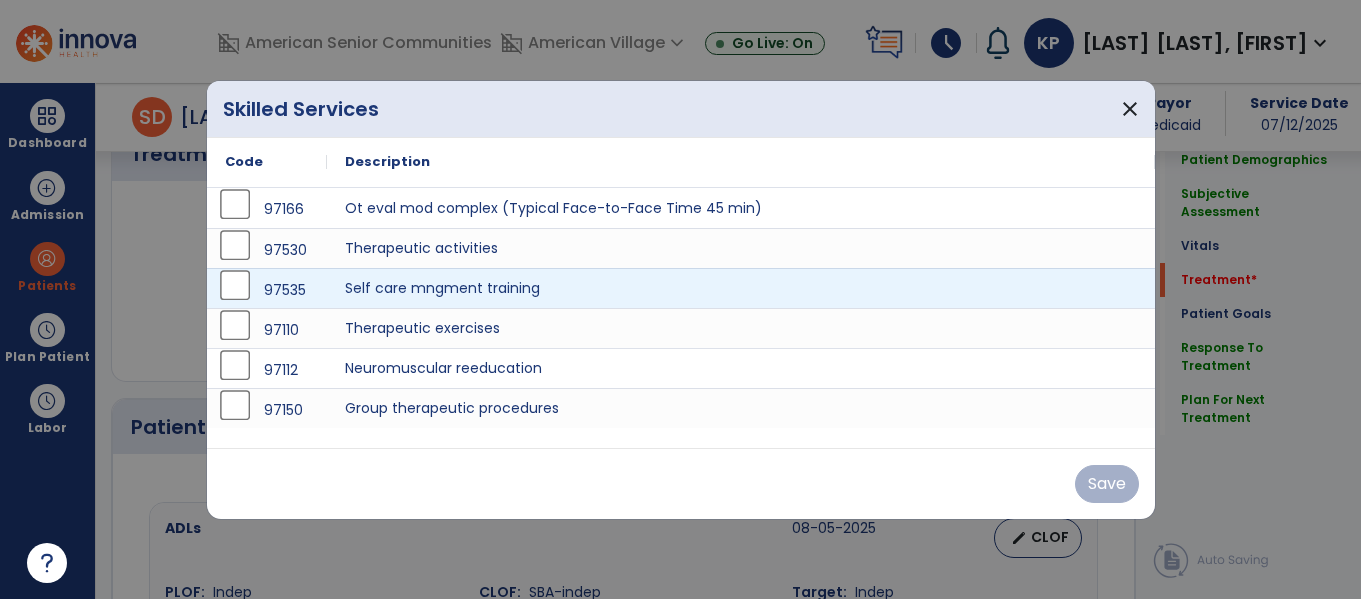 scroll, scrollTop: 1248, scrollLeft: 0, axis: vertical 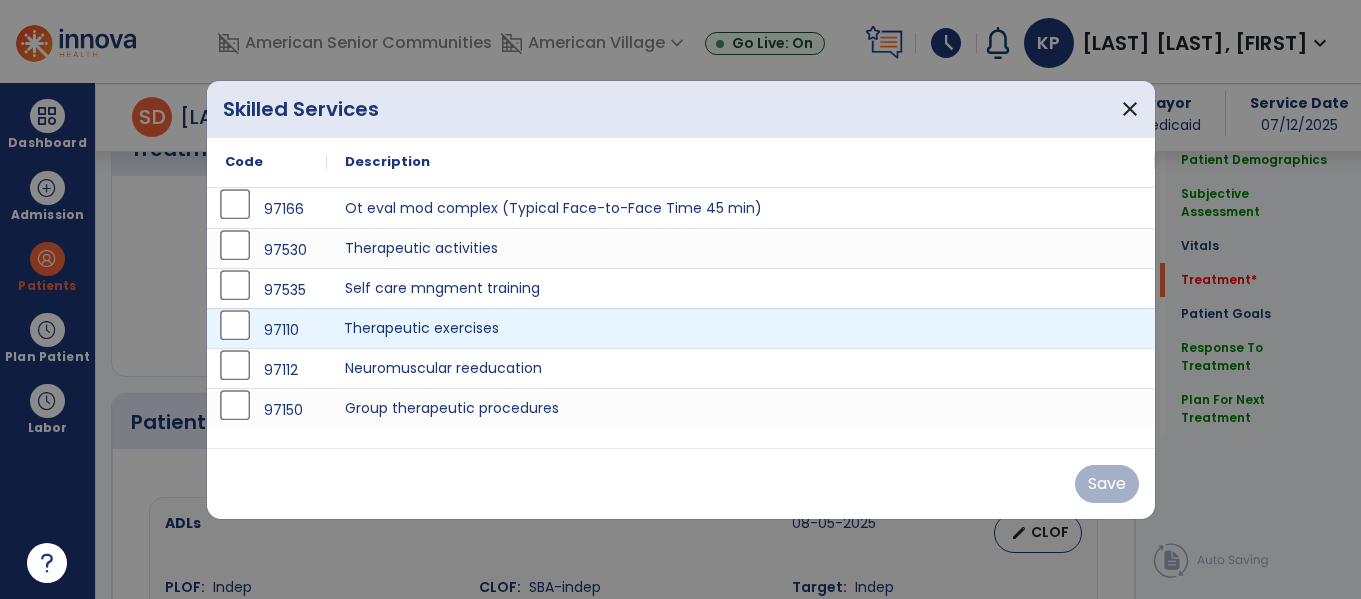 click on "Therapeutic exercises" at bounding box center [741, 328] 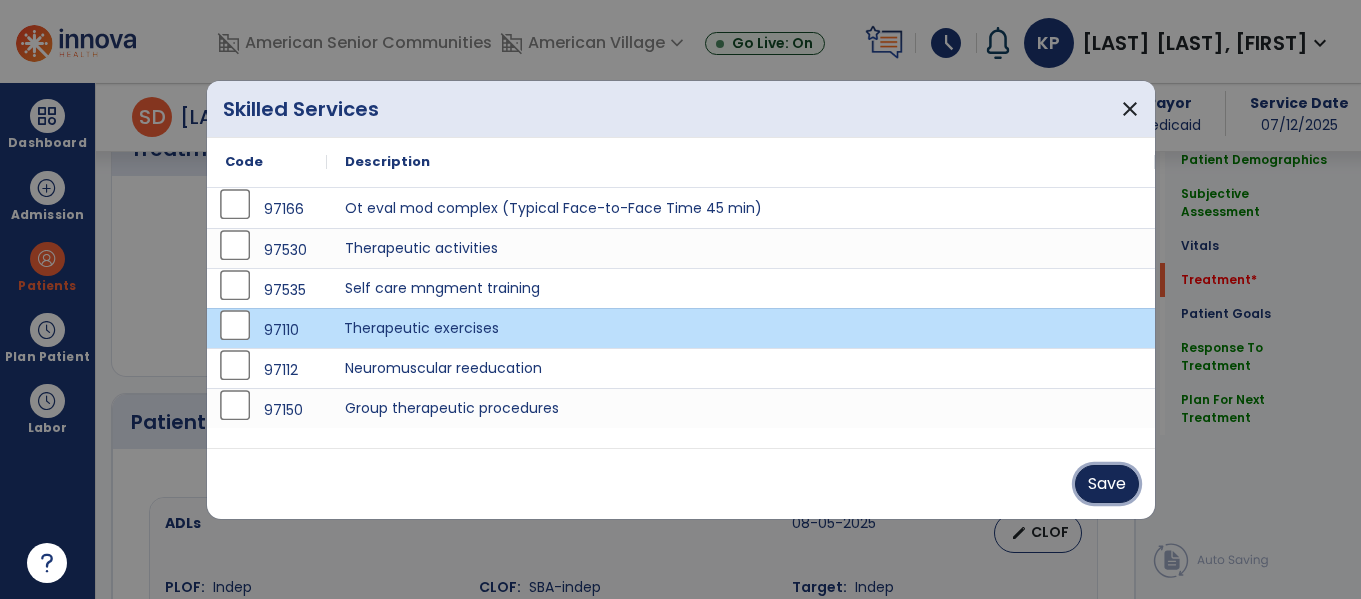 click on "Save" at bounding box center [1107, 484] 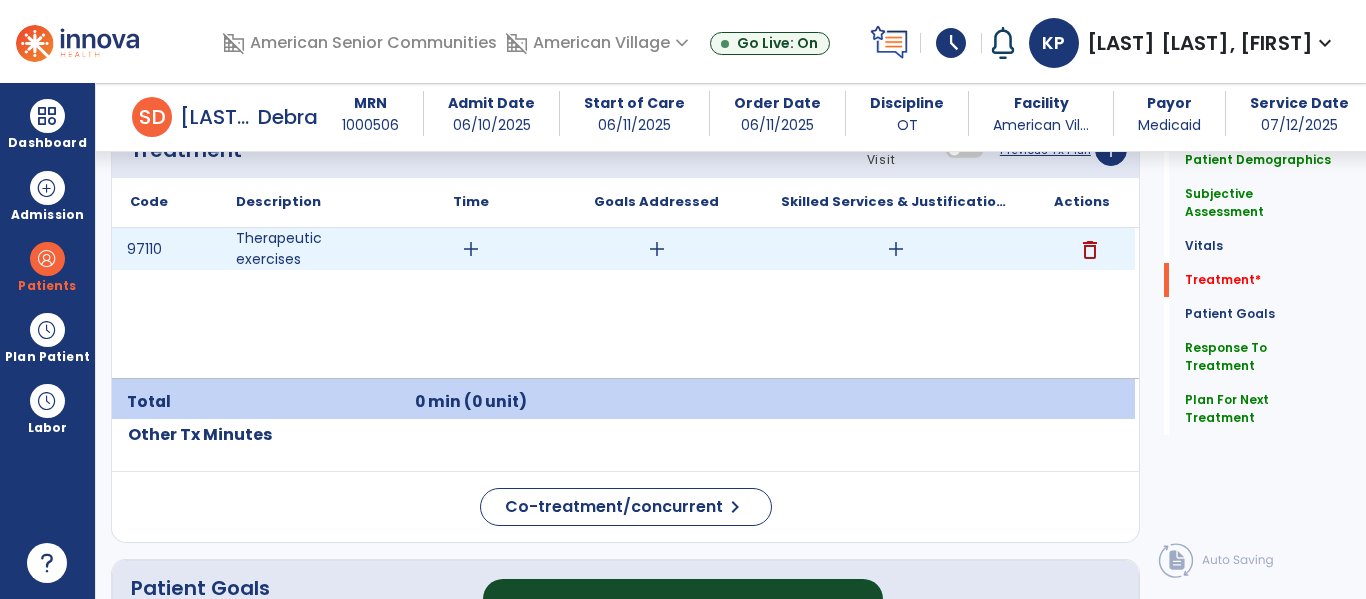 click on "add" at bounding box center (471, 249) 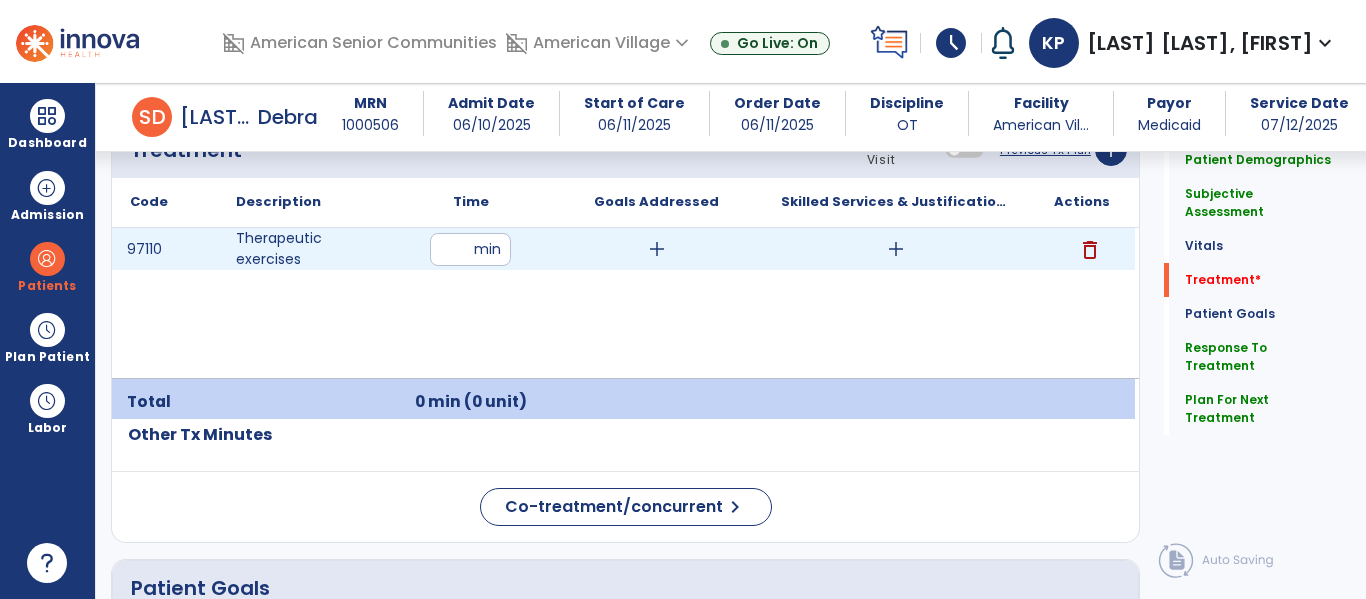 type on "**" 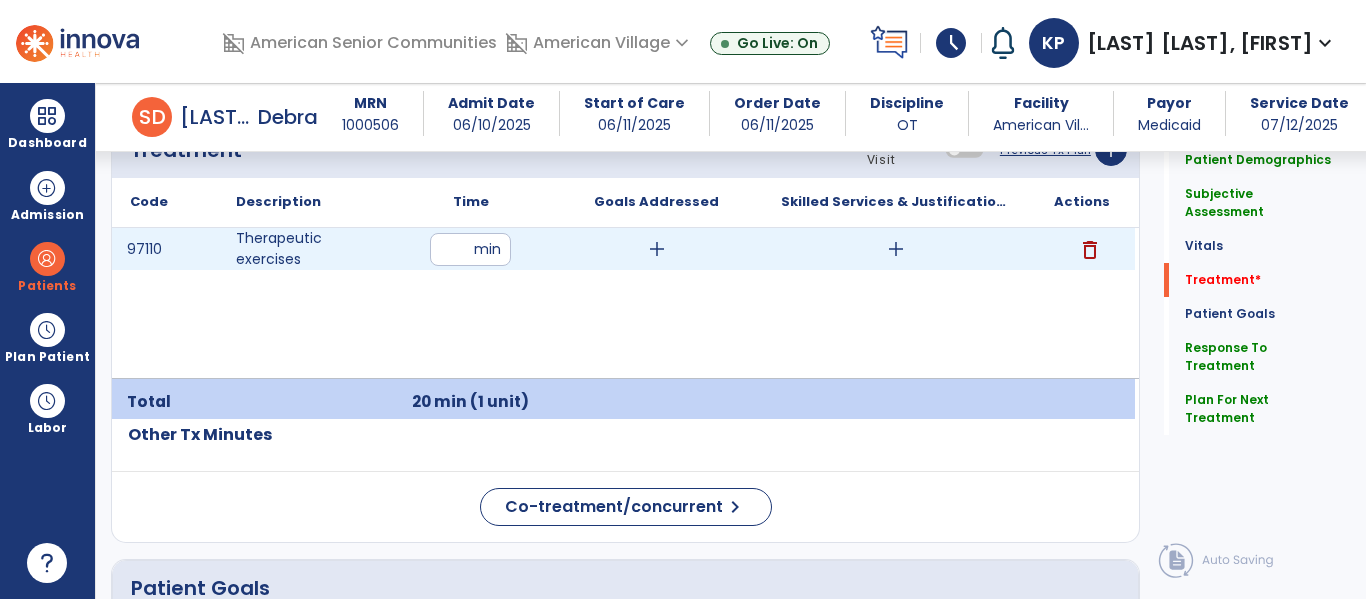 click on "add" at bounding box center [896, 249] 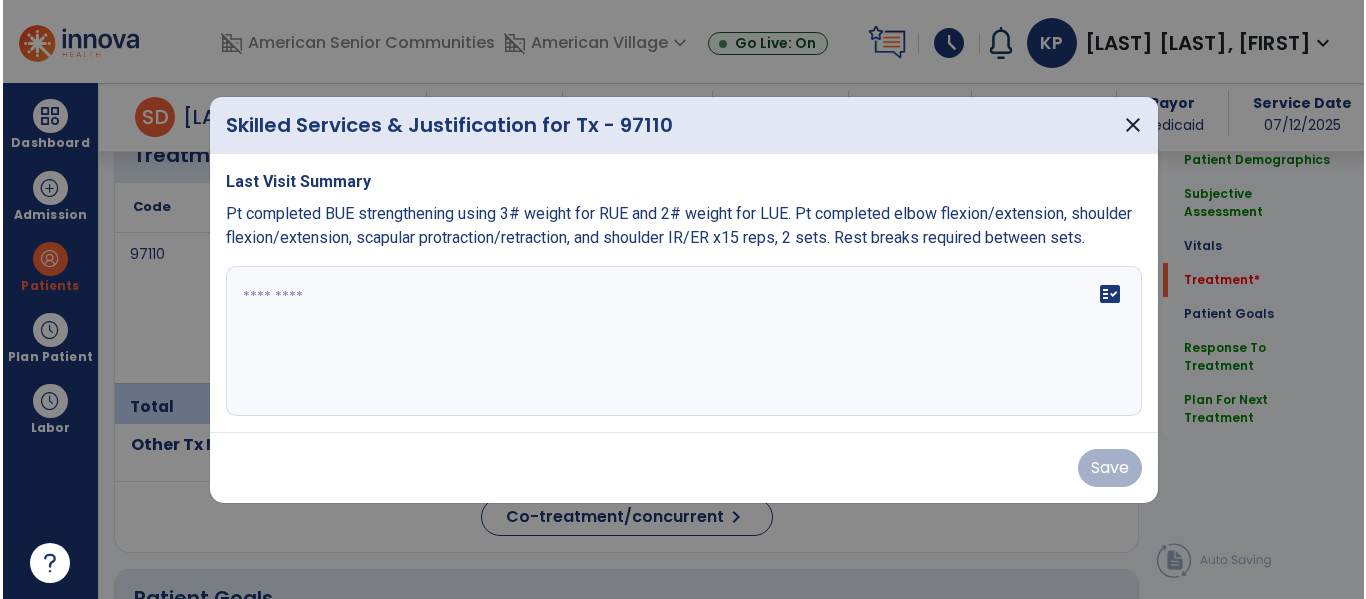 scroll, scrollTop: 1248, scrollLeft: 0, axis: vertical 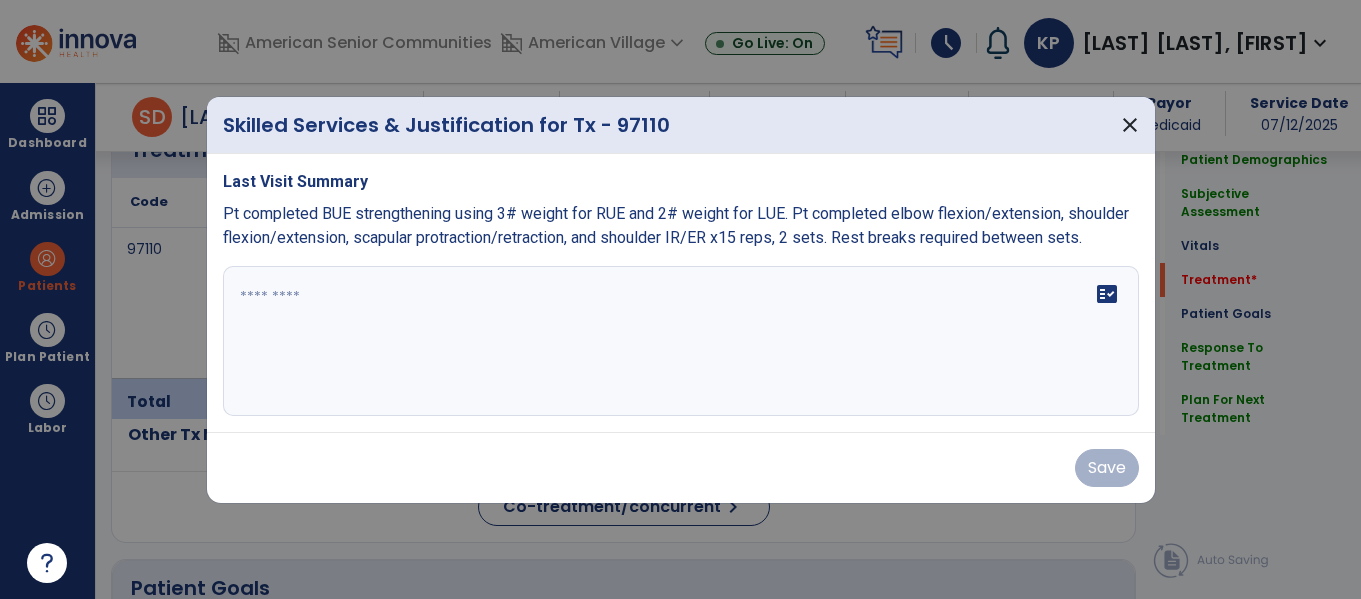 click at bounding box center (681, 341) 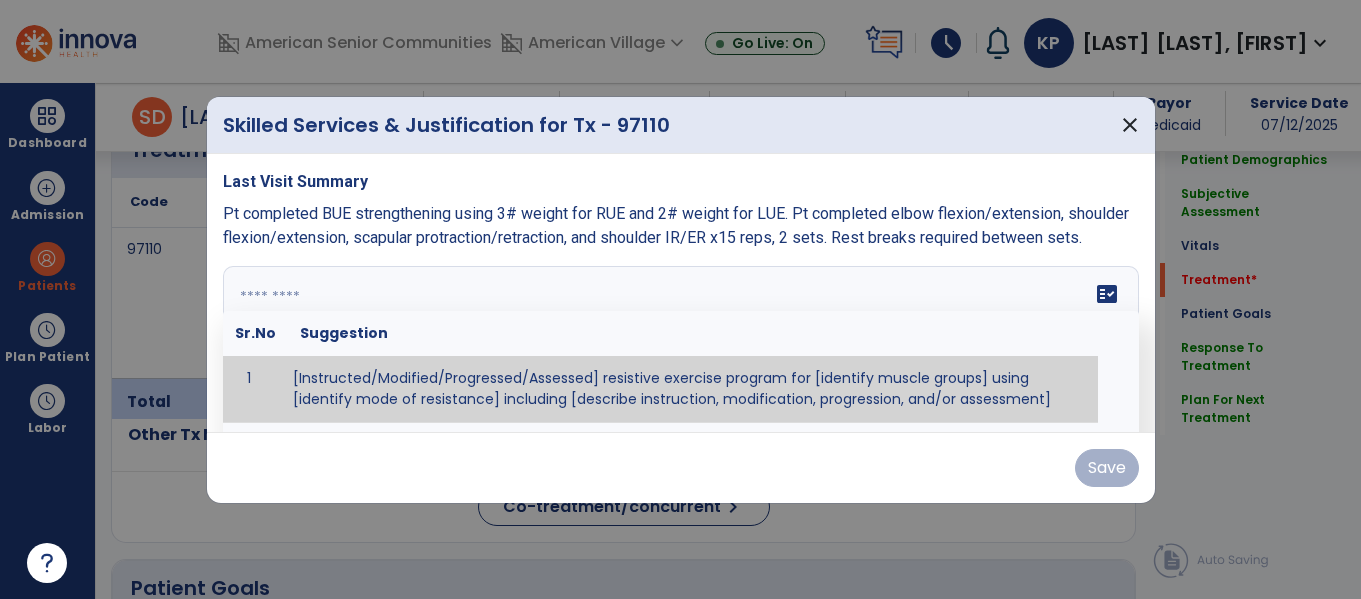 paste on "**********" 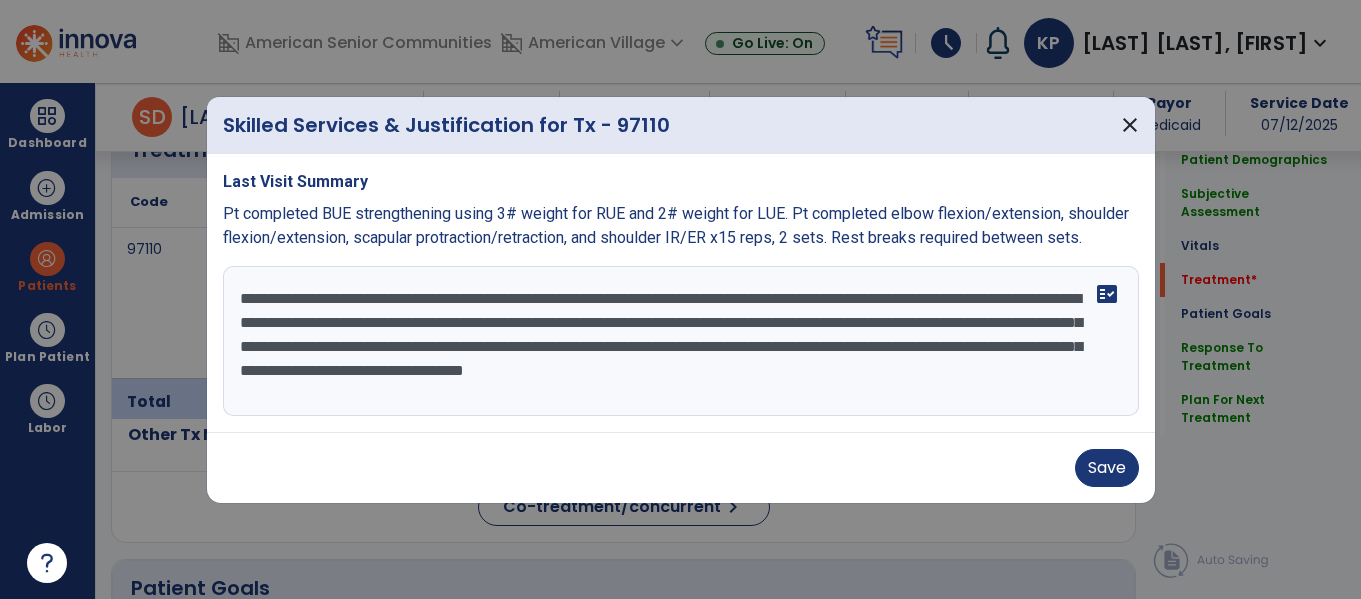 click on "**********" at bounding box center (681, 341) 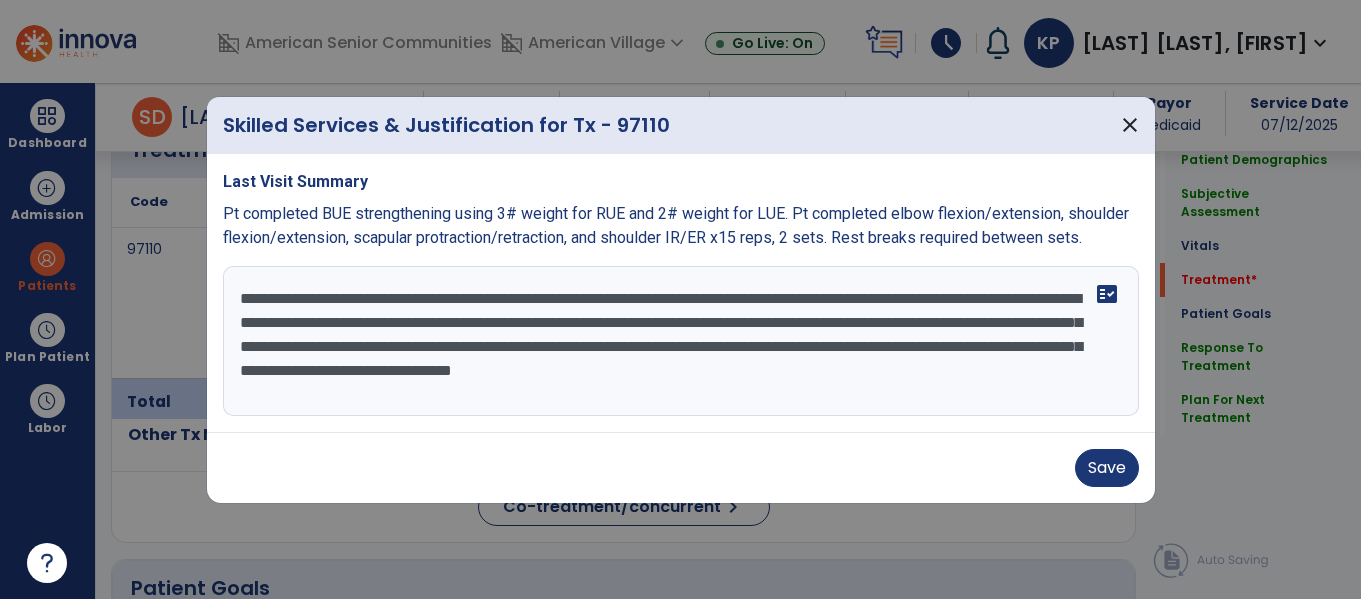 click on "**********" at bounding box center [681, 341] 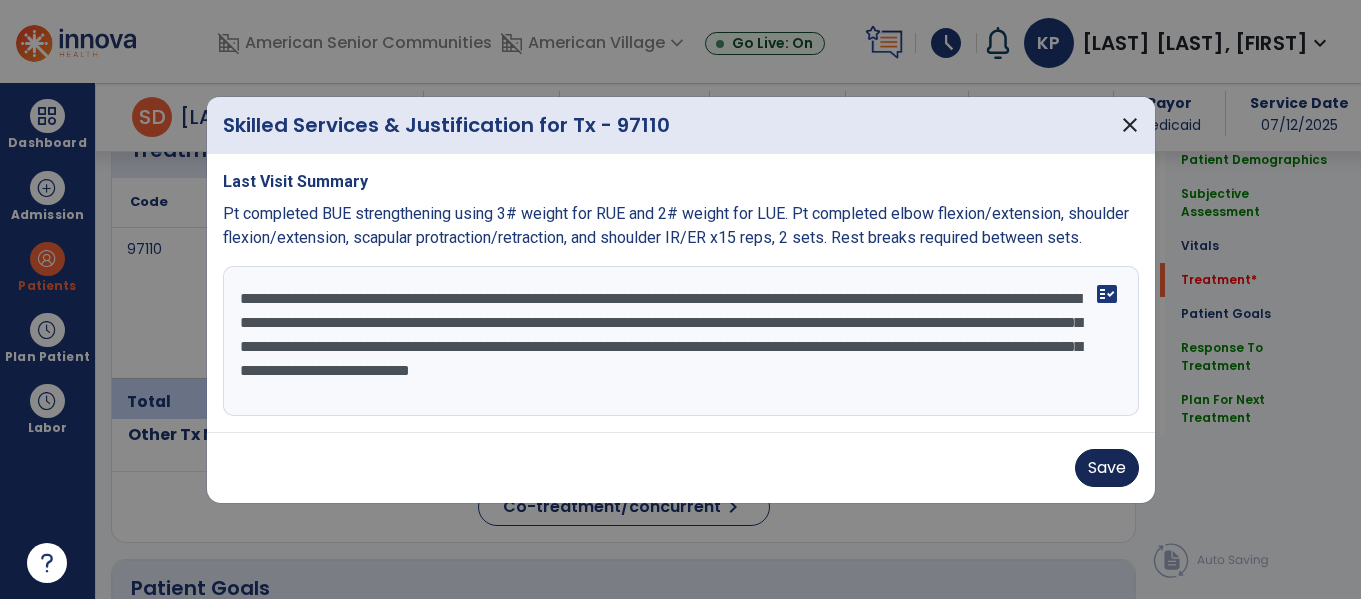 type on "**********" 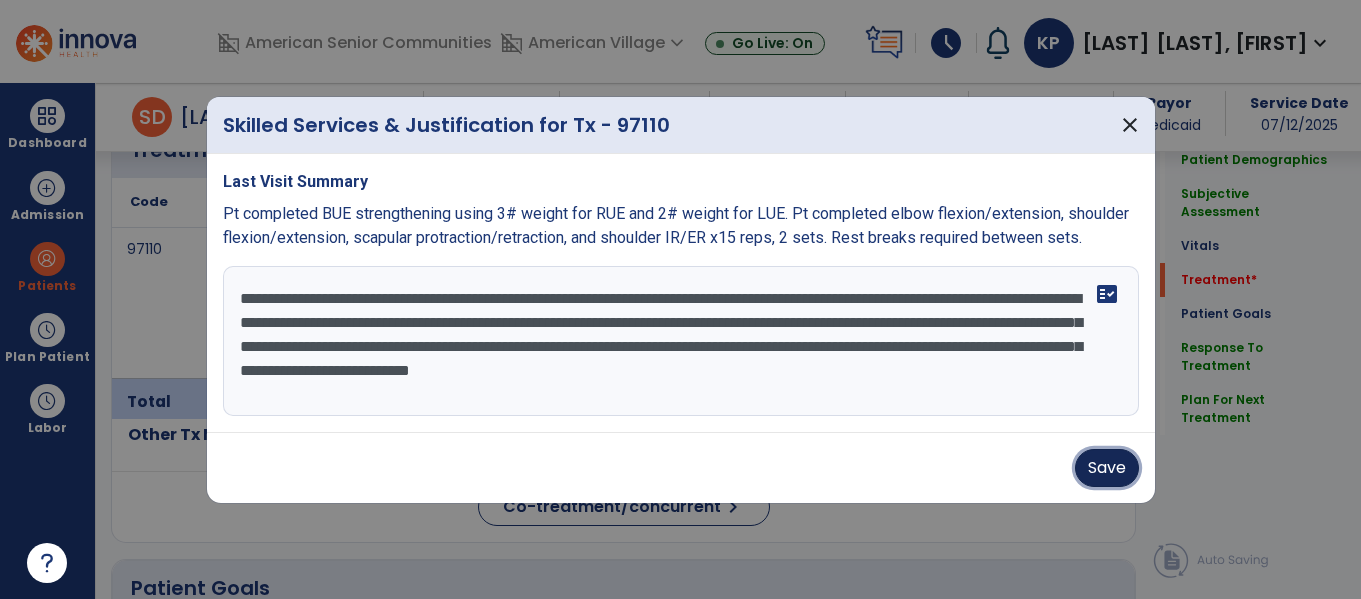 click on "Save" at bounding box center [1107, 468] 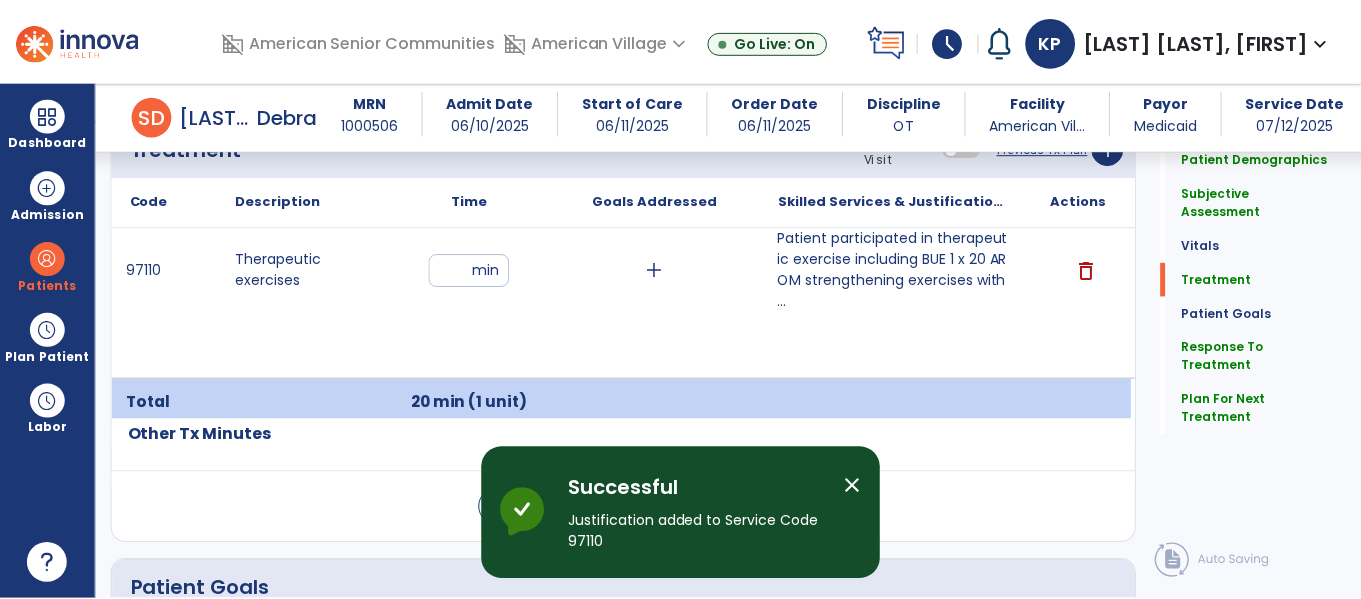 scroll, scrollTop: 3008, scrollLeft: 0, axis: vertical 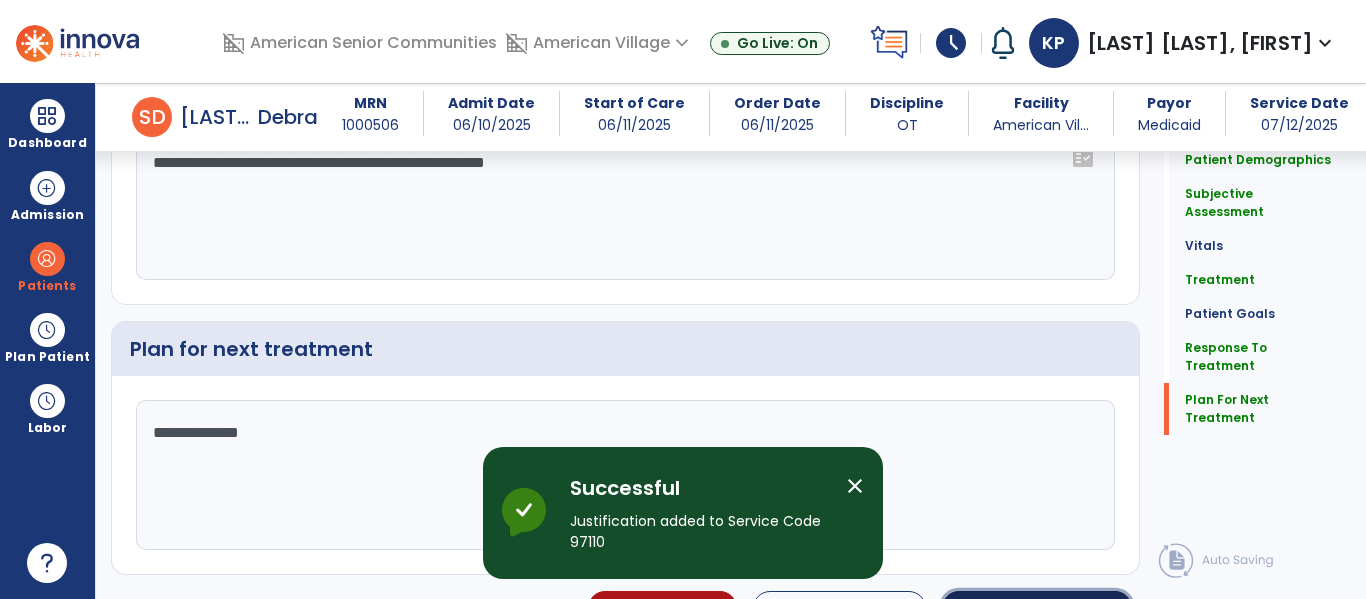 click on "chevron_right" 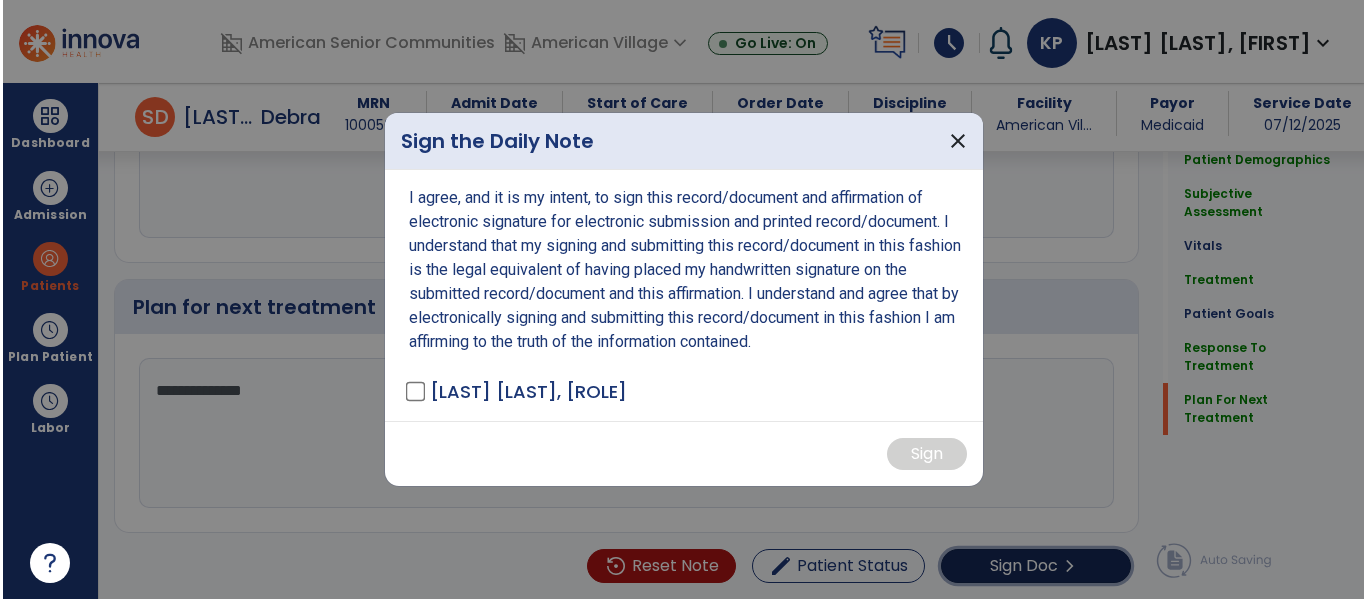scroll, scrollTop: 3050, scrollLeft: 0, axis: vertical 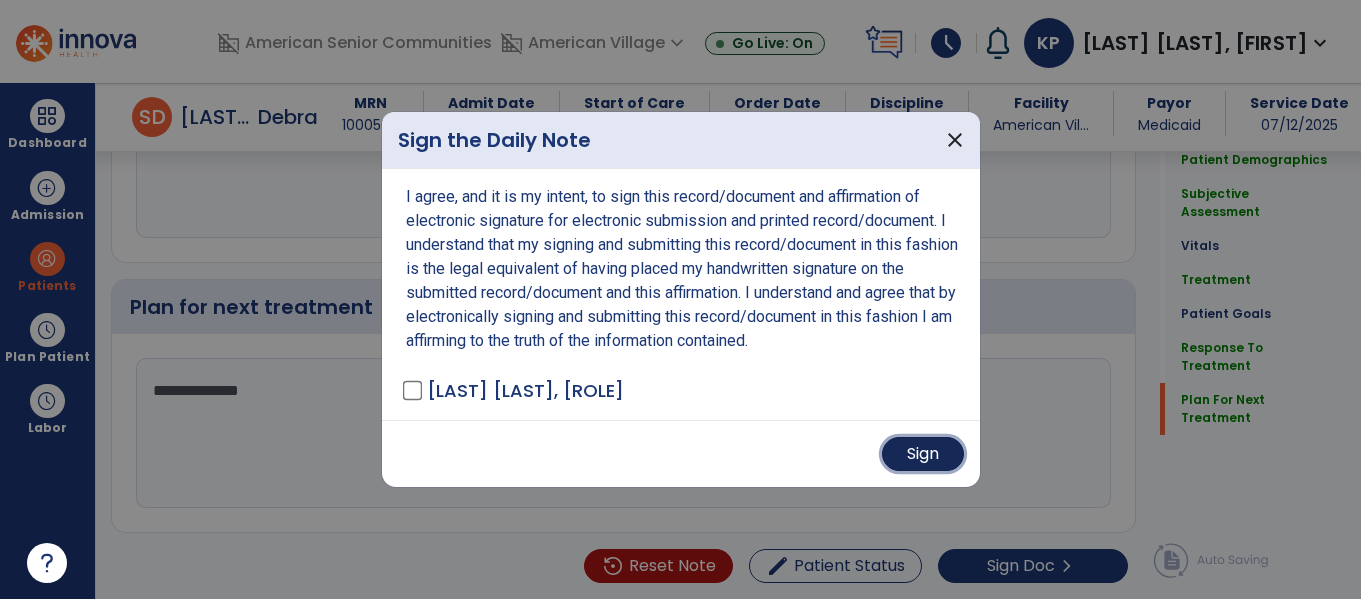 click on "Sign" at bounding box center [923, 454] 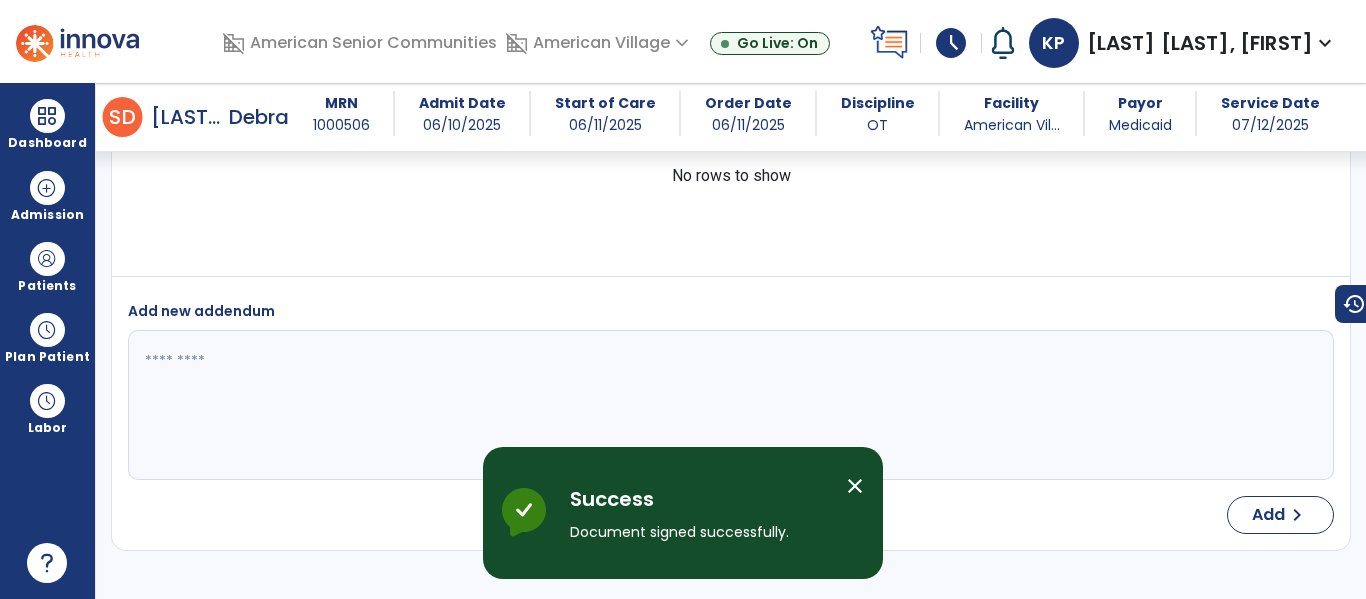 scroll, scrollTop: 0, scrollLeft: 0, axis: both 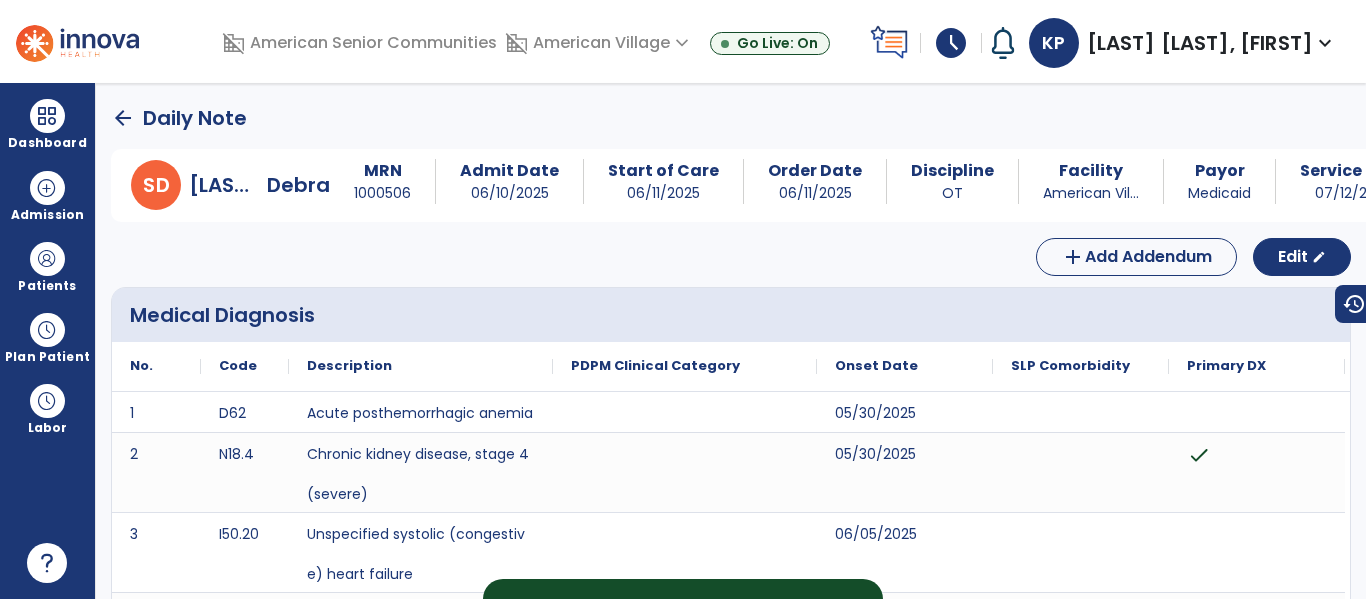 click on "arrow_back" 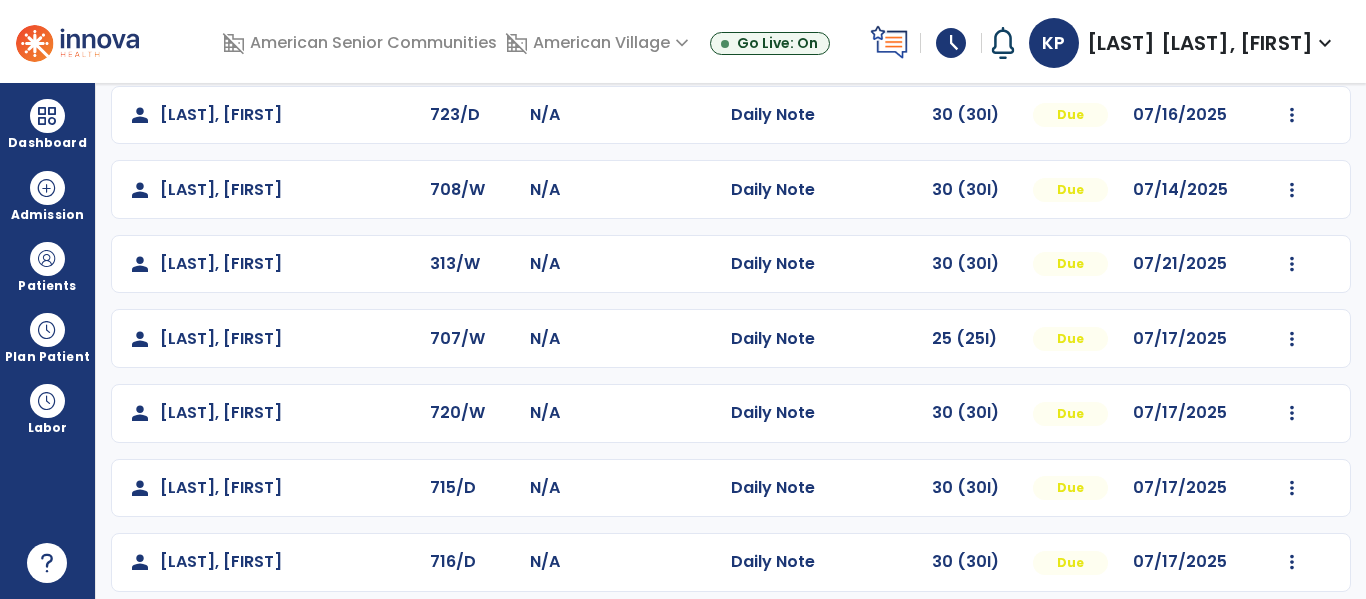 scroll, scrollTop: 170, scrollLeft: 0, axis: vertical 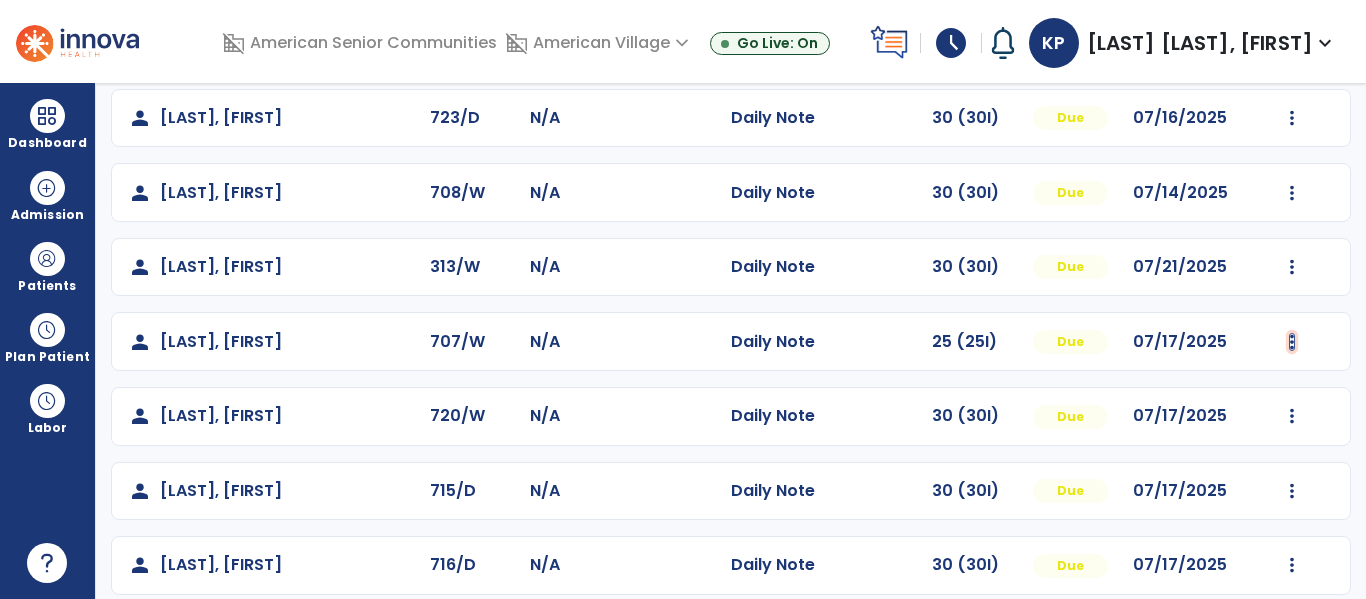 click at bounding box center [1292, 118] 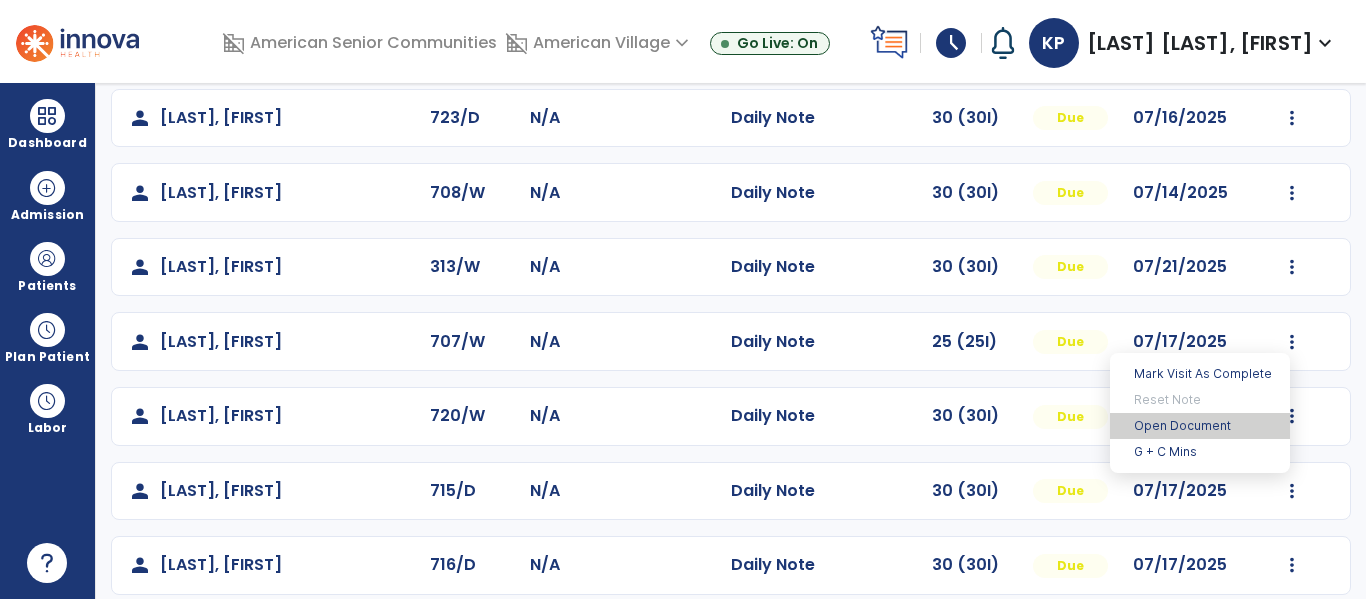 click on "Open Document" at bounding box center [1200, 426] 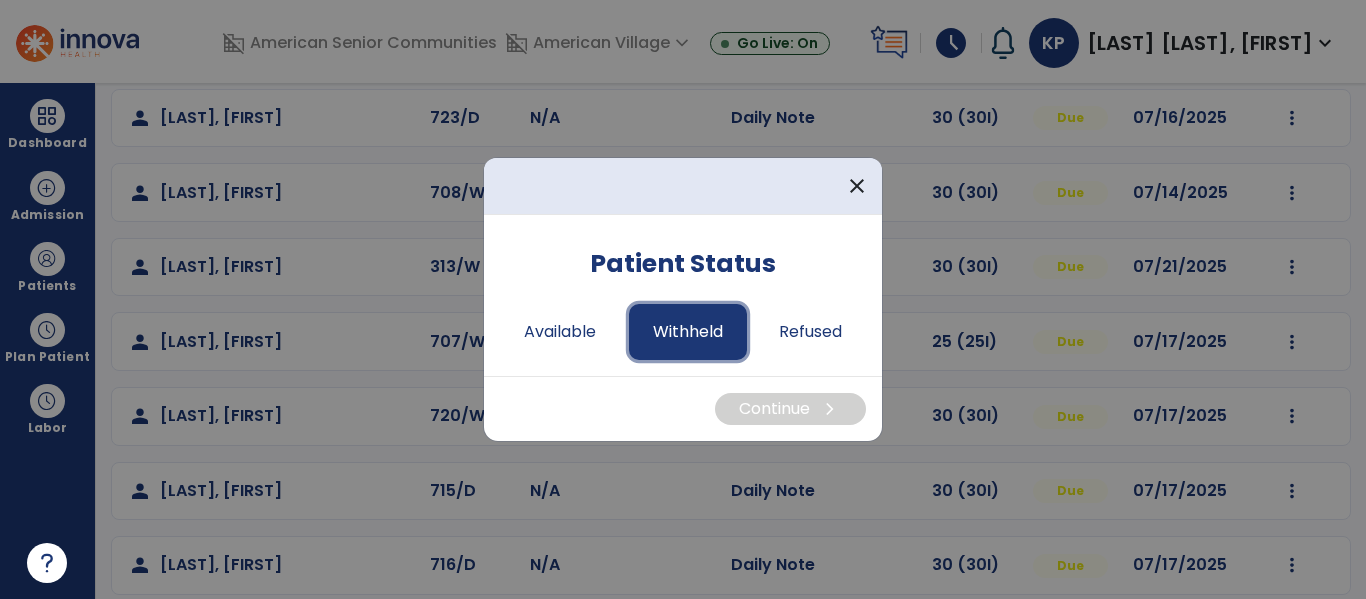 click on "Withheld" at bounding box center [688, 332] 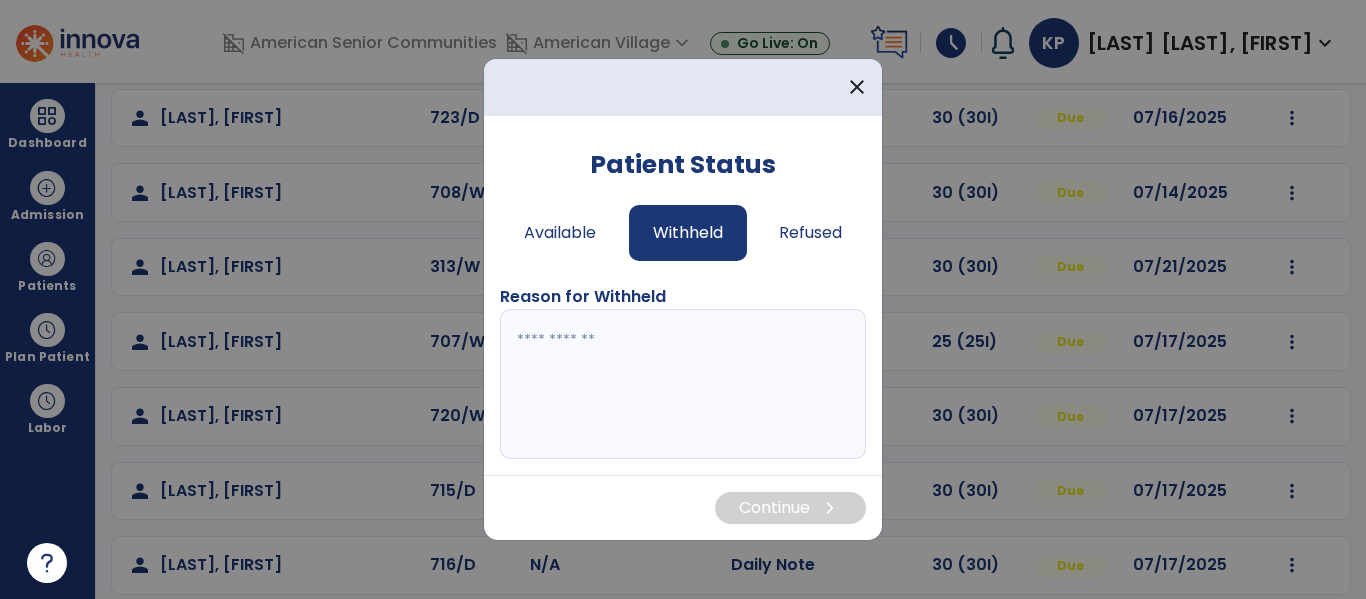 click at bounding box center [683, 384] 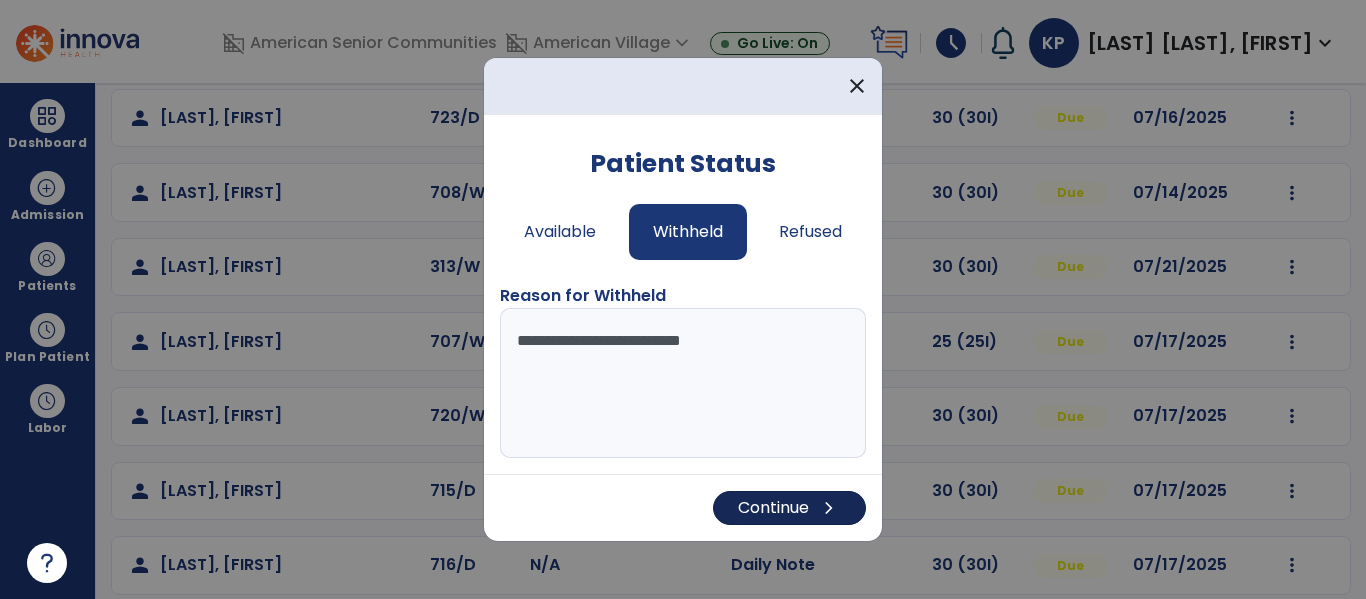 type on "**********" 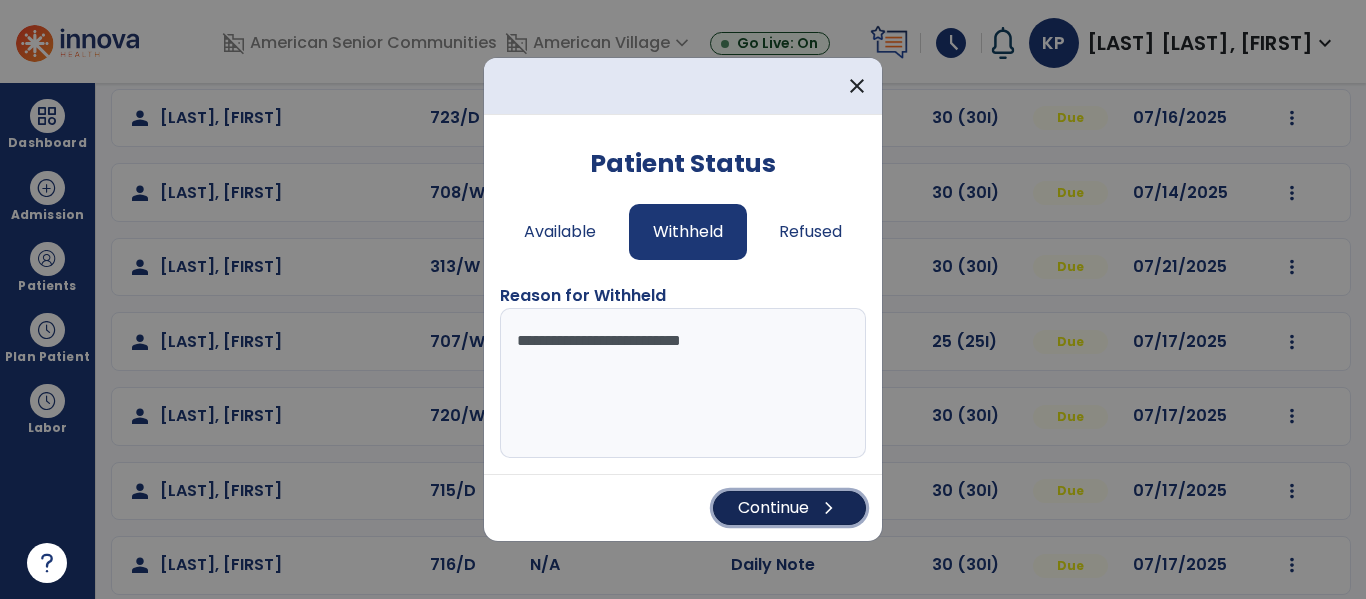 click on "Continue   chevron_right" at bounding box center [789, 508] 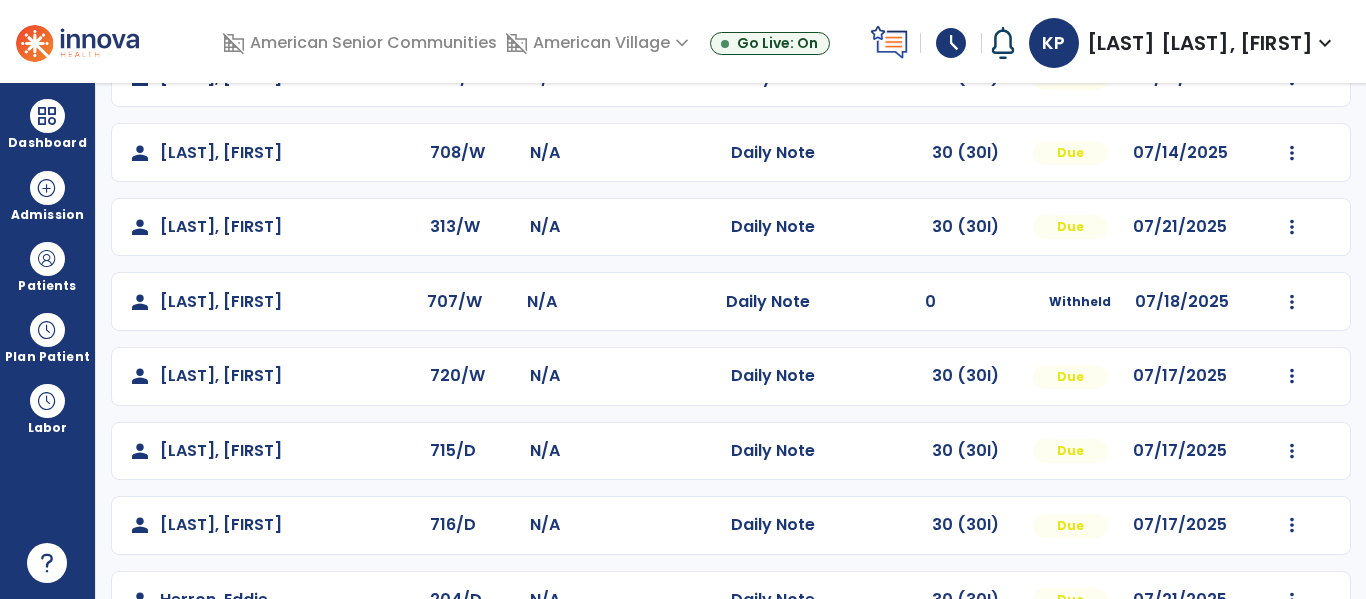 scroll, scrollTop: 208, scrollLeft: 0, axis: vertical 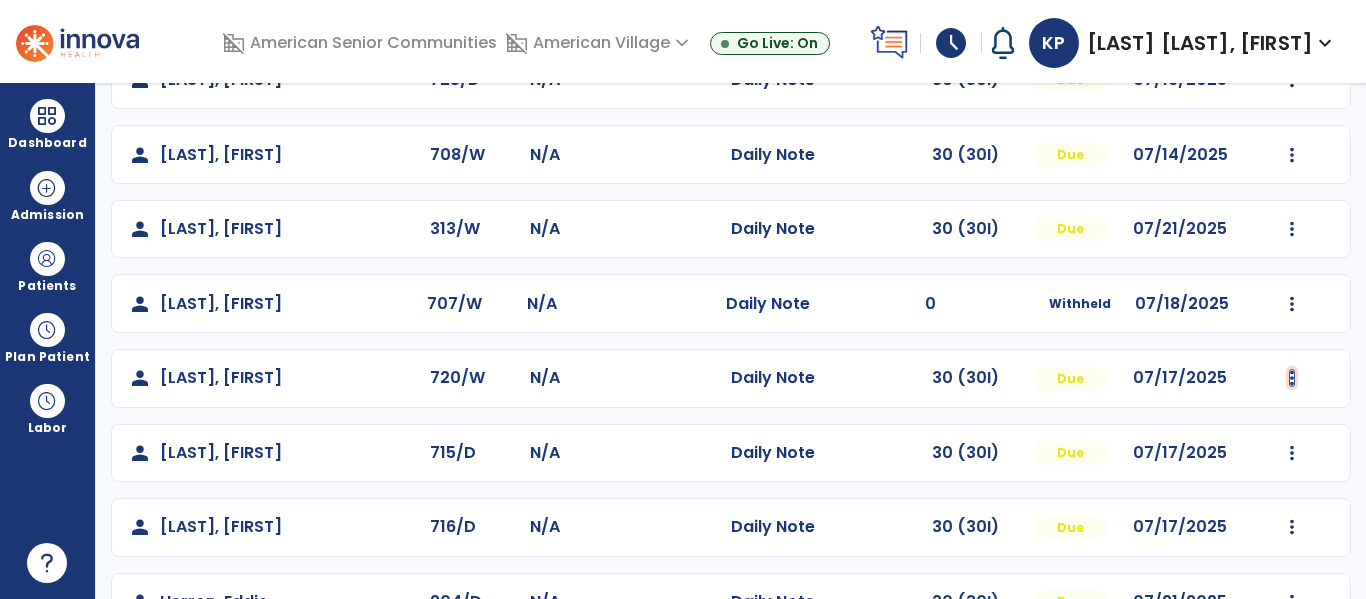 click at bounding box center (1292, 80) 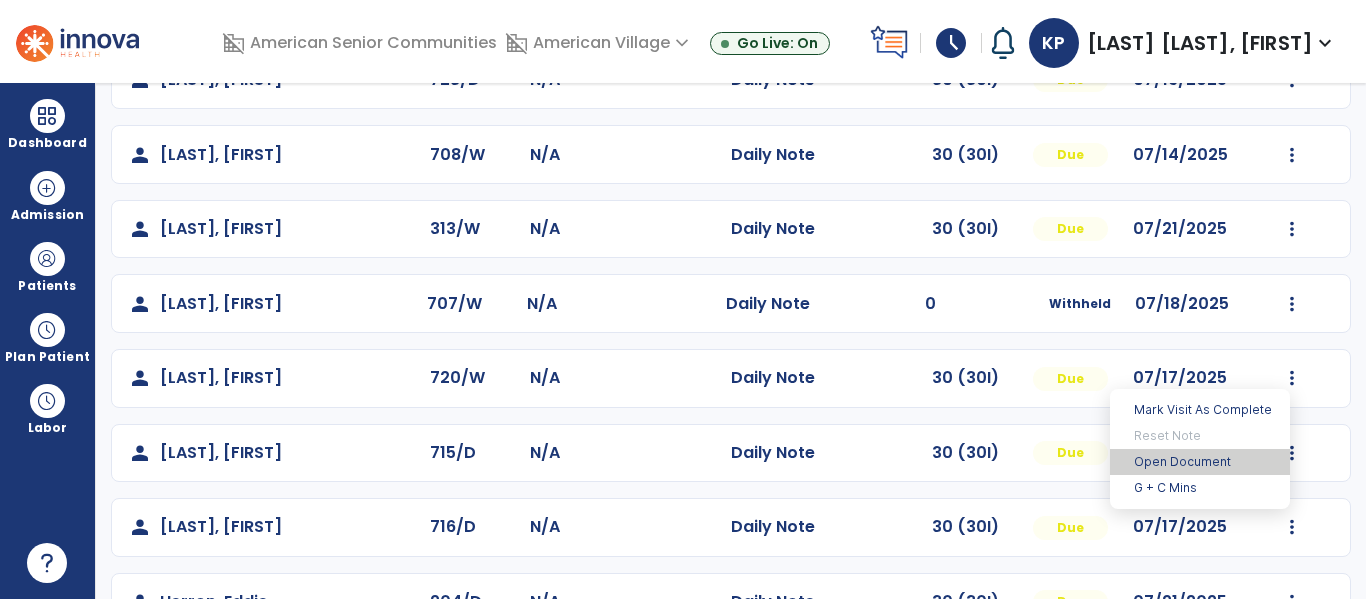 click on "Open Document" at bounding box center [1200, 462] 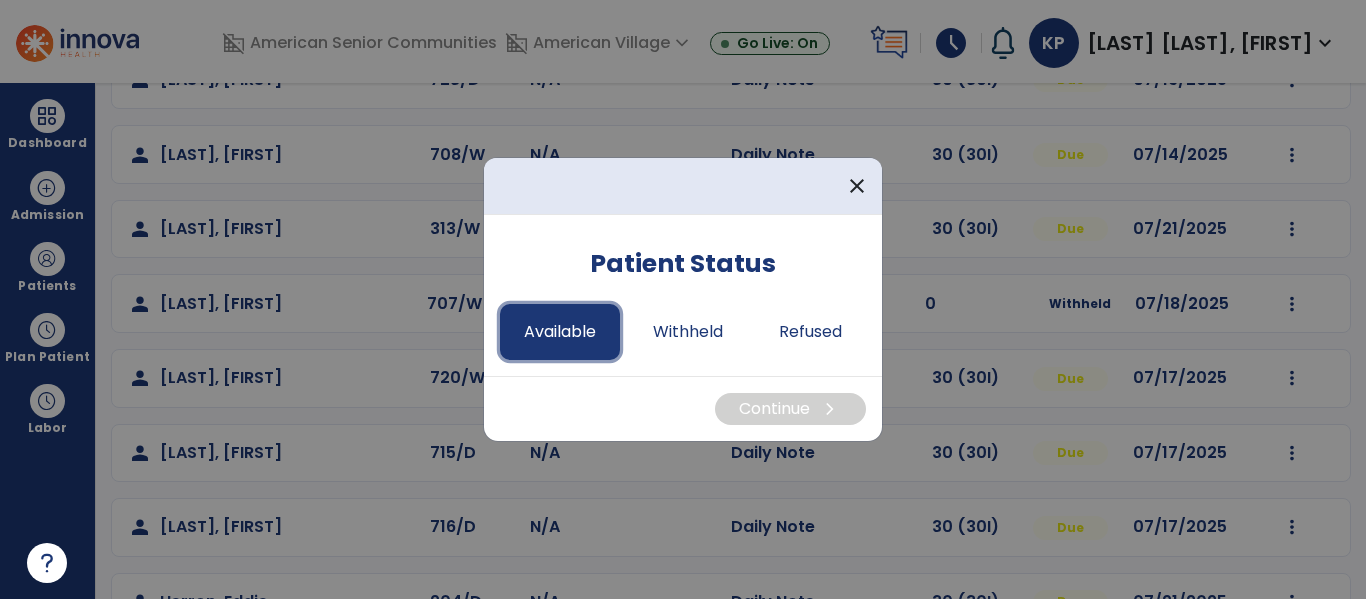 click on "Available" at bounding box center (560, 332) 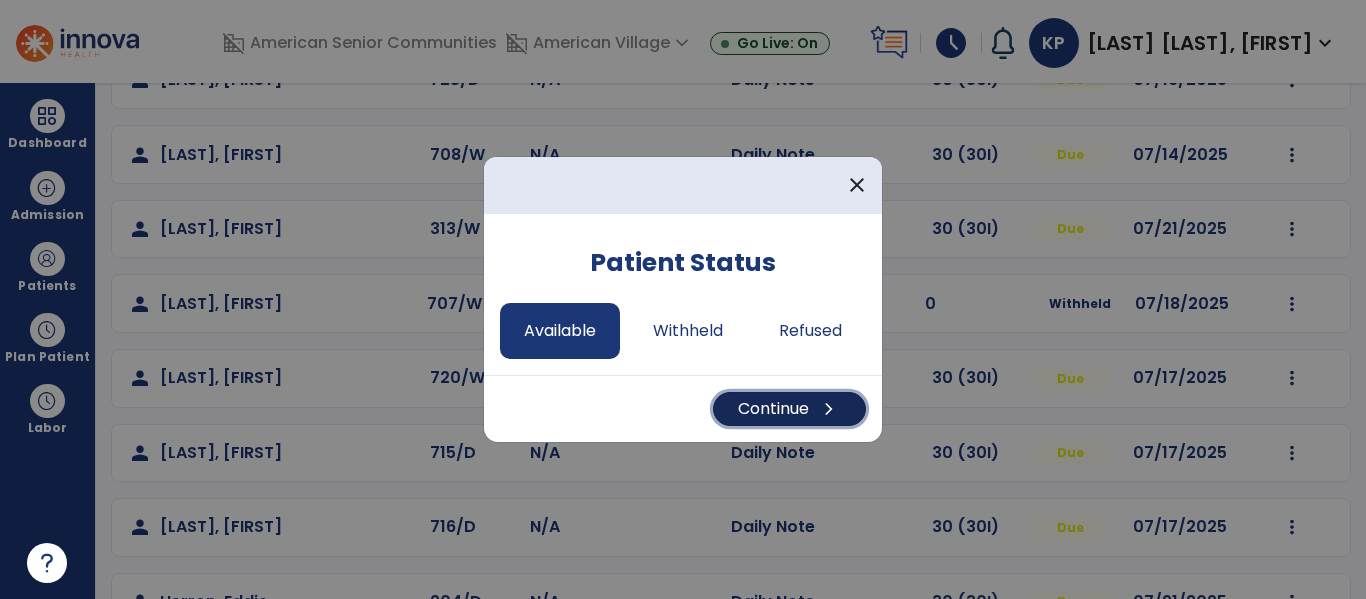 click on "Continue   chevron_right" at bounding box center [789, 409] 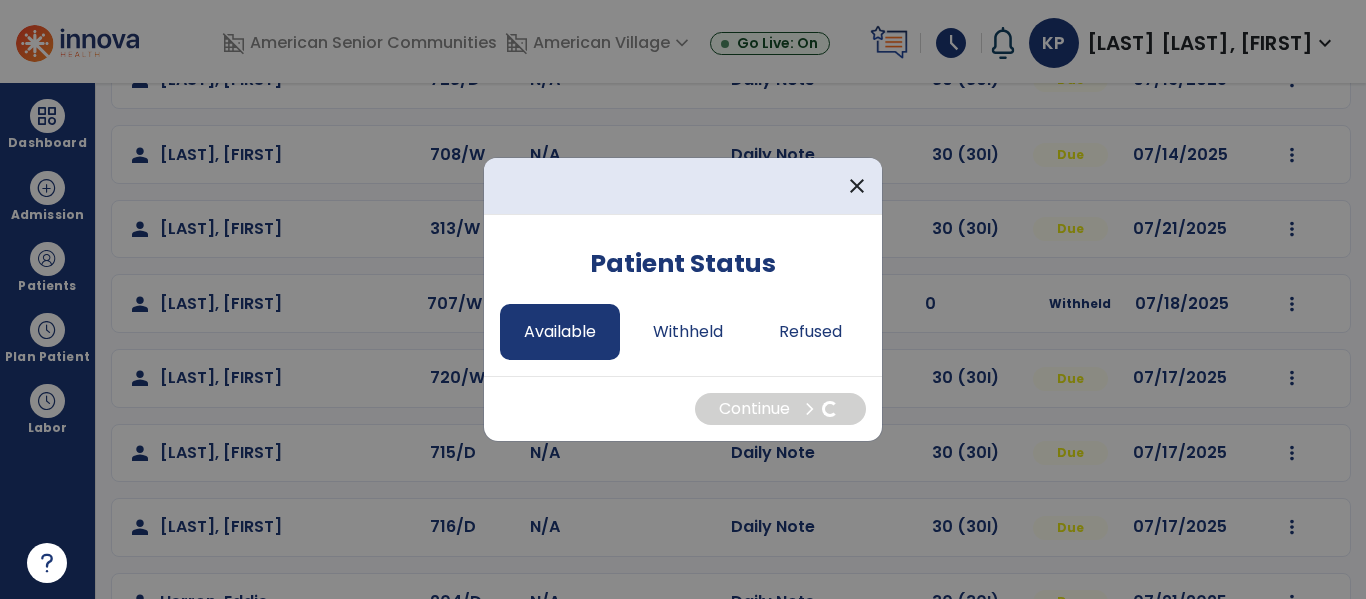 select on "*" 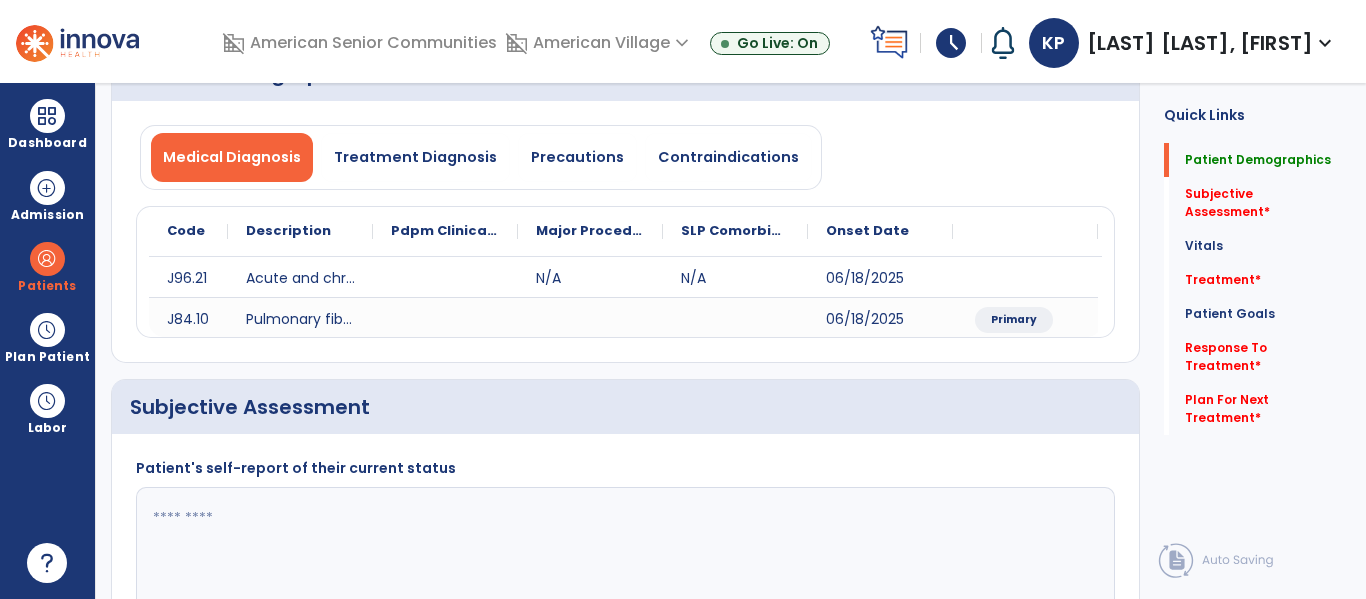 click 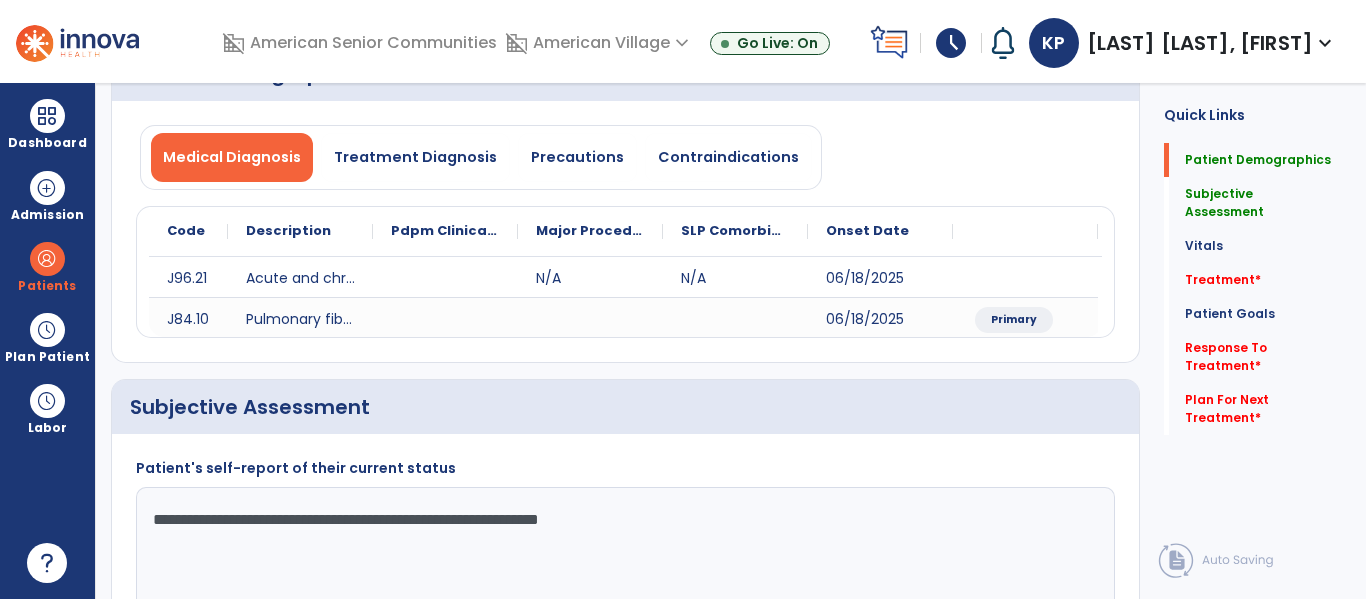 click on "**********" 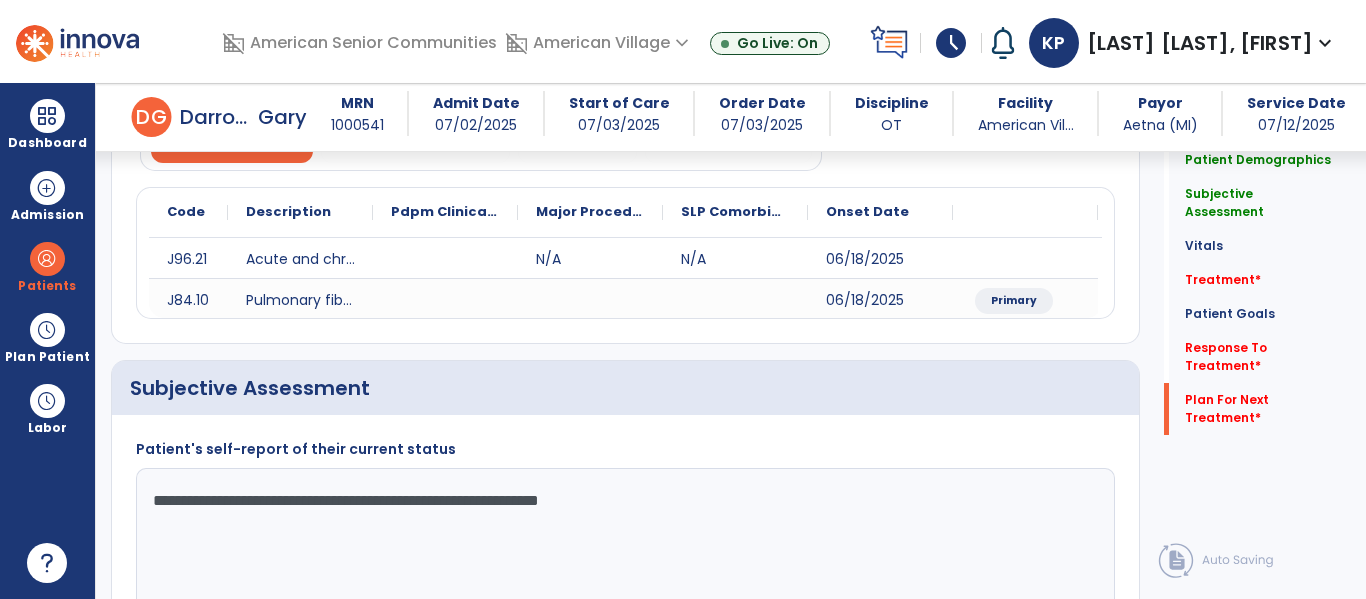 scroll, scrollTop: 2804, scrollLeft: 0, axis: vertical 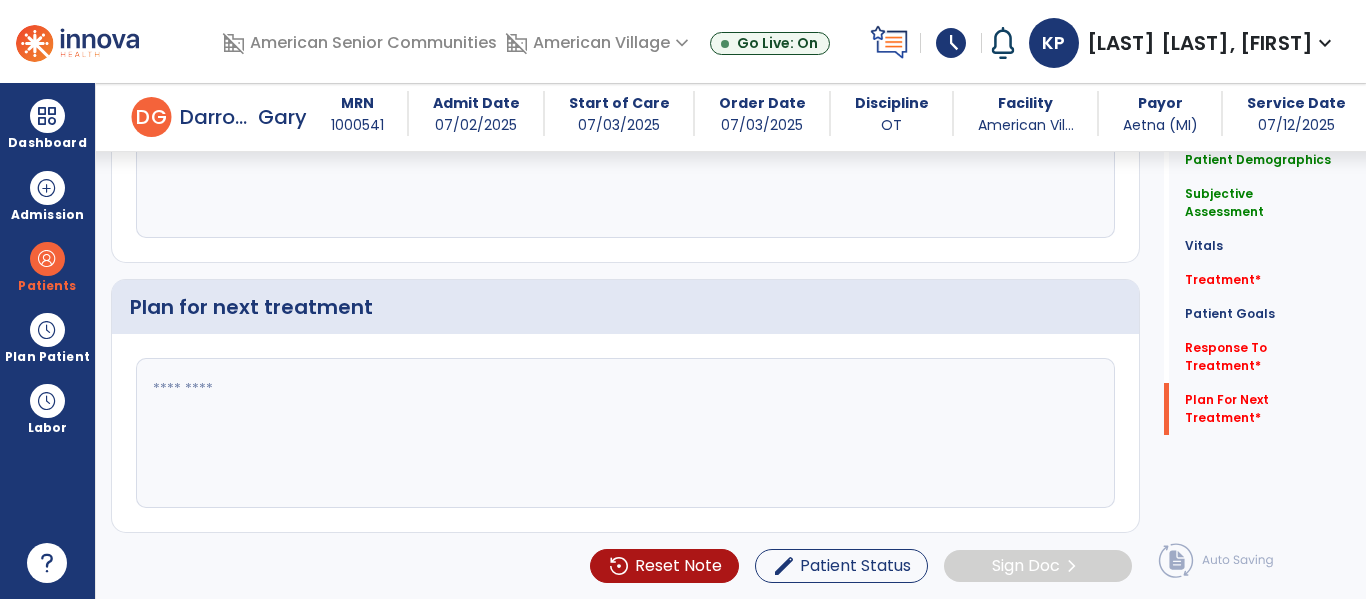 type on "**********" 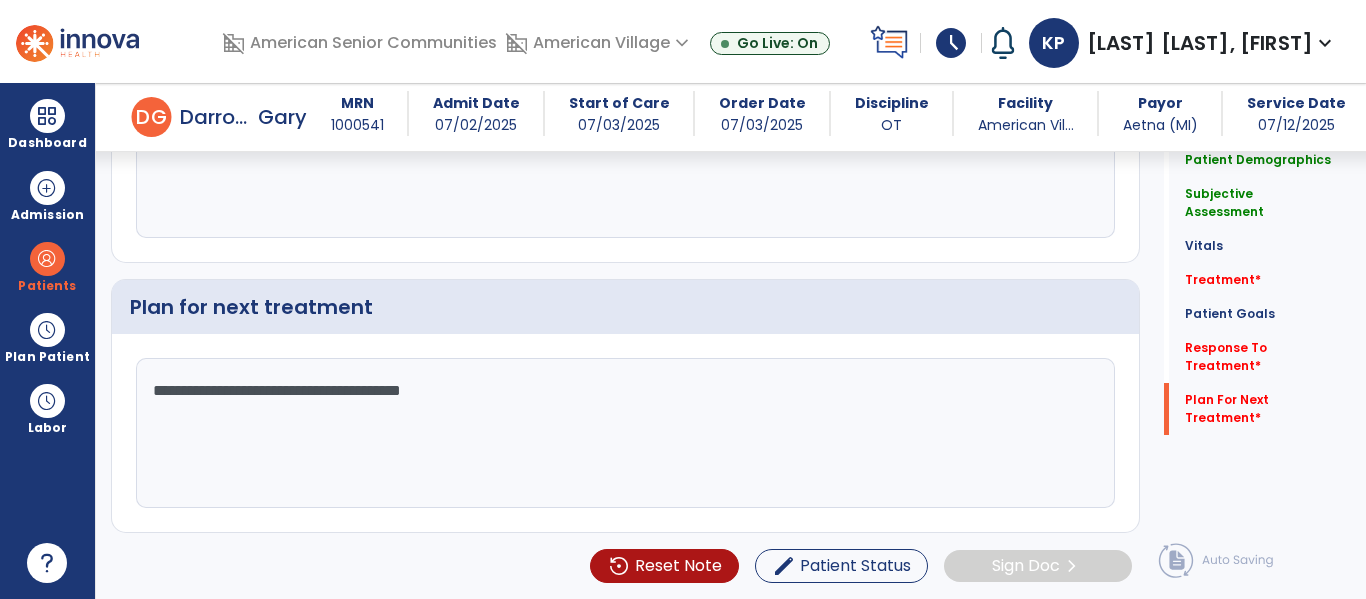 type on "**********" 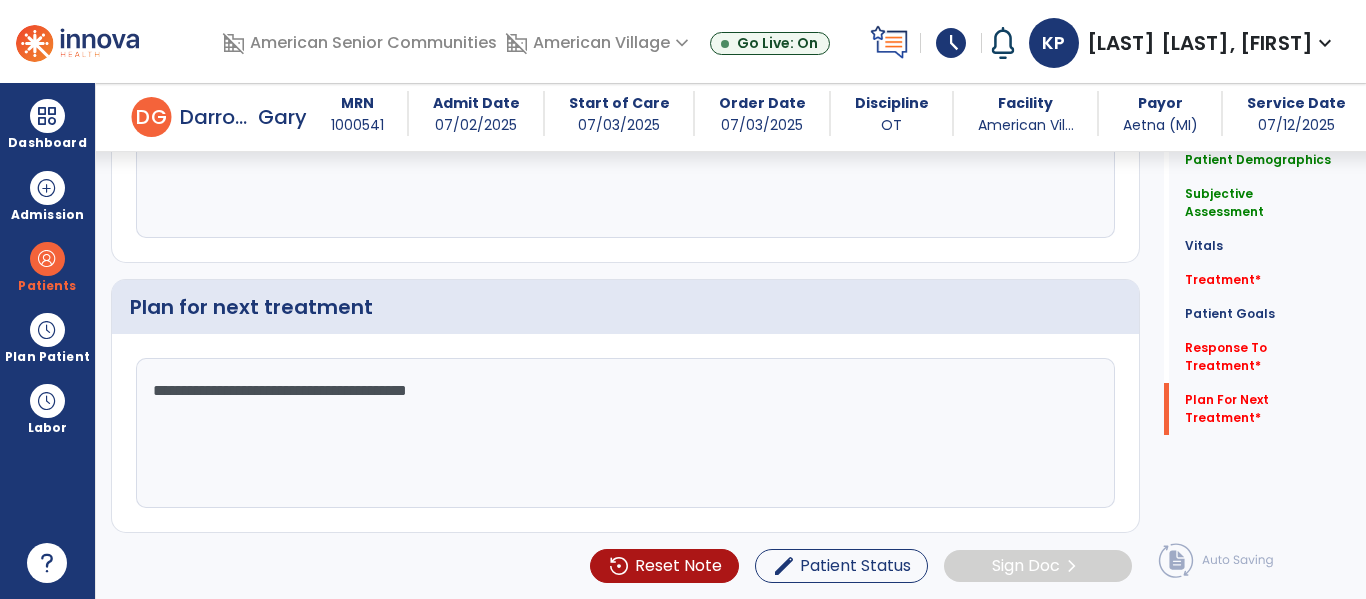 click on "**********" 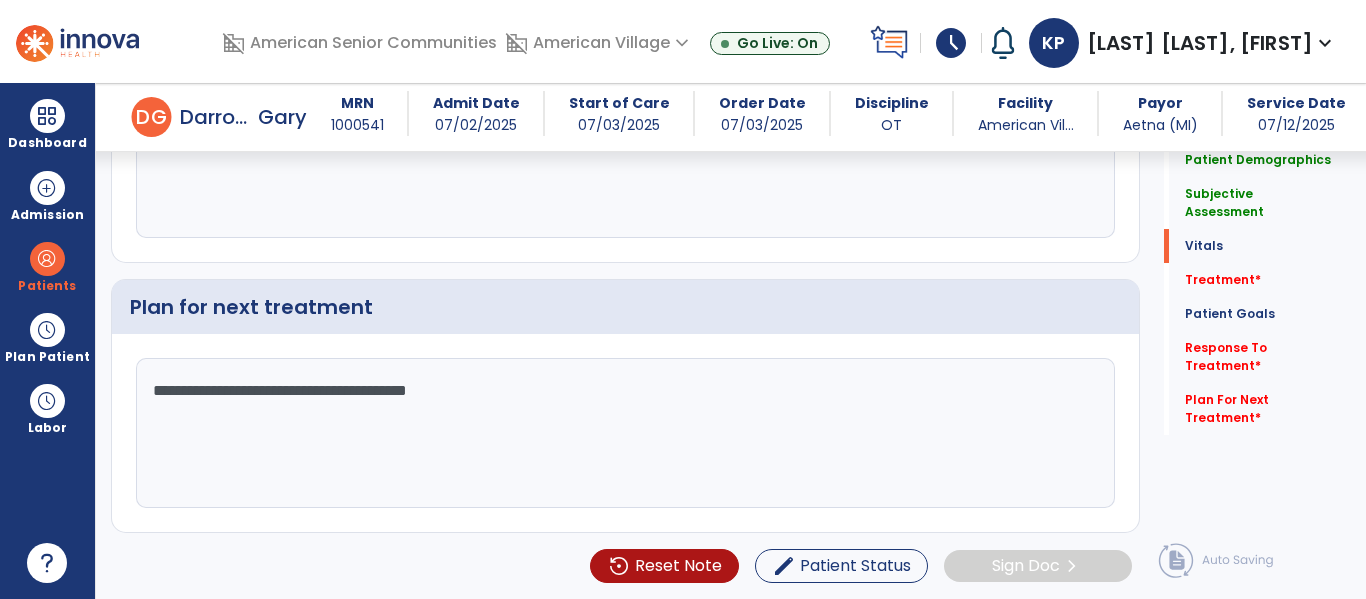 scroll, scrollTop: 0, scrollLeft: 0, axis: both 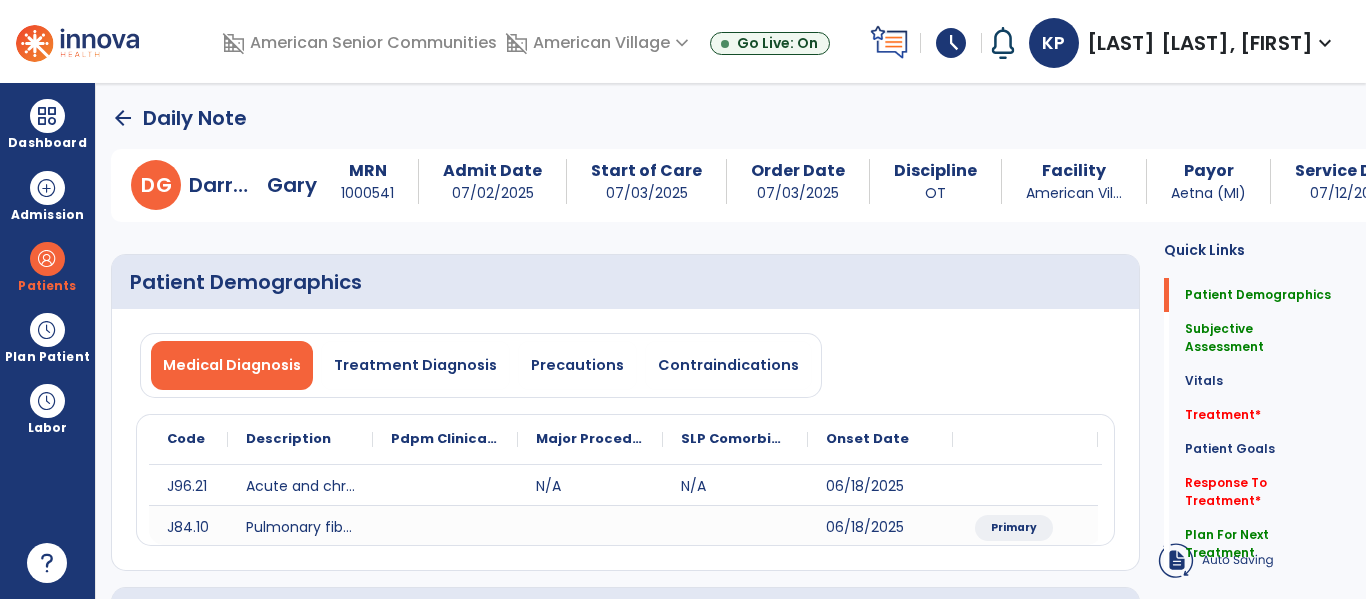 click on "arrow_back" 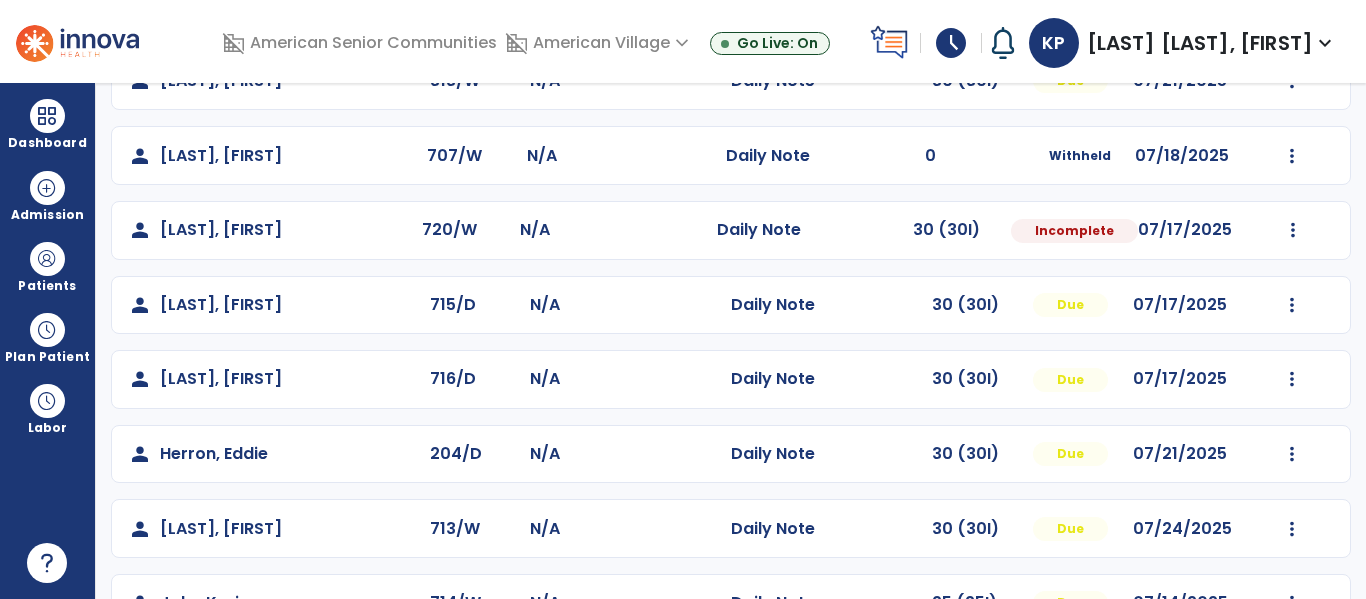 scroll, scrollTop: 353, scrollLeft: 0, axis: vertical 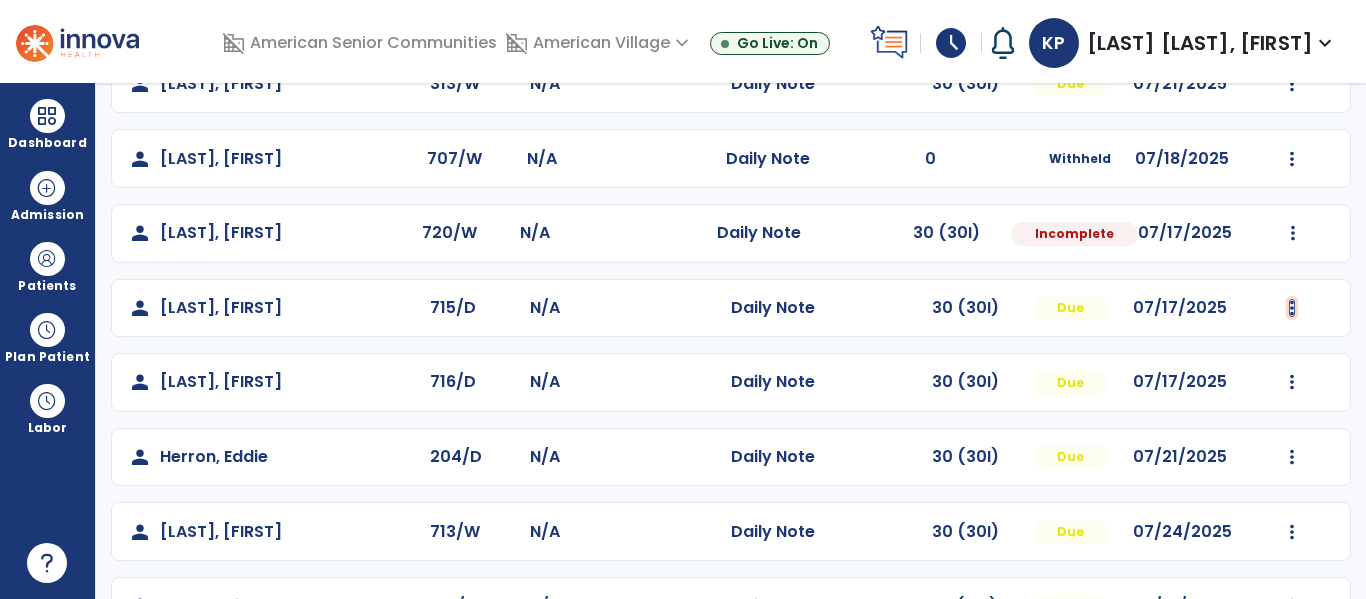click at bounding box center [1292, -65] 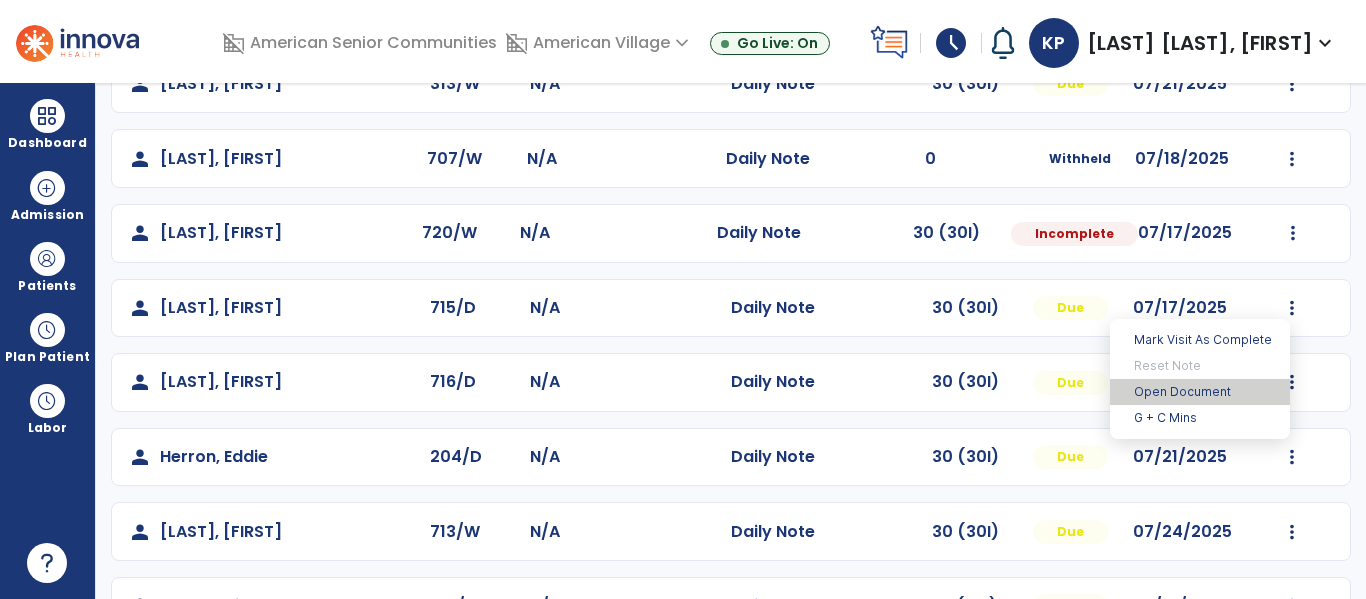 click on "Open Document" at bounding box center [1200, 392] 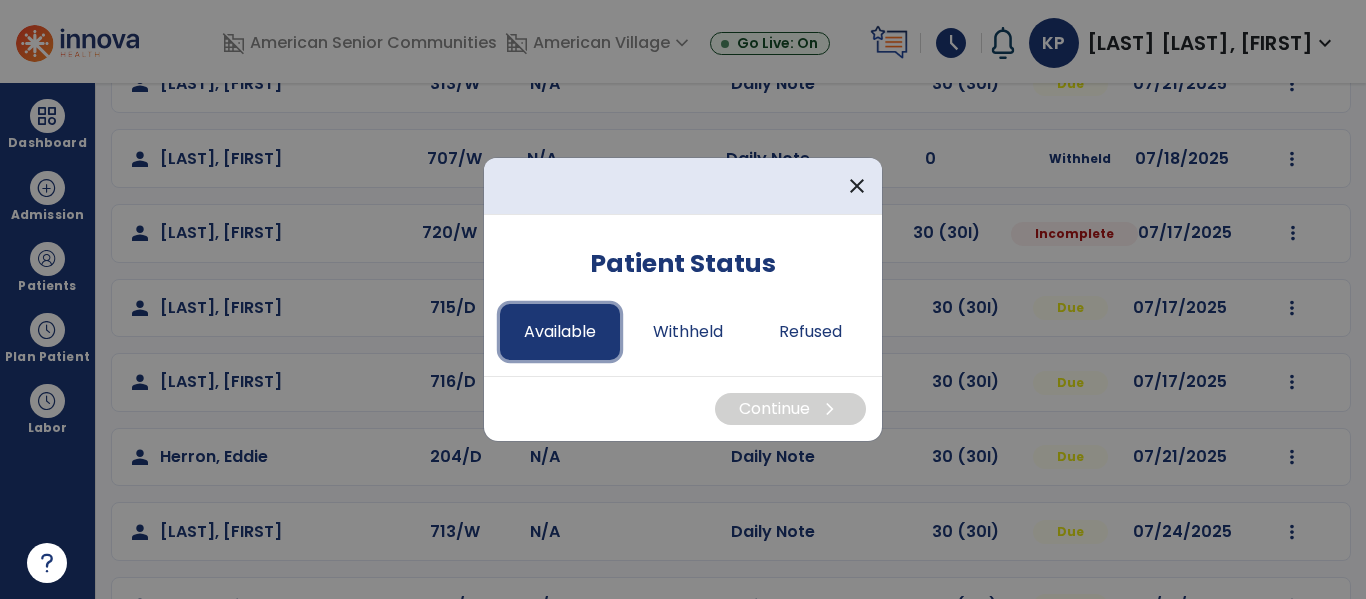 click on "Available" at bounding box center (560, 332) 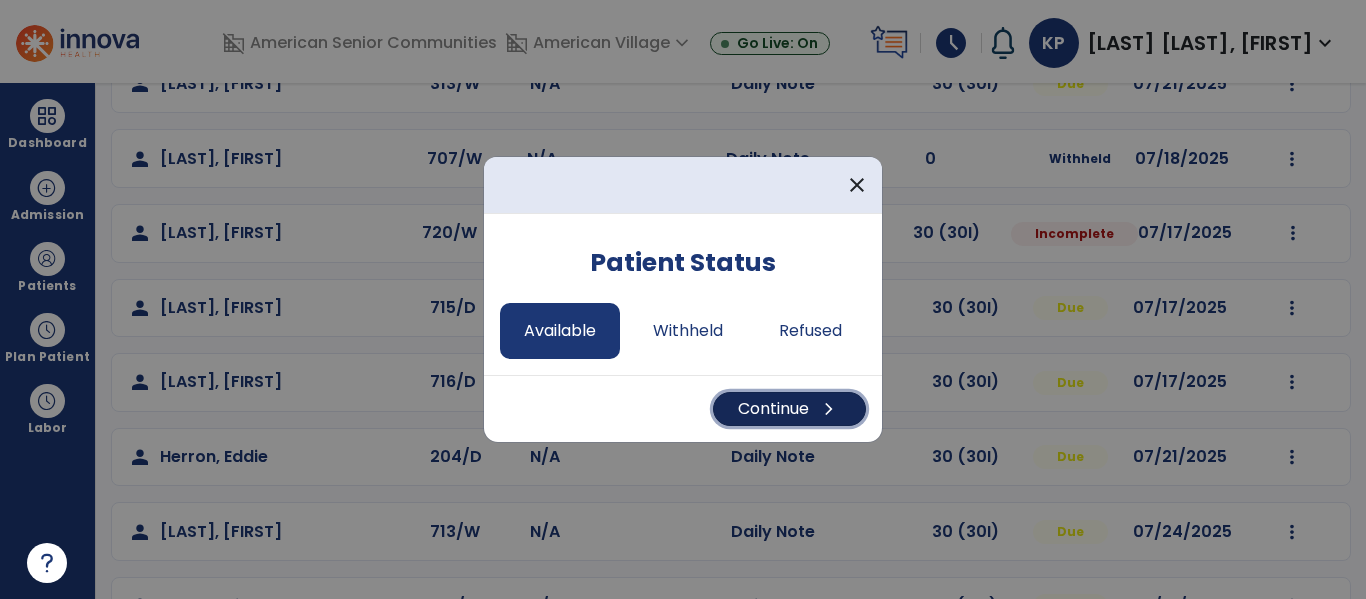 click on "Continue   chevron_right" at bounding box center (789, 409) 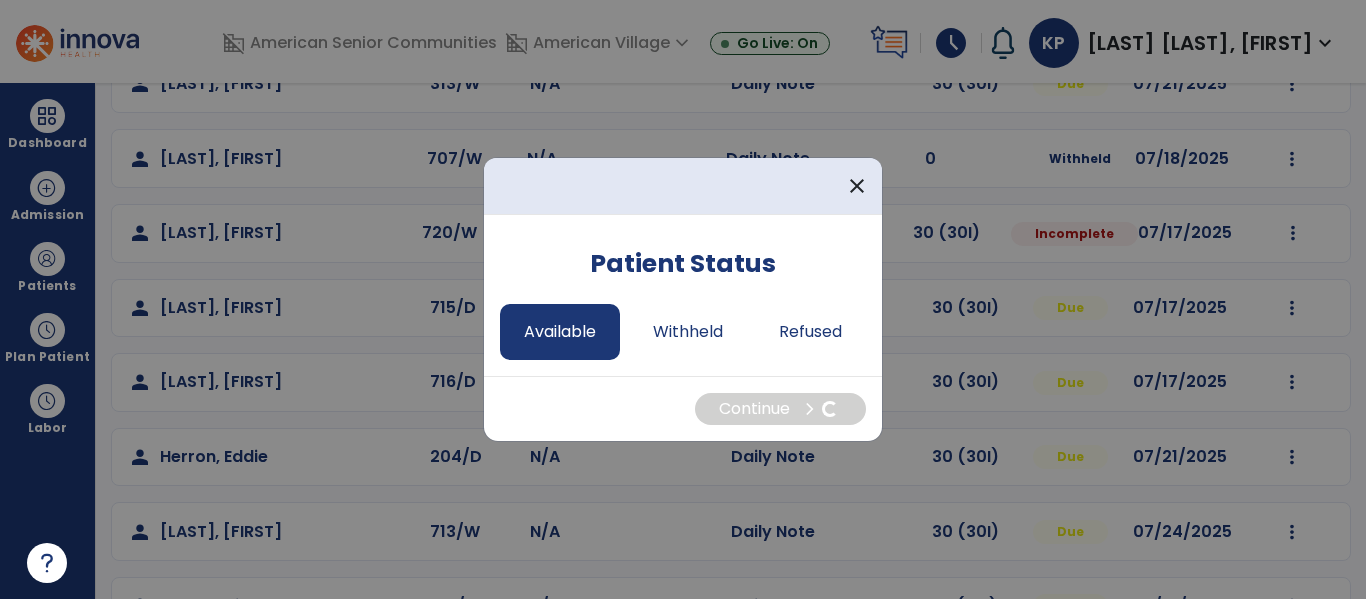 select on "*" 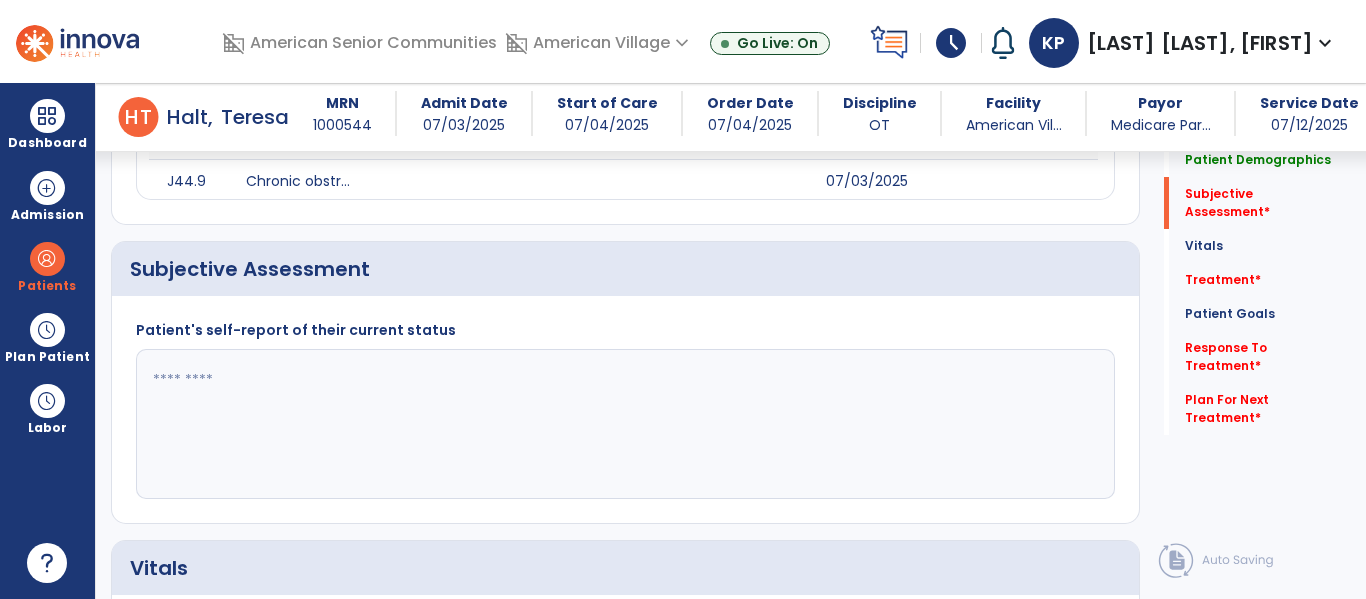 scroll, scrollTop: 372, scrollLeft: 0, axis: vertical 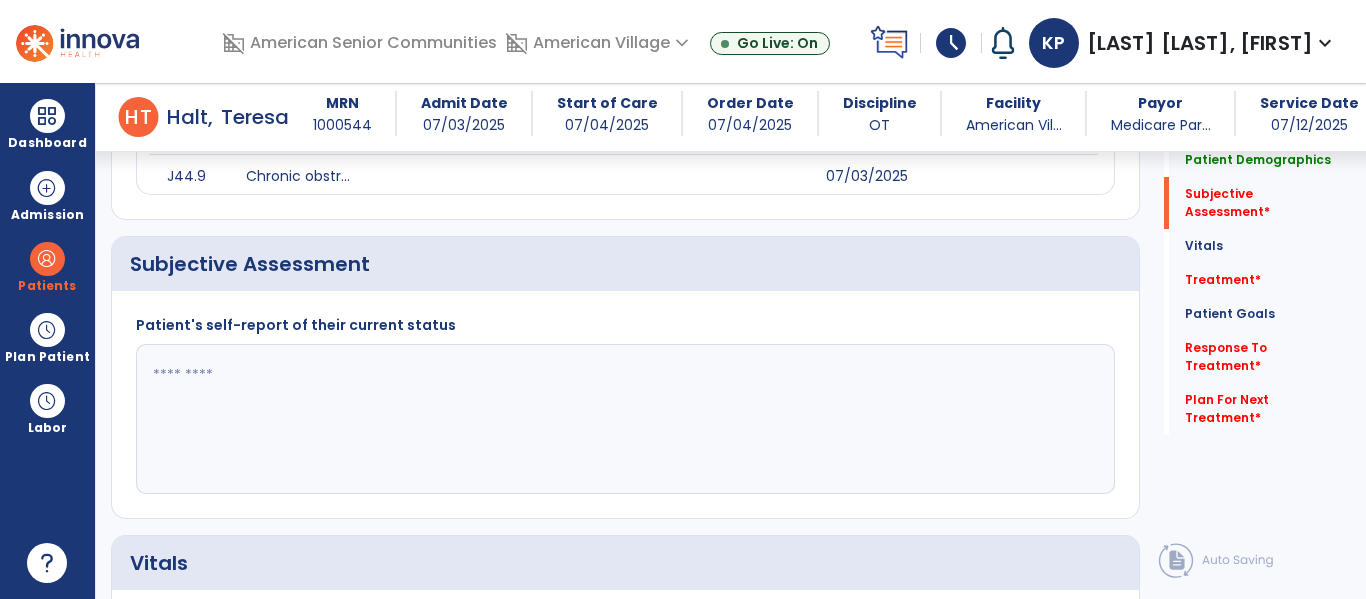 click 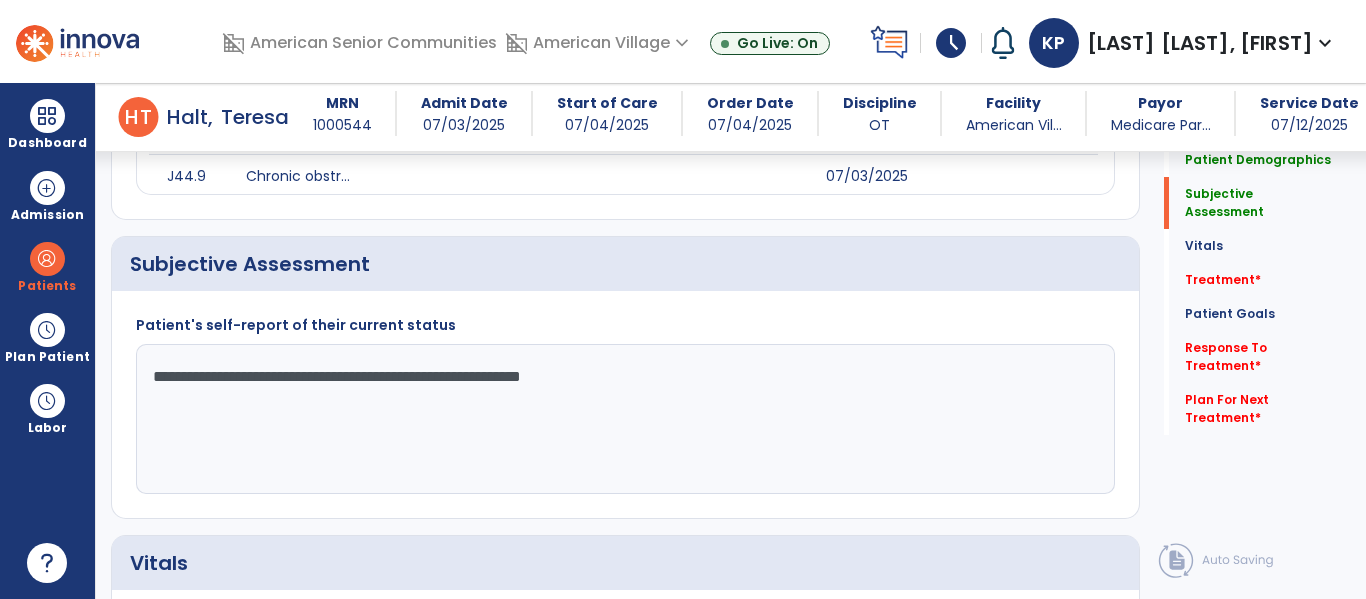 click on "**********" 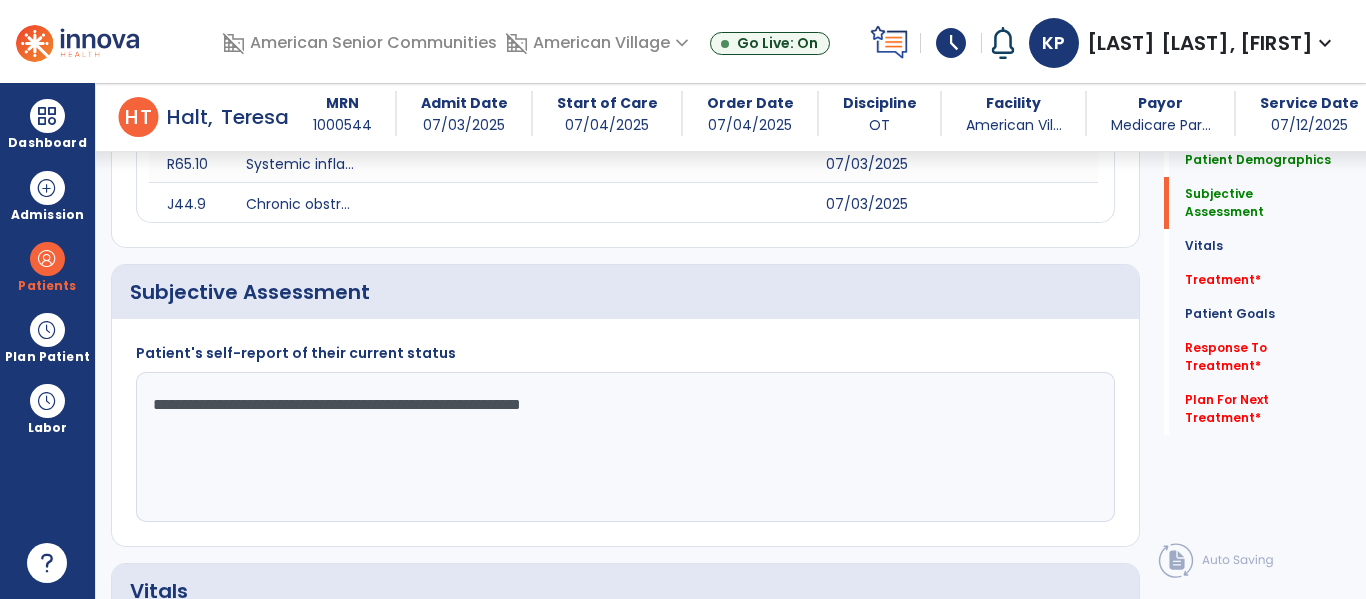 scroll, scrollTop: 330, scrollLeft: 0, axis: vertical 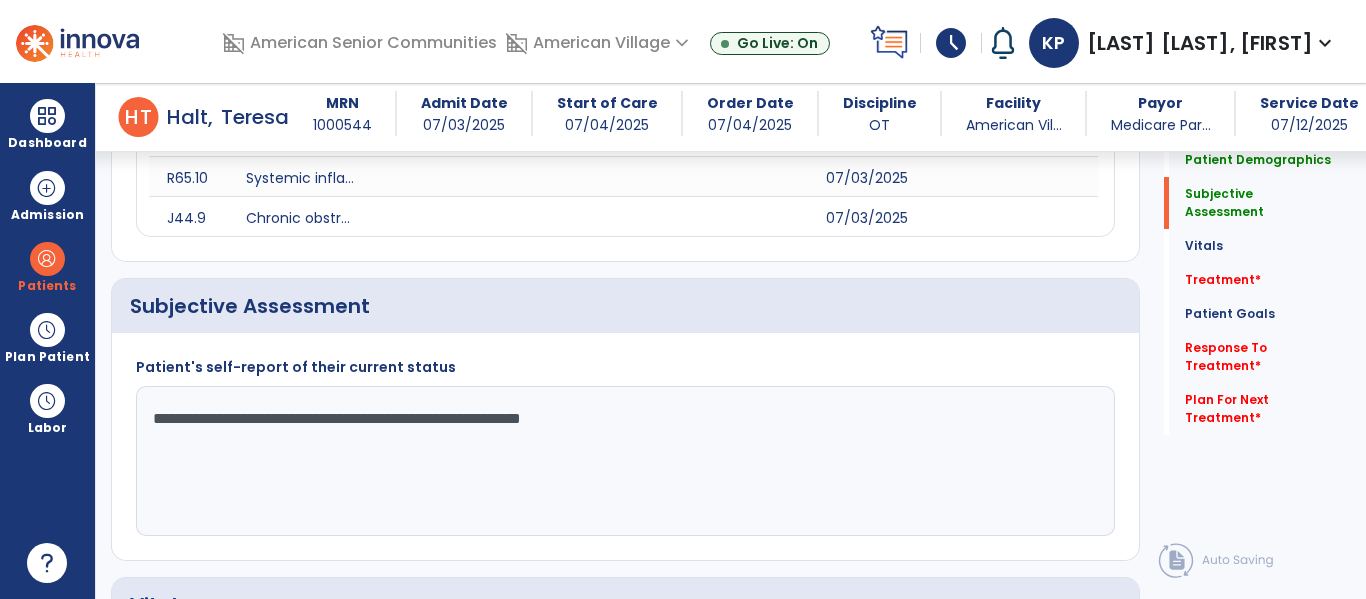 click on "**********" 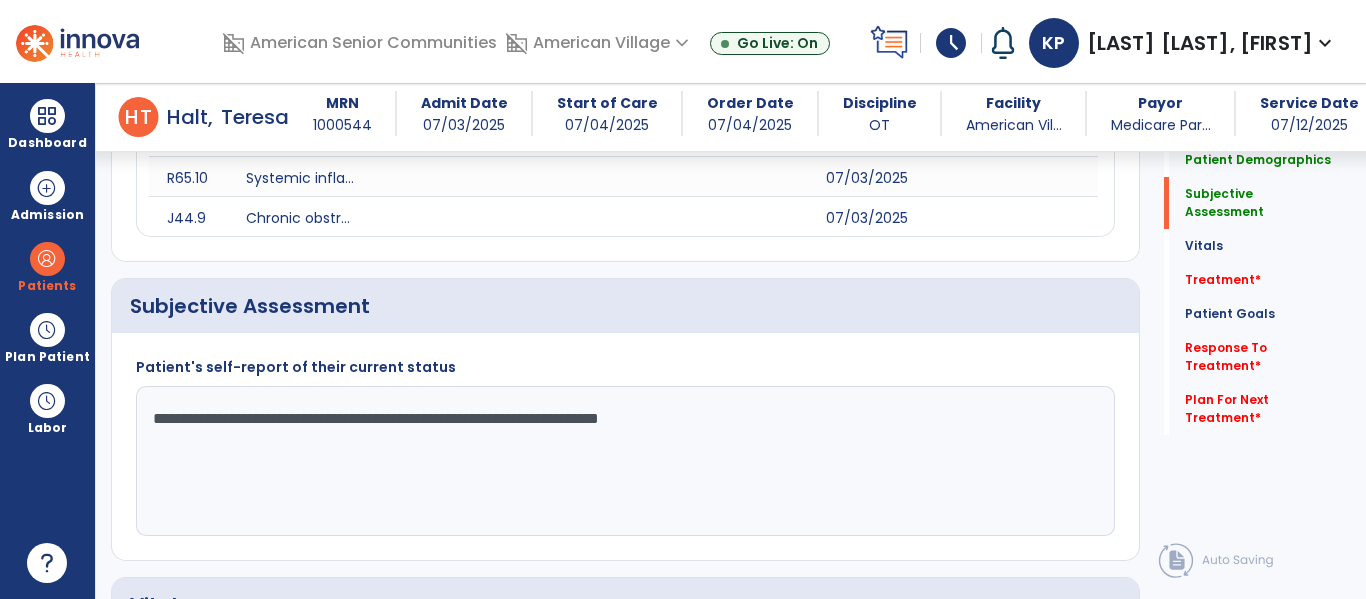 click on "**********" 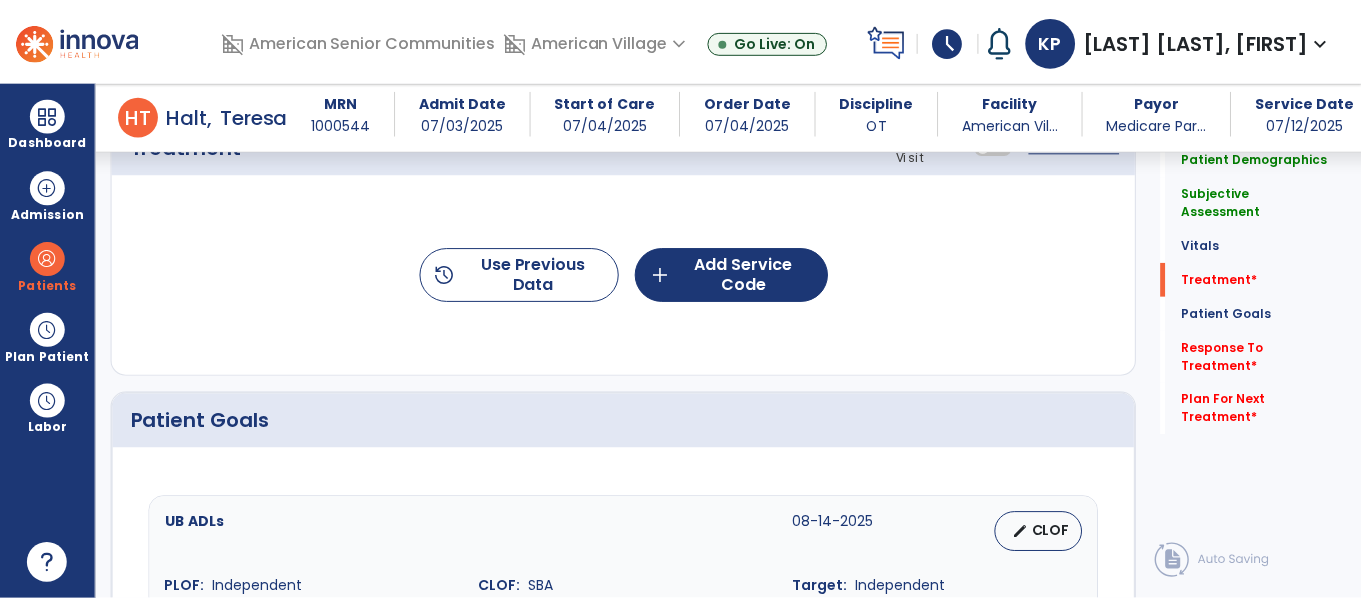 scroll, scrollTop: 1199, scrollLeft: 0, axis: vertical 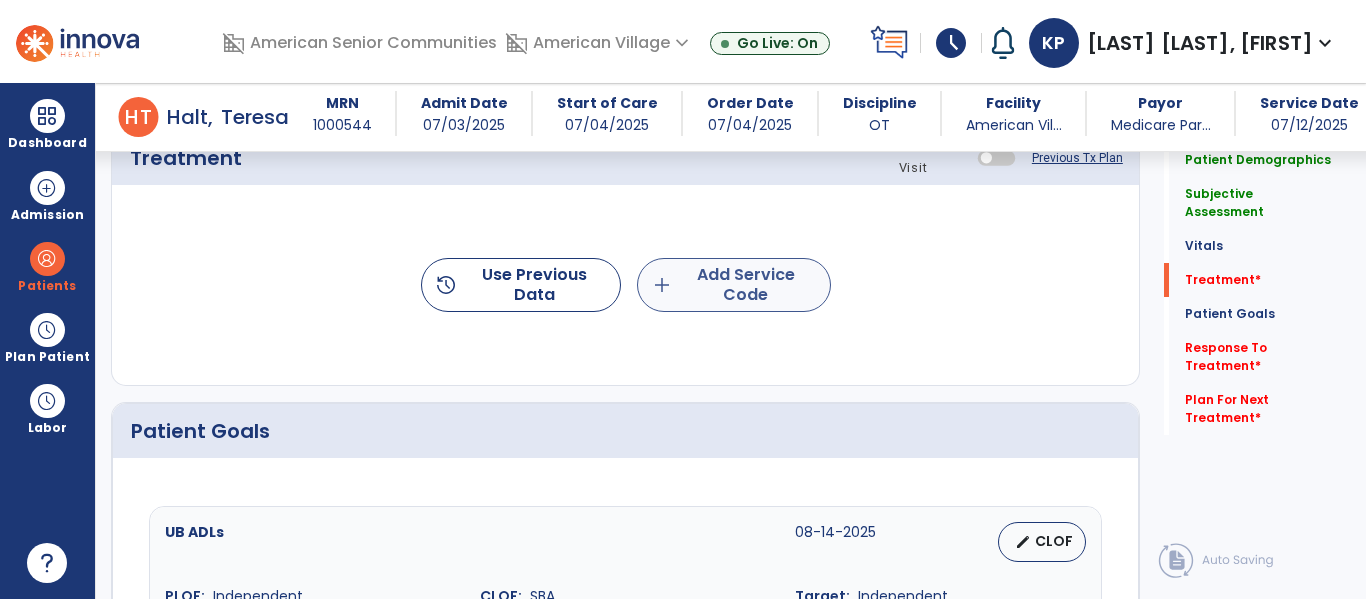 type on "**********" 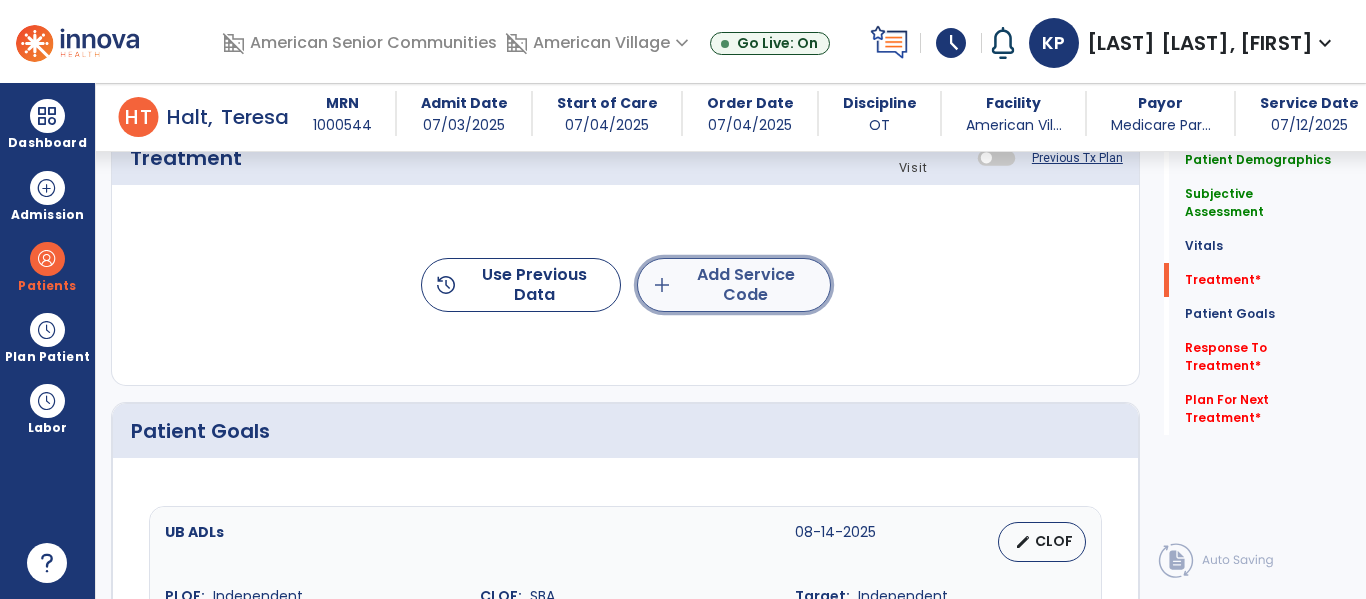 click on "add  Add Service Code" 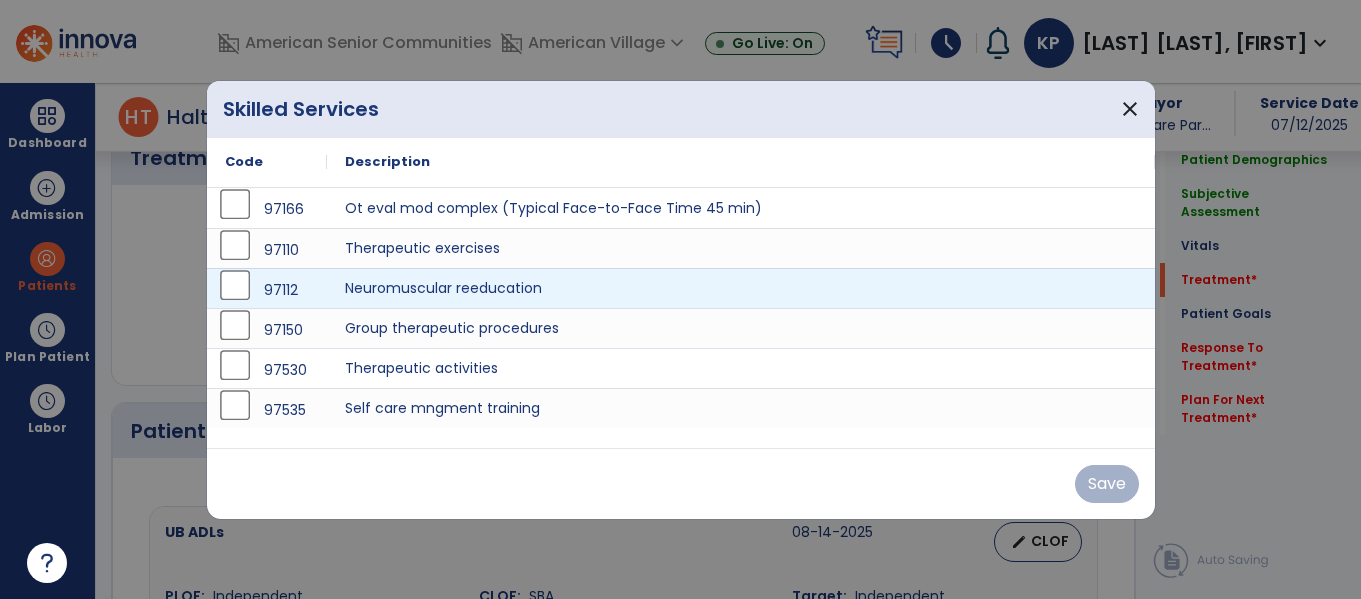 scroll, scrollTop: 1199, scrollLeft: 0, axis: vertical 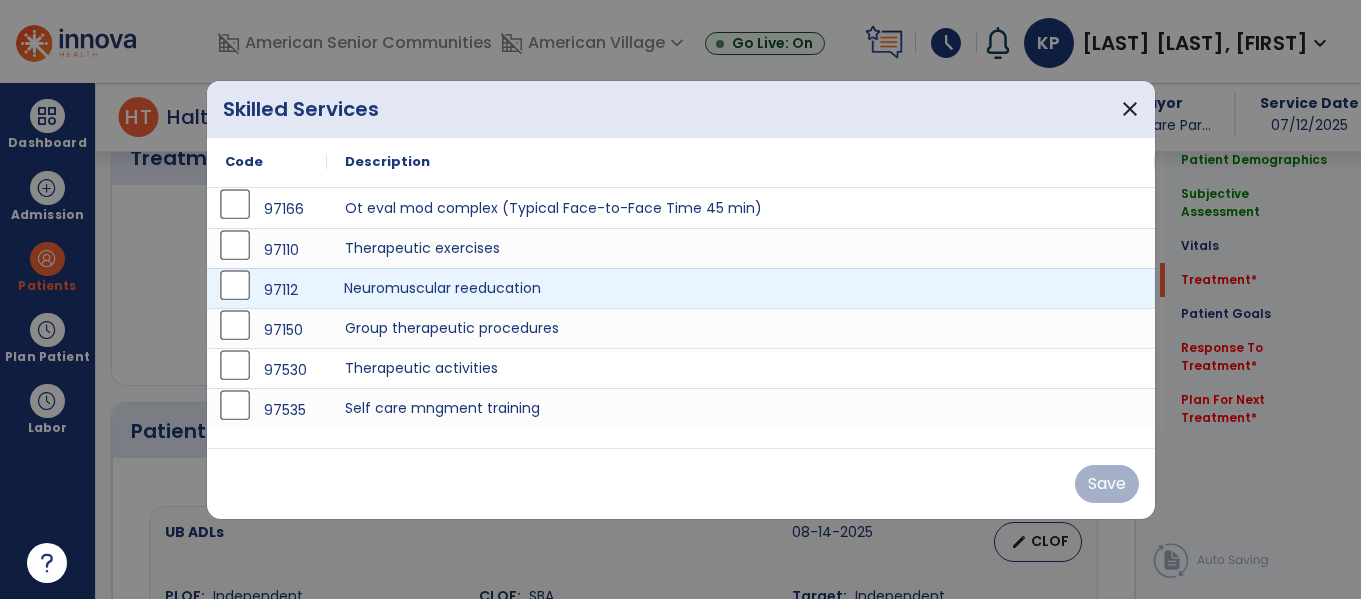 click on "Neuromuscular reeducation" at bounding box center [741, 288] 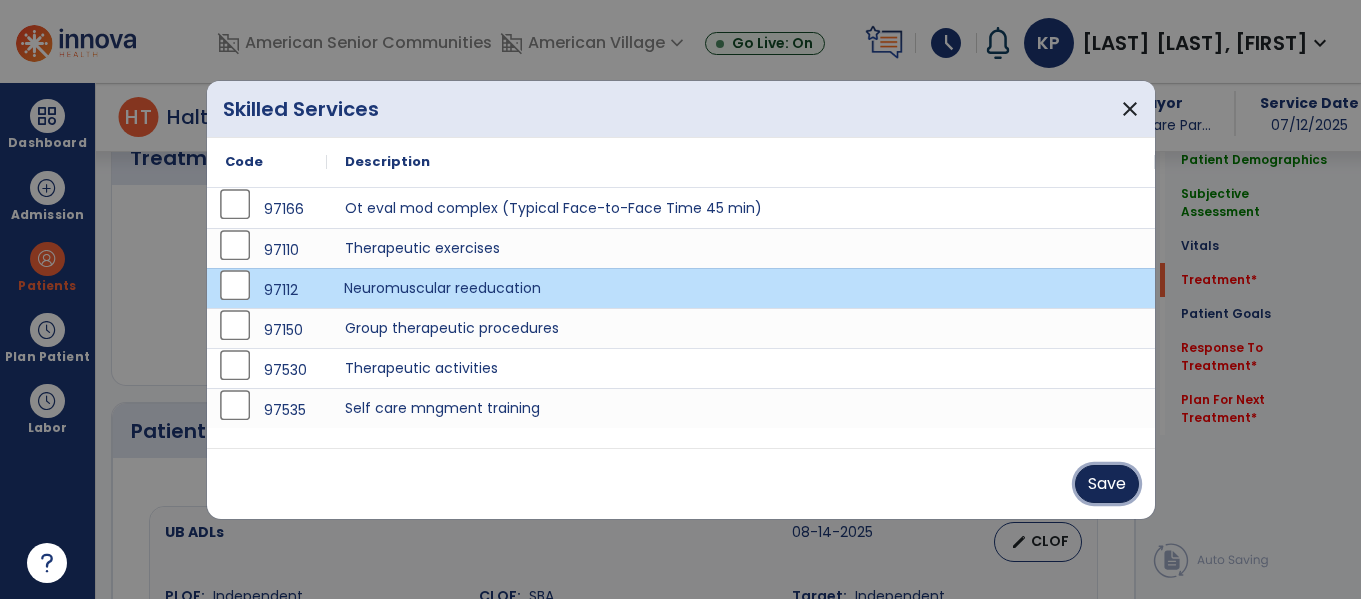 click on "Save" at bounding box center [1107, 484] 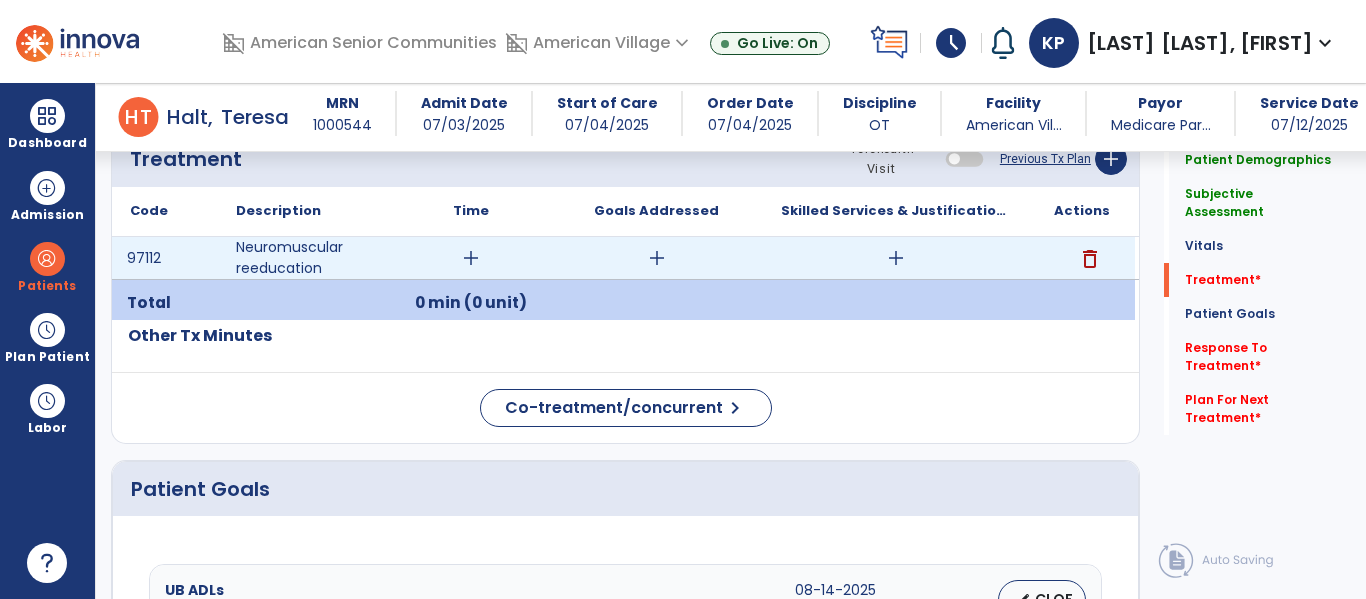 click on "add" at bounding box center [471, 258] 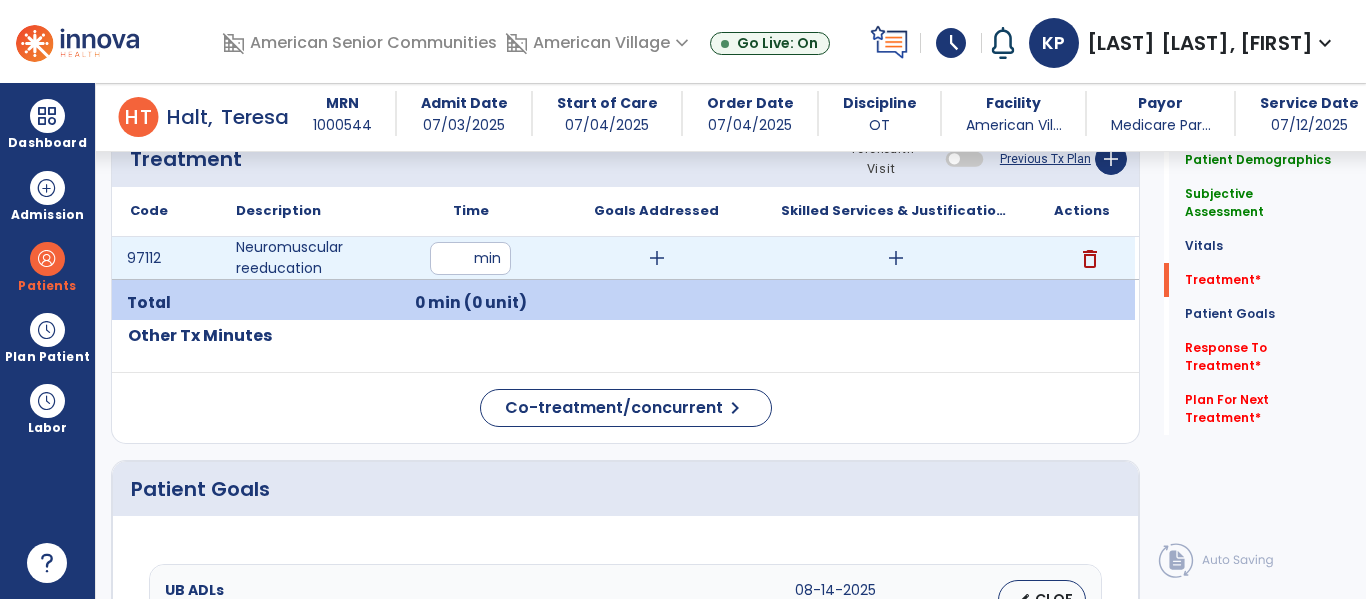 type on "**" 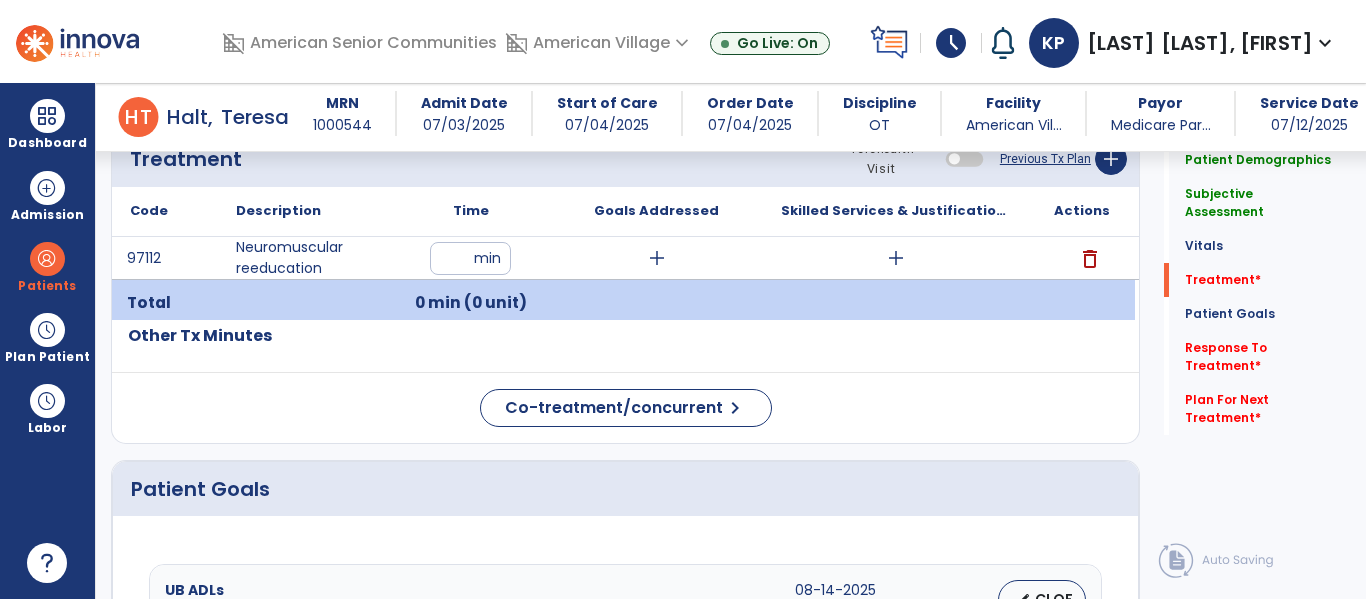 click on "Code
Description
Time" 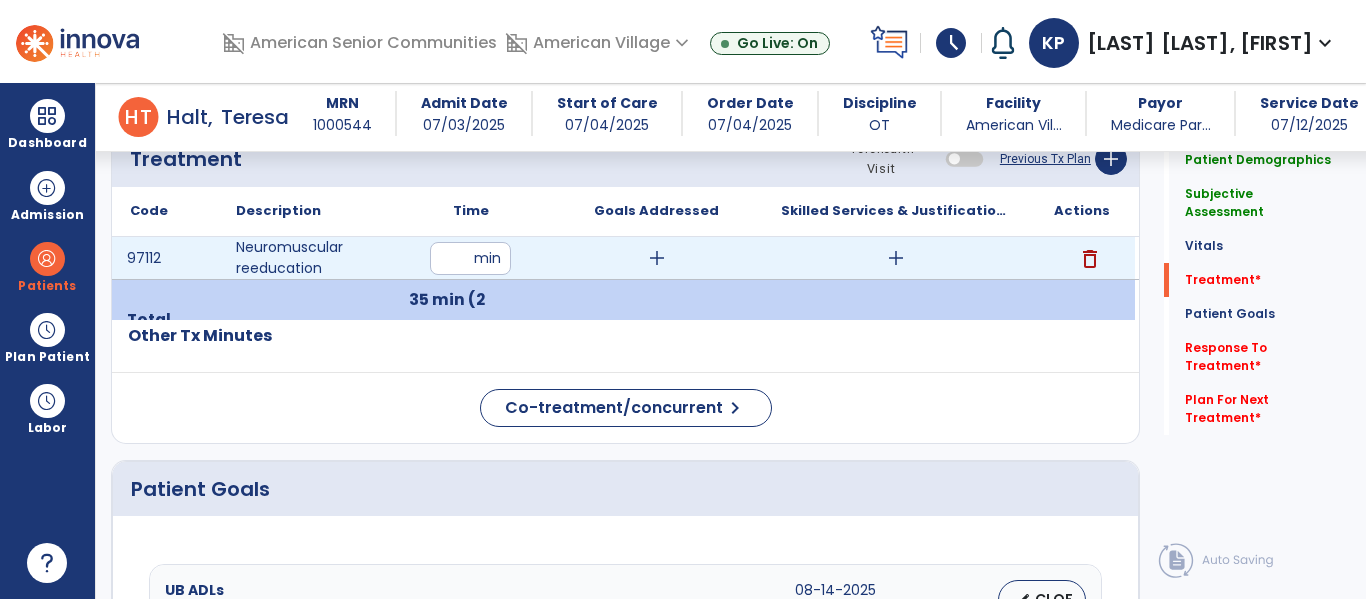 click on "add" at bounding box center (896, 258) 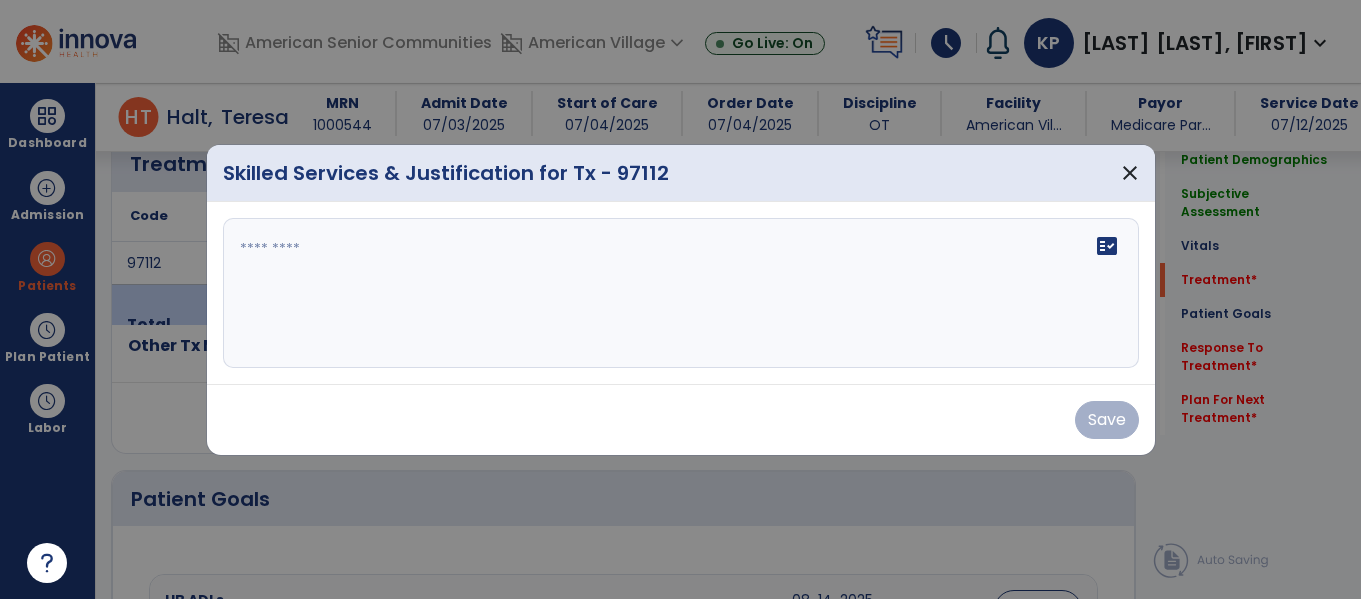 scroll, scrollTop: 1199, scrollLeft: 0, axis: vertical 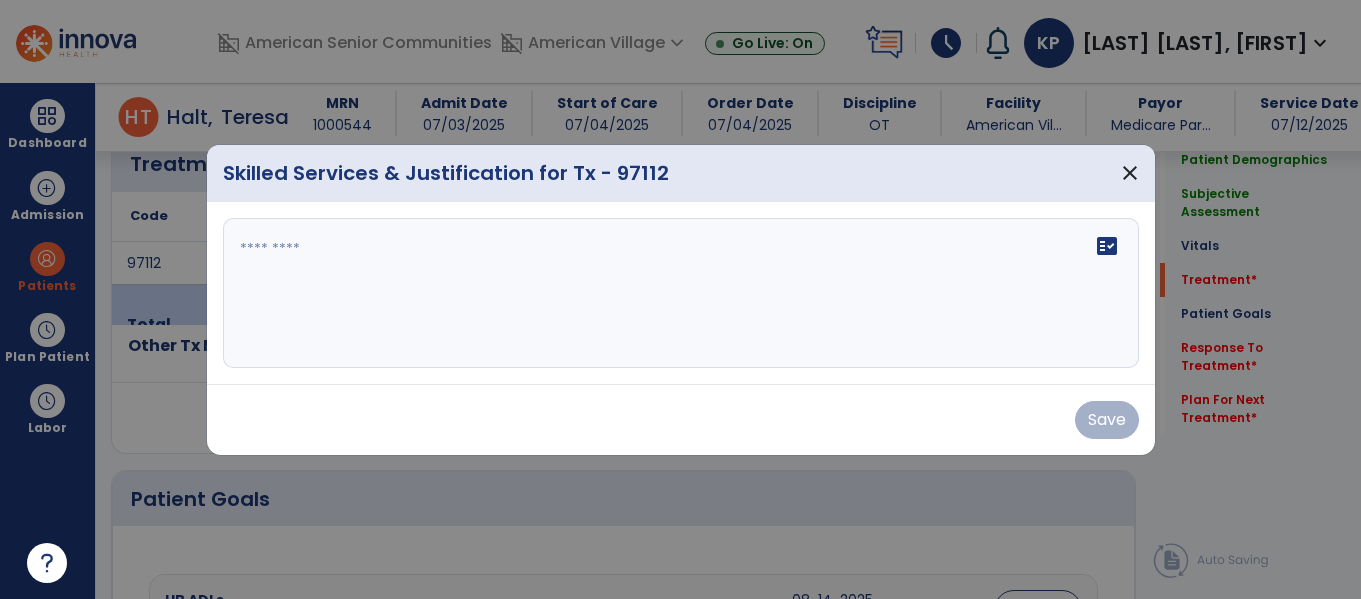 click at bounding box center [681, 293] 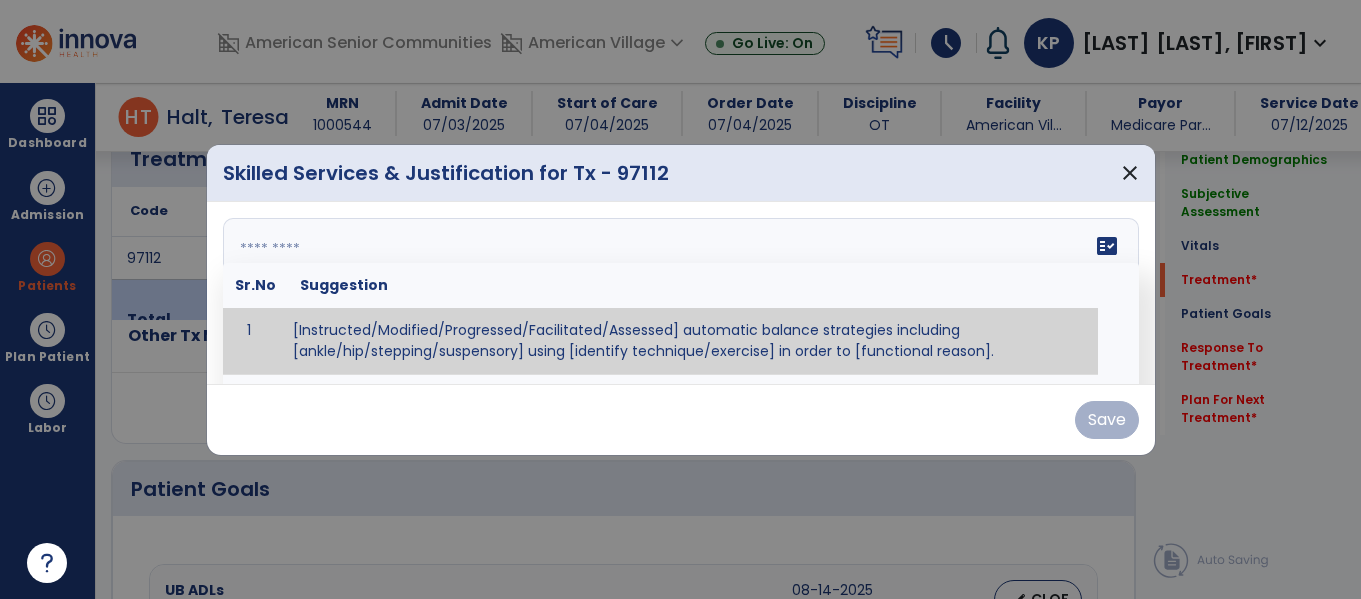 paste on "**********" 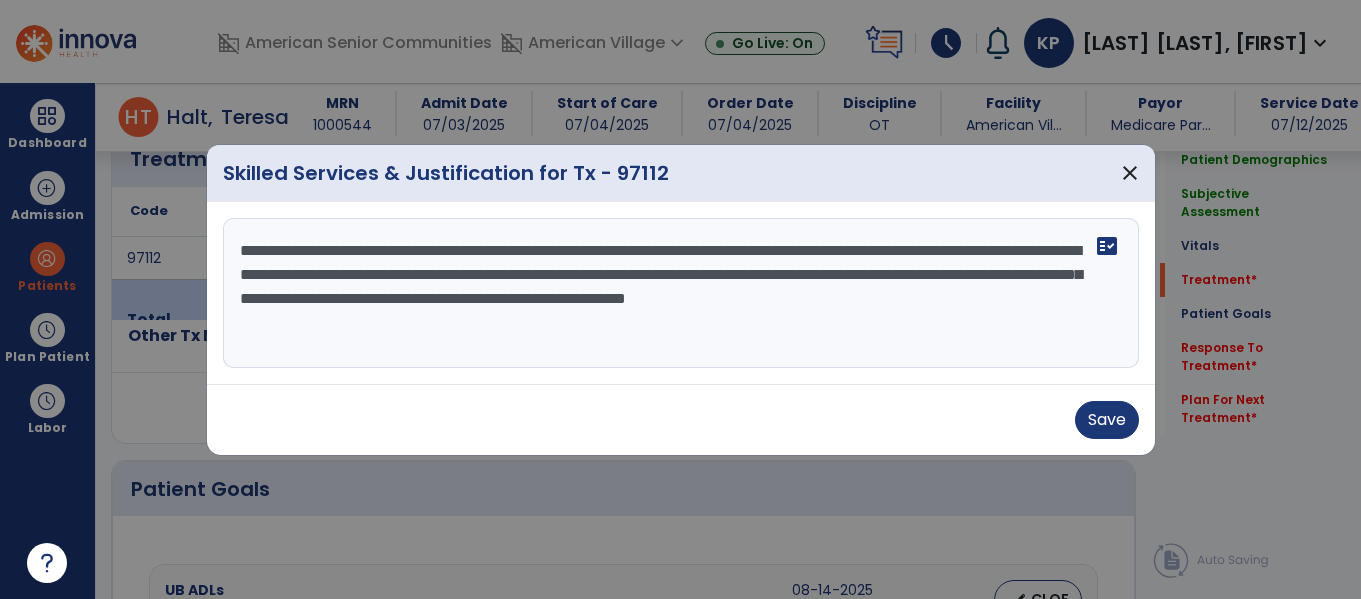 click on "**********" at bounding box center [681, 293] 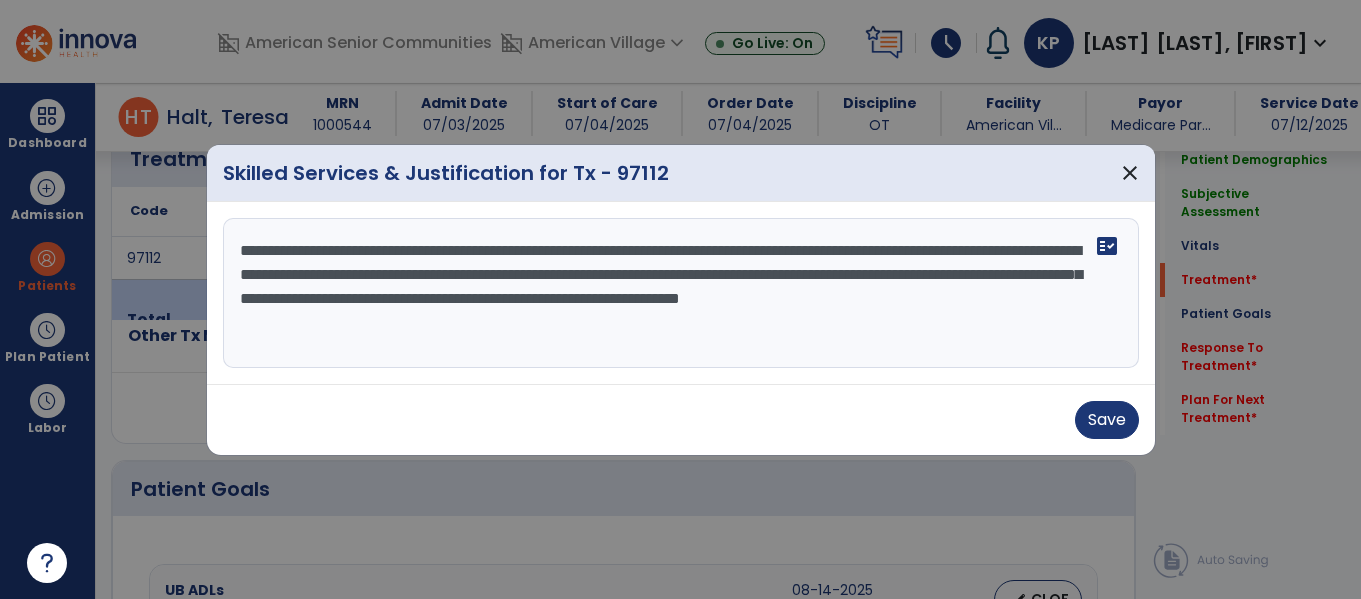 click on "**********" at bounding box center (681, 293) 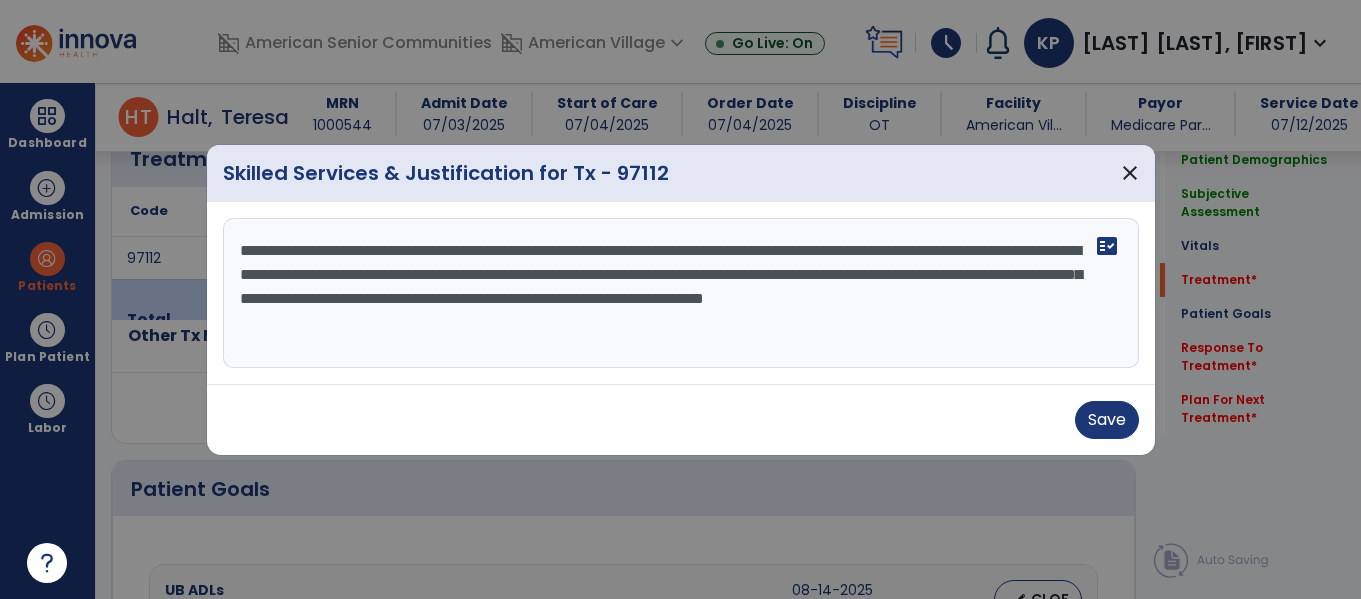 click on "**********" at bounding box center [681, 293] 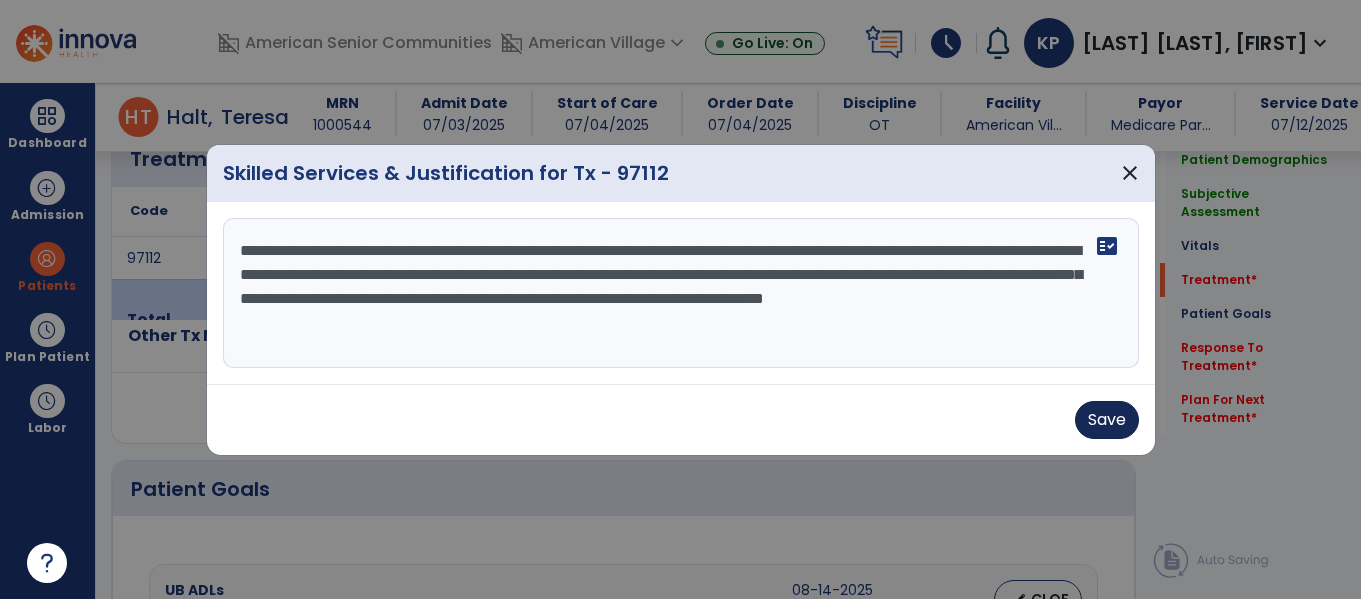 type on "**********" 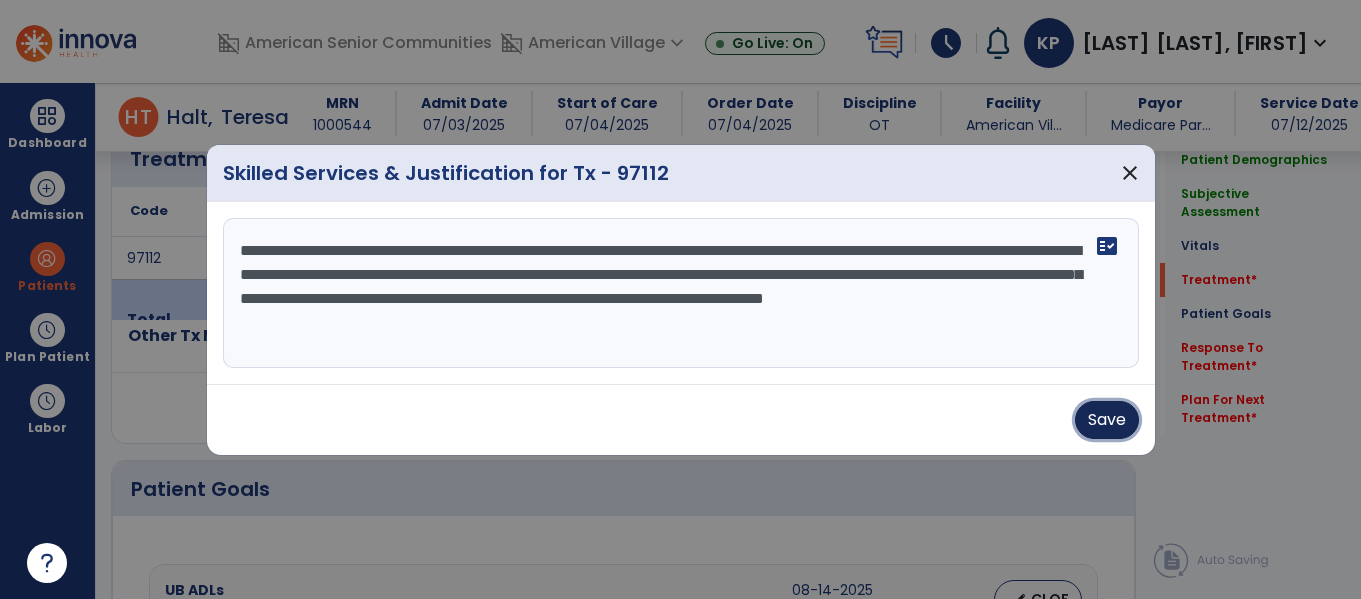 click on "Save" at bounding box center (1107, 420) 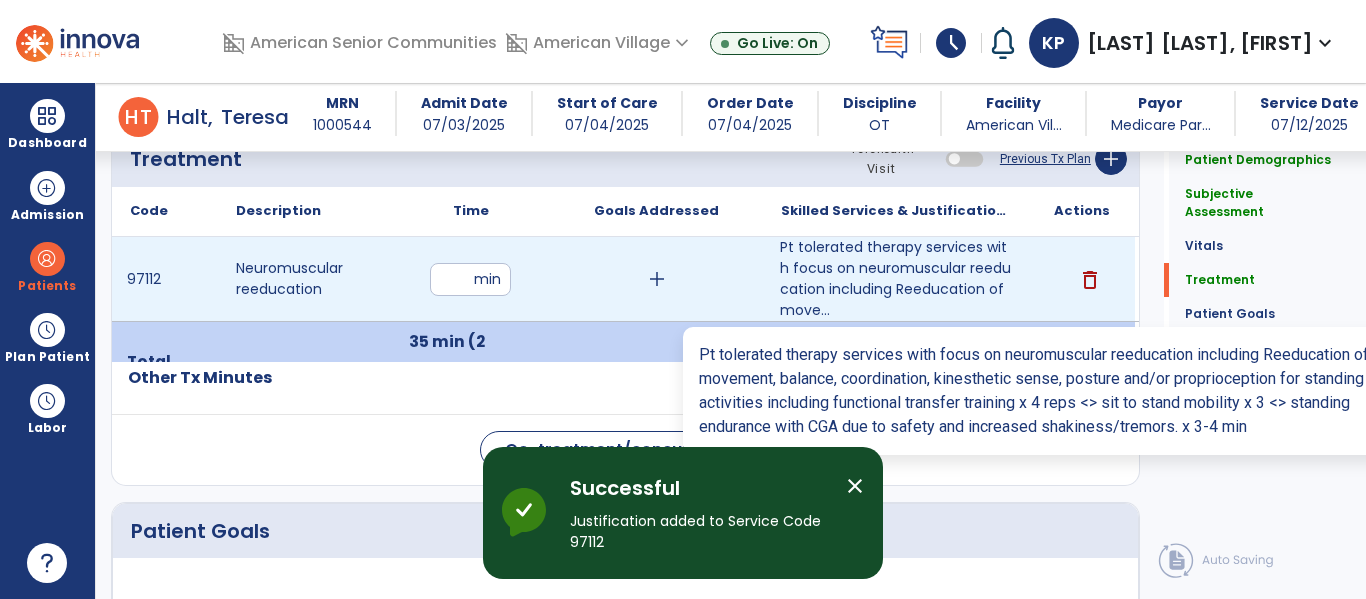 click on "Pt  tolerated therapy services with focus on neuromuscular reeducation including Reeducation of move..." at bounding box center [896, 279] 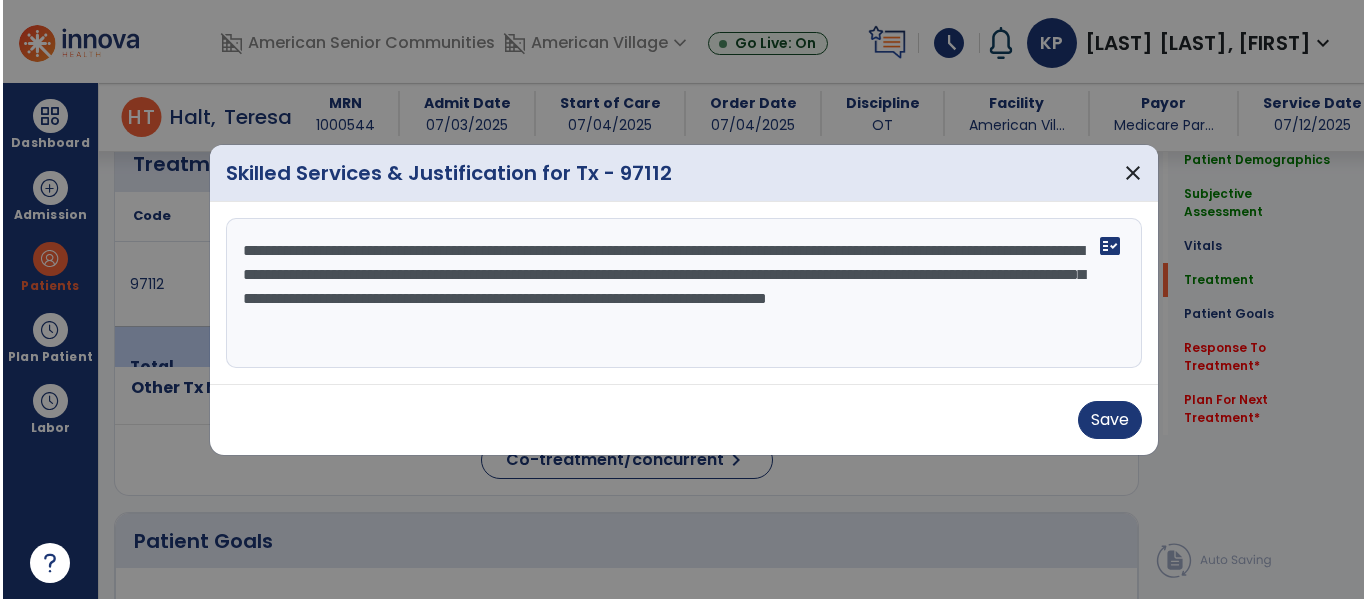 scroll, scrollTop: 1199, scrollLeft: 0, axis: vertical 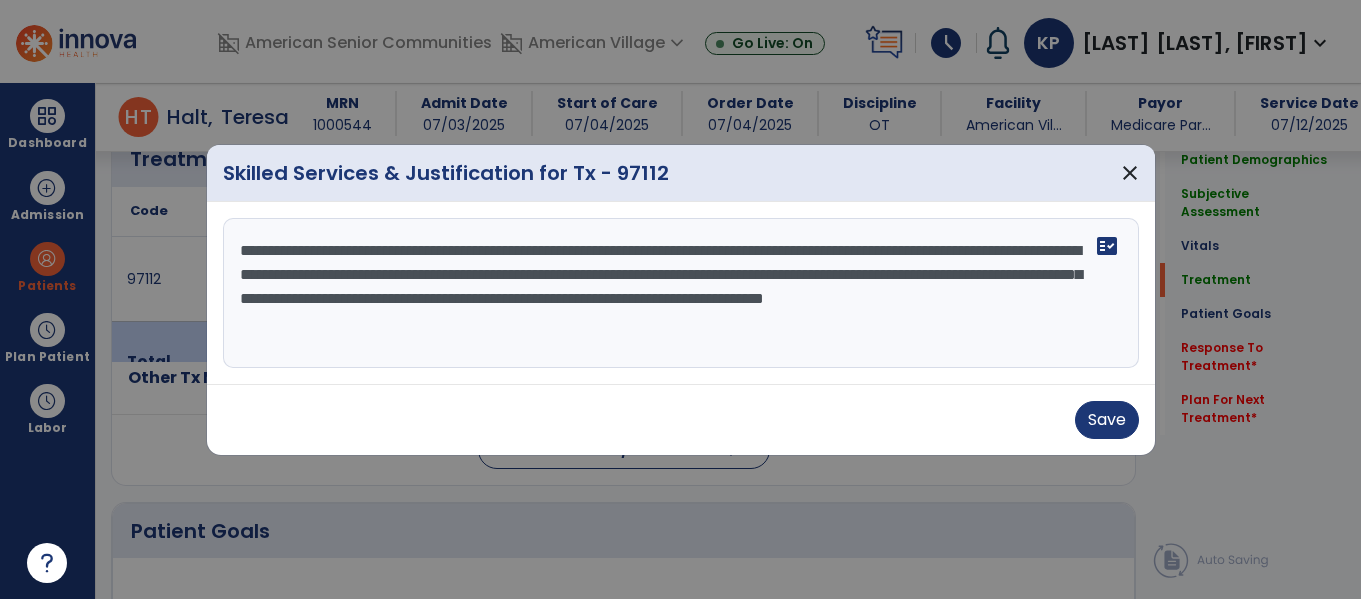 drag, startPoint x: 717, startPoint y: 325, endPoint x: 627, endPoint y: 322, distance: 90.04999 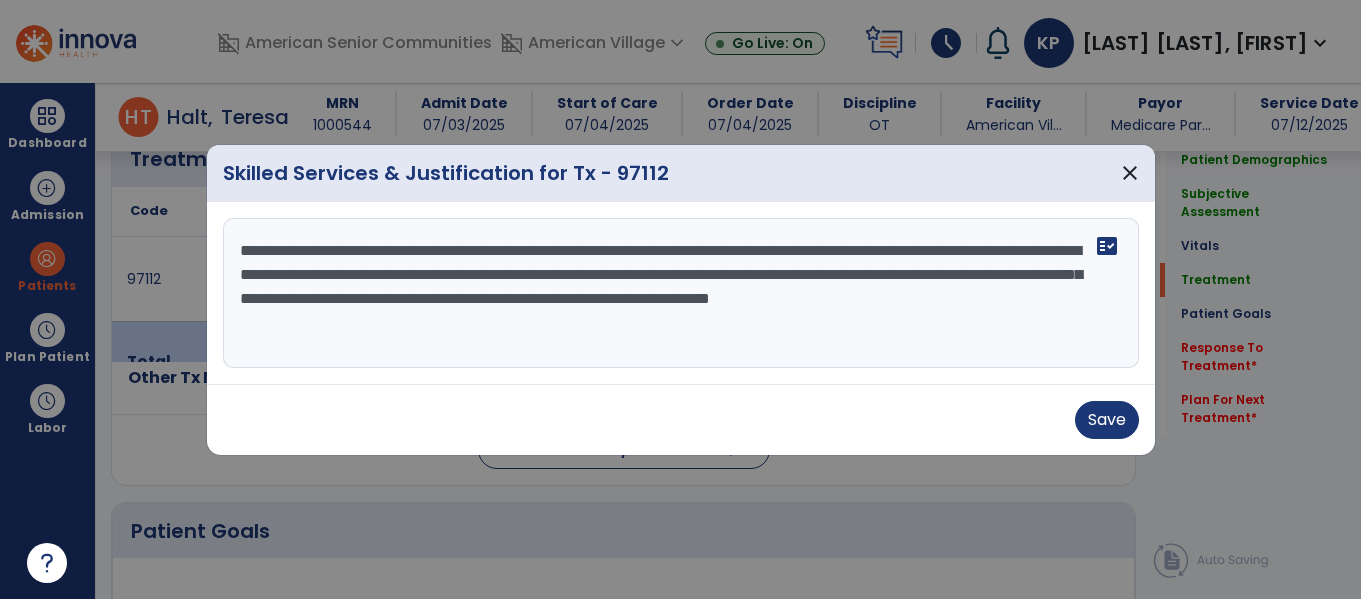 click on "**********" at bounding box center [681, 293] 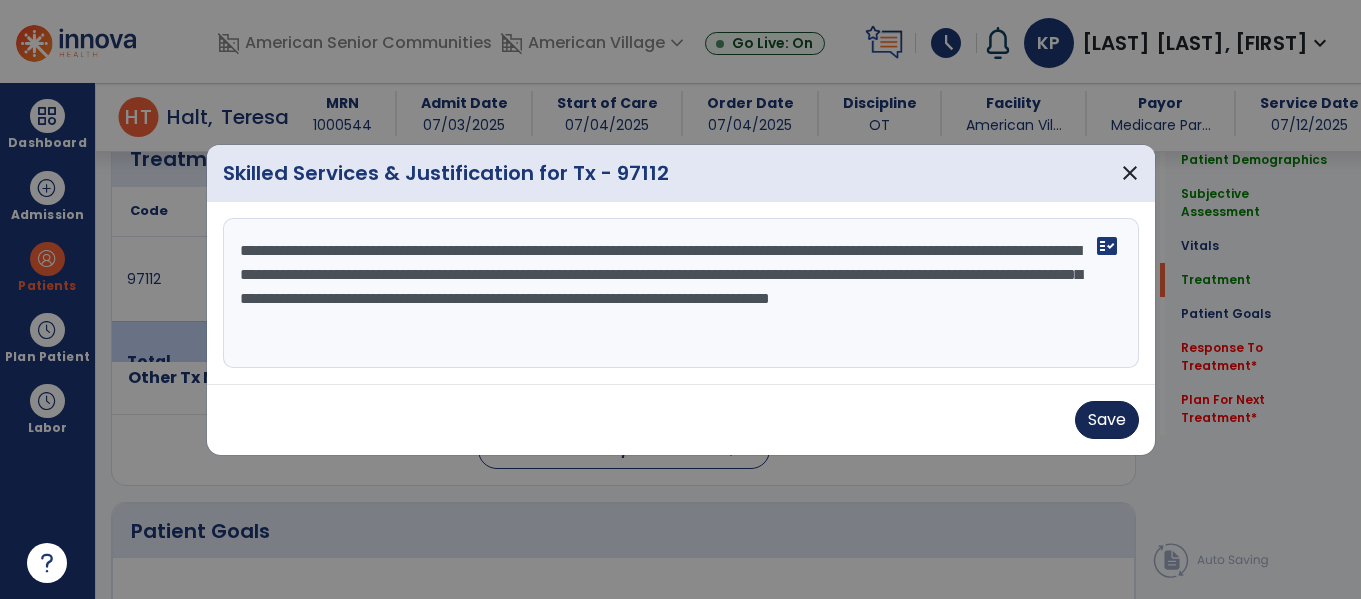 type on "**********" 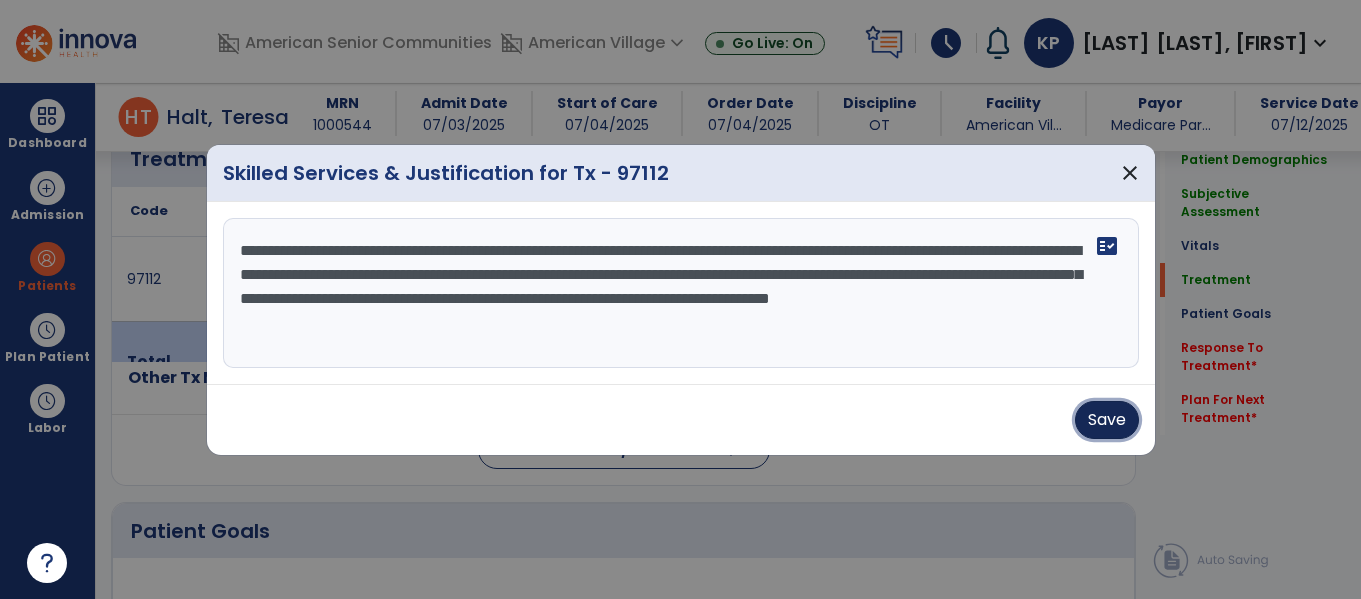 click on "Save" at bounding box center [1107, 420] 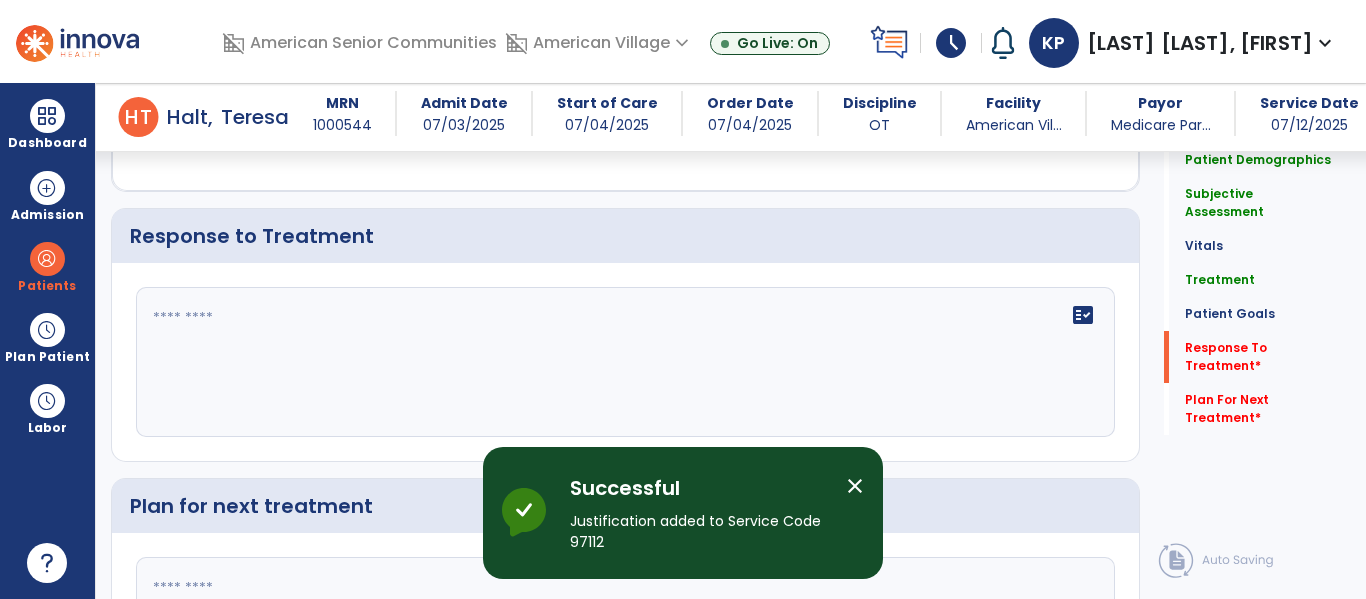scroll, scrollTop: 2756, scrollLeft: 0, axis: vertical 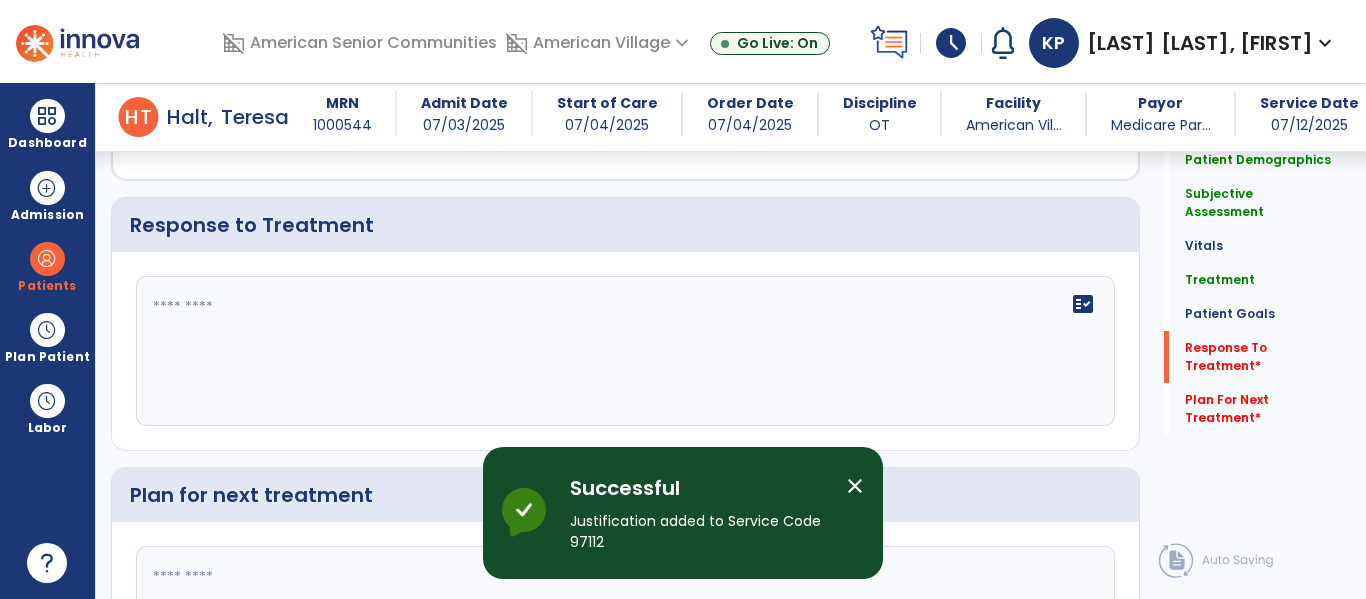 click on "fact_check" 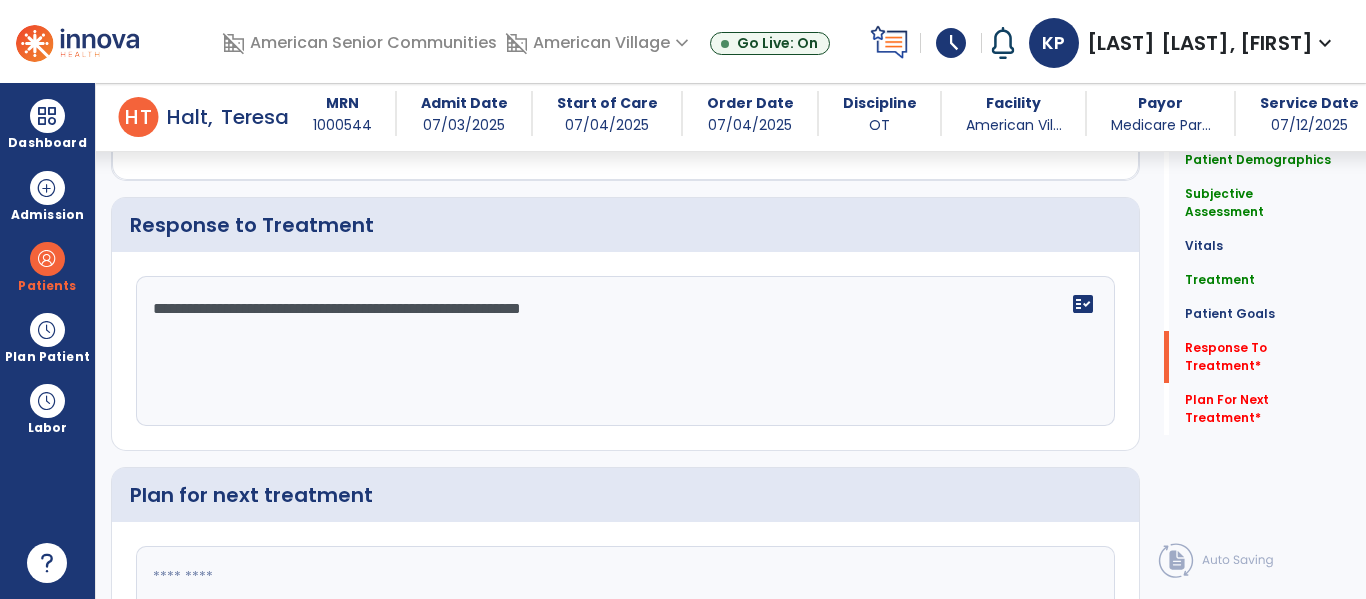 click on "**********" 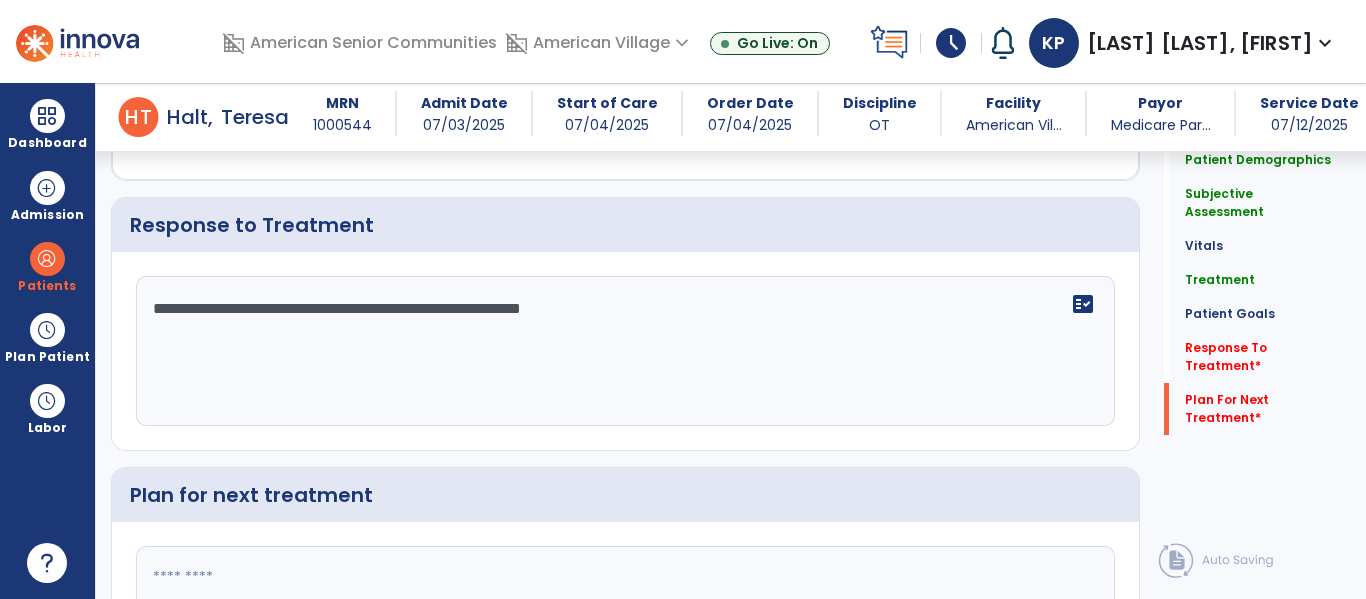 scroll, scrollTop: 2944, scrollLeft: 0, axis: vertical 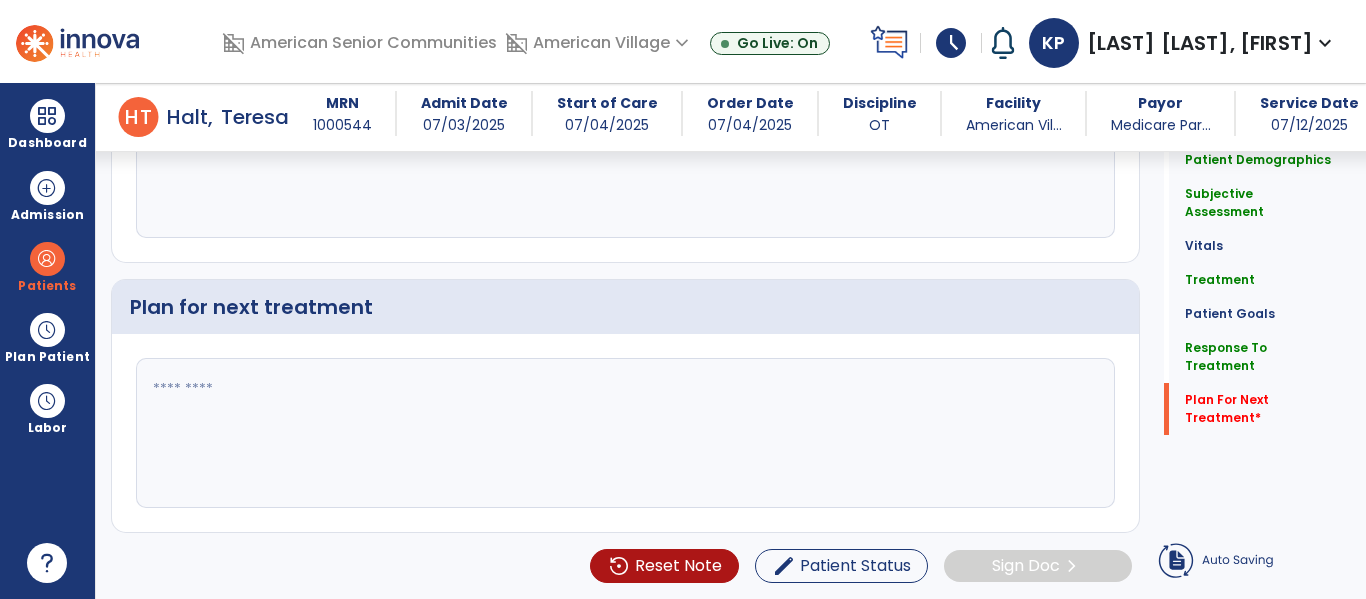 type on "**********" 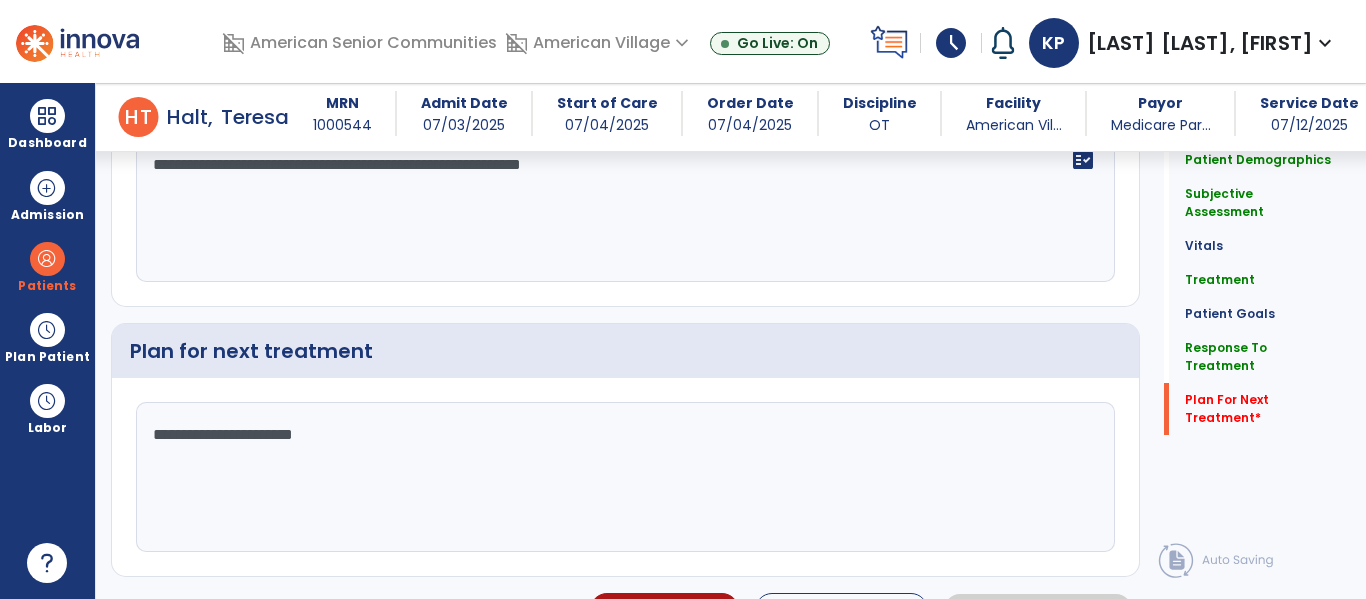 scroll, scrollTop: 2944, scrollLeft: 0, axis: vertical 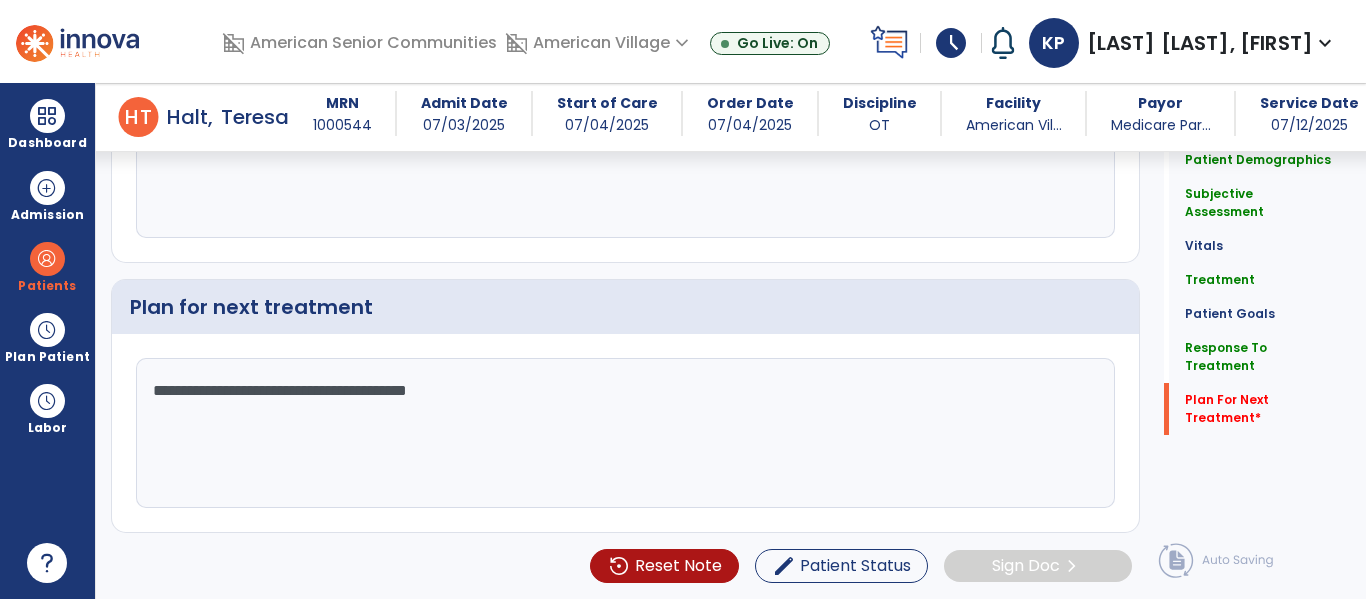 click on "**********" 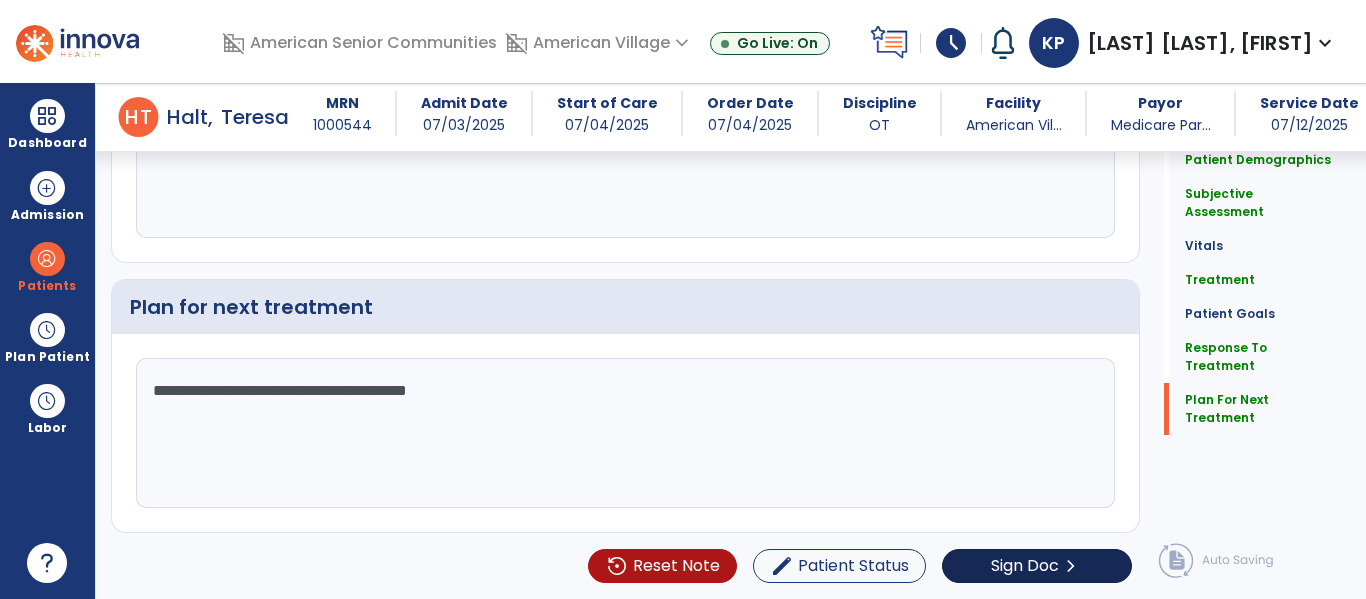 type on "**********" 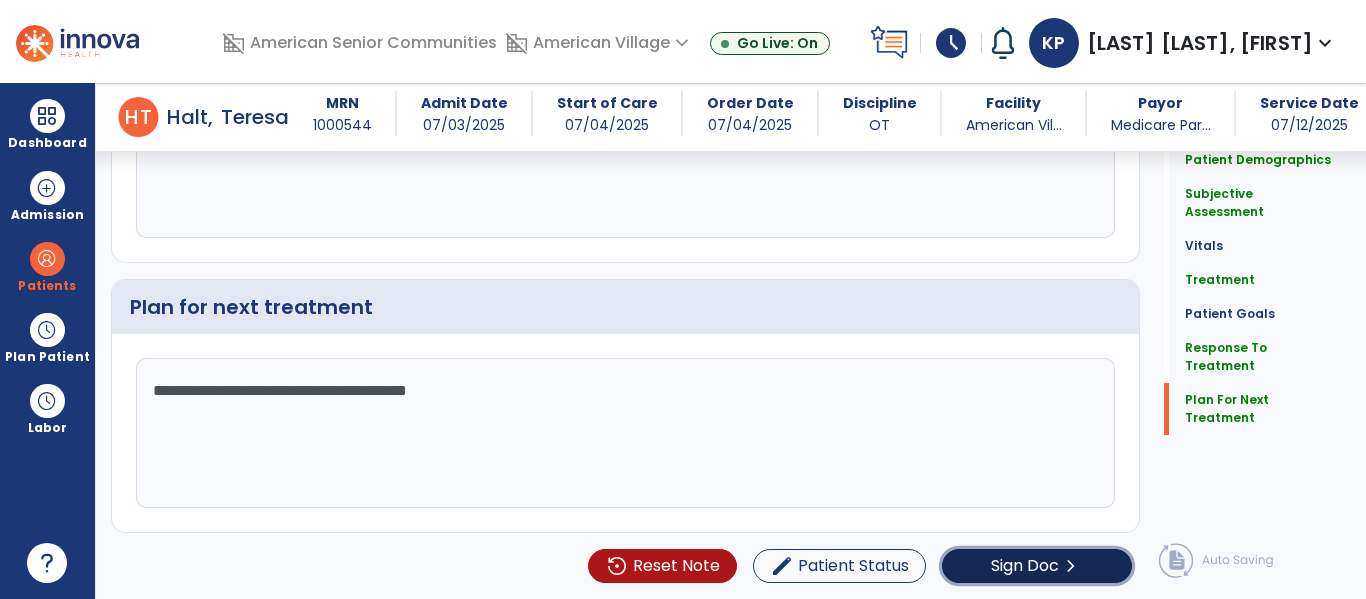 click on "Sign Doc" 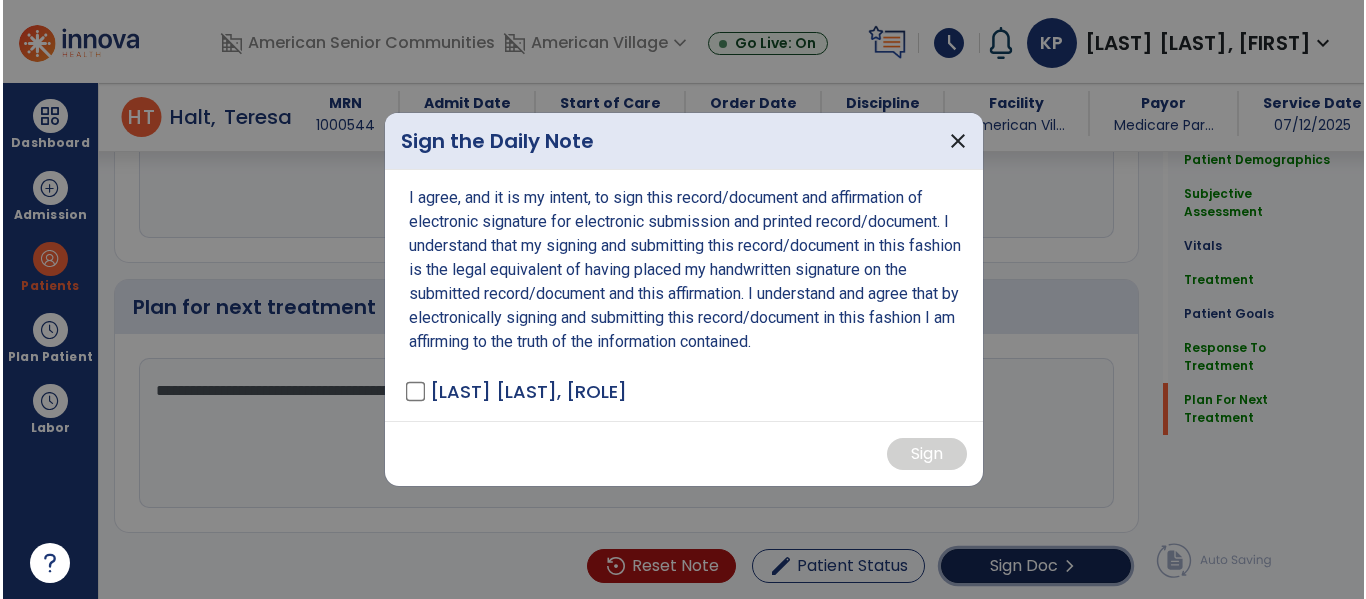 scroll, scrollTop: 2944, scrollLeft: 0, axis: vertical 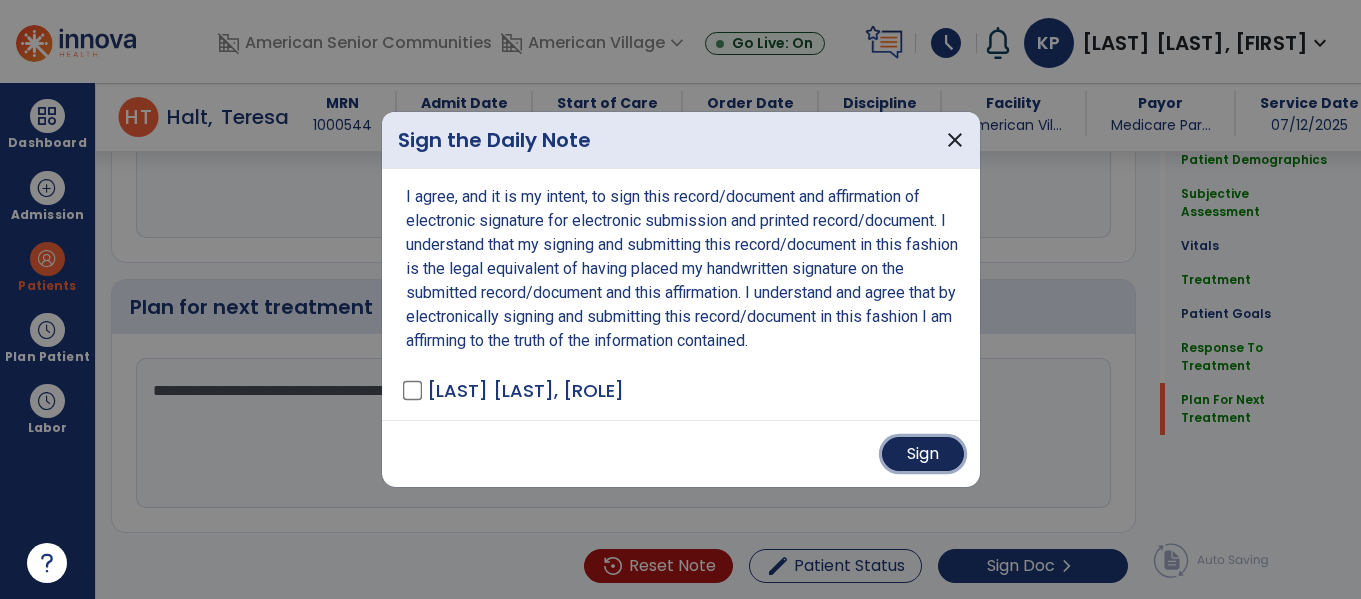 click on "Sign" at bounding box center (923, 454) 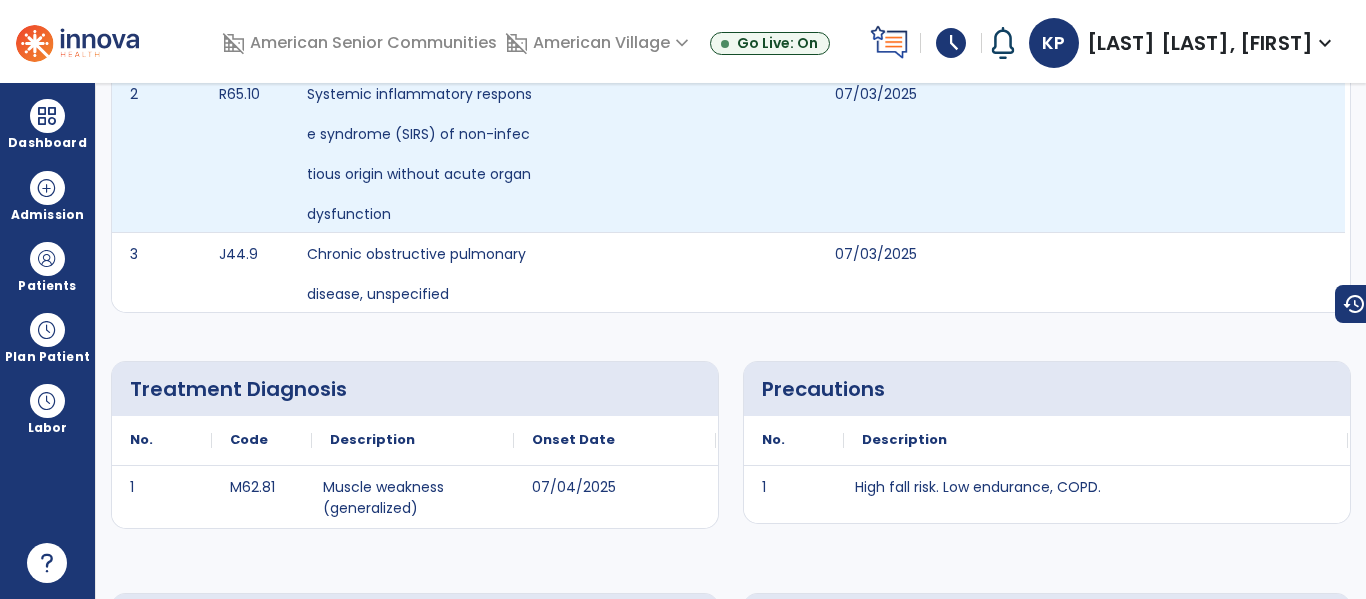 scroll, scrollTop: 0, scrollLeft: 0, axis: both 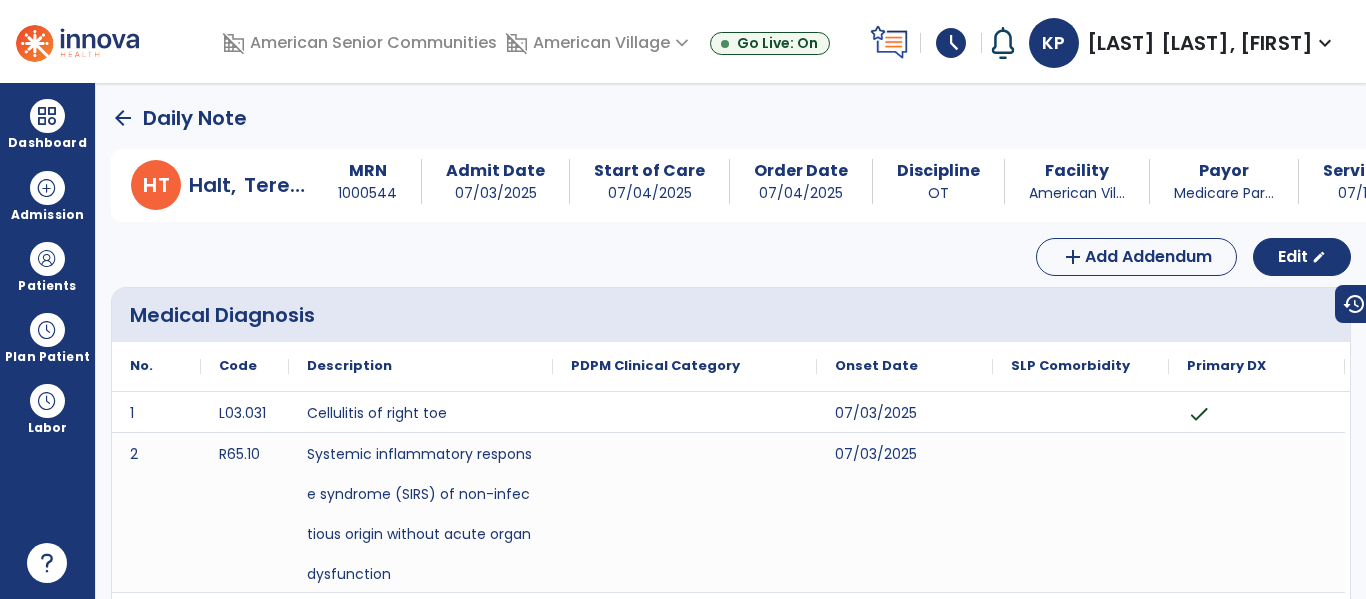 click on "arrow_back" 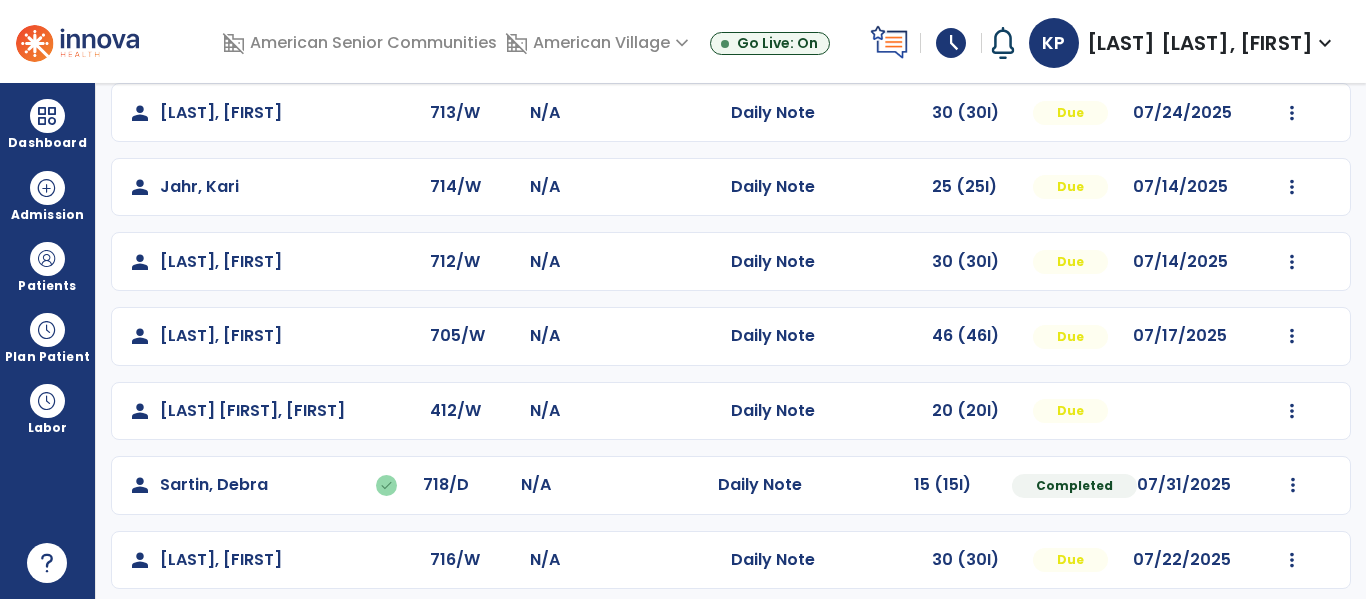 scroll, scrollTop: 768, scrollLeft: 0, axis: vertical 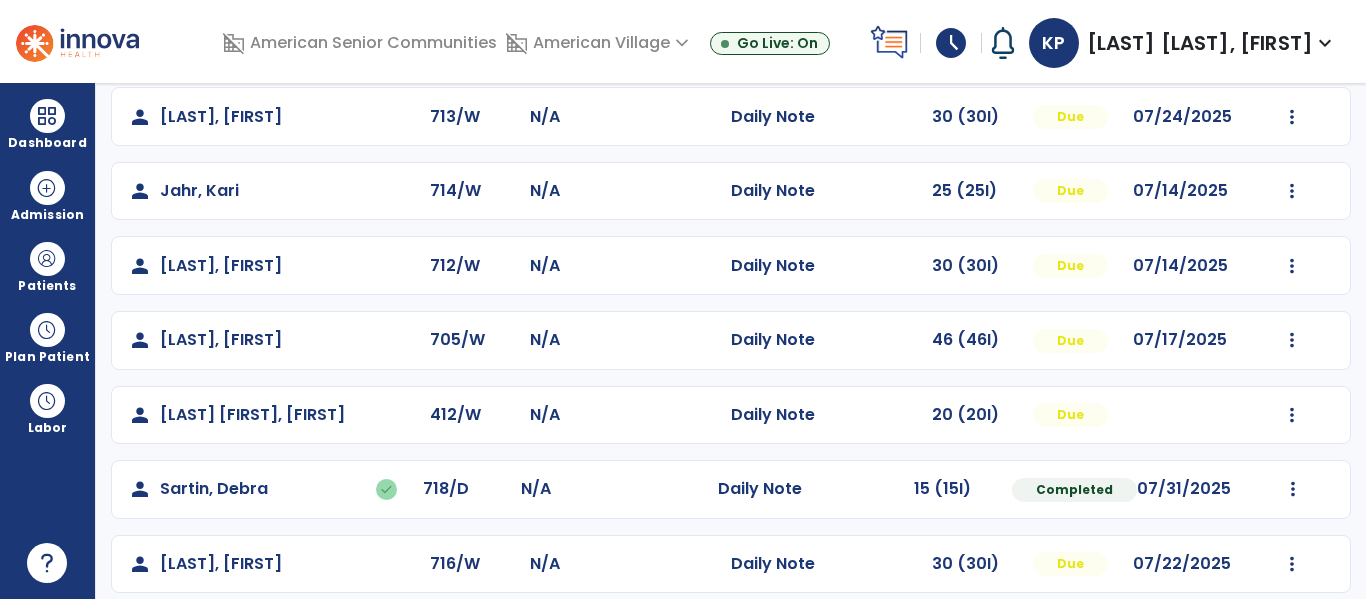 click on "Mark Visit As Complete   Reset Note   Open Document   G + C Mins" 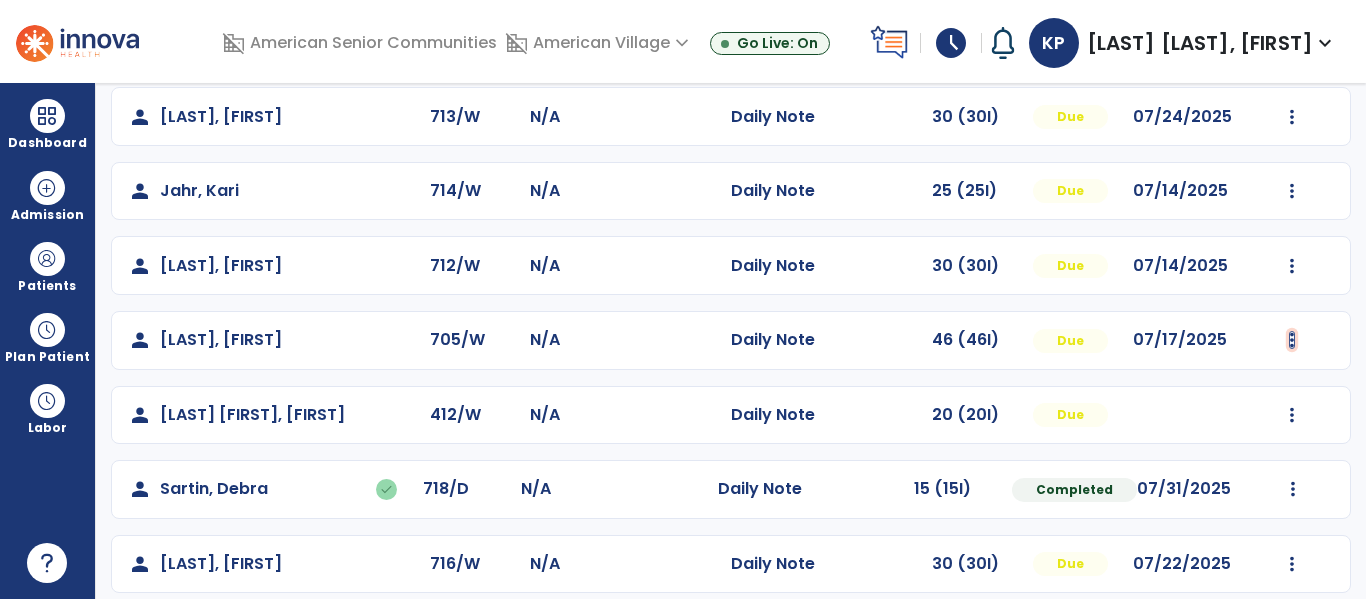 click at bounding box center [1292, -480] 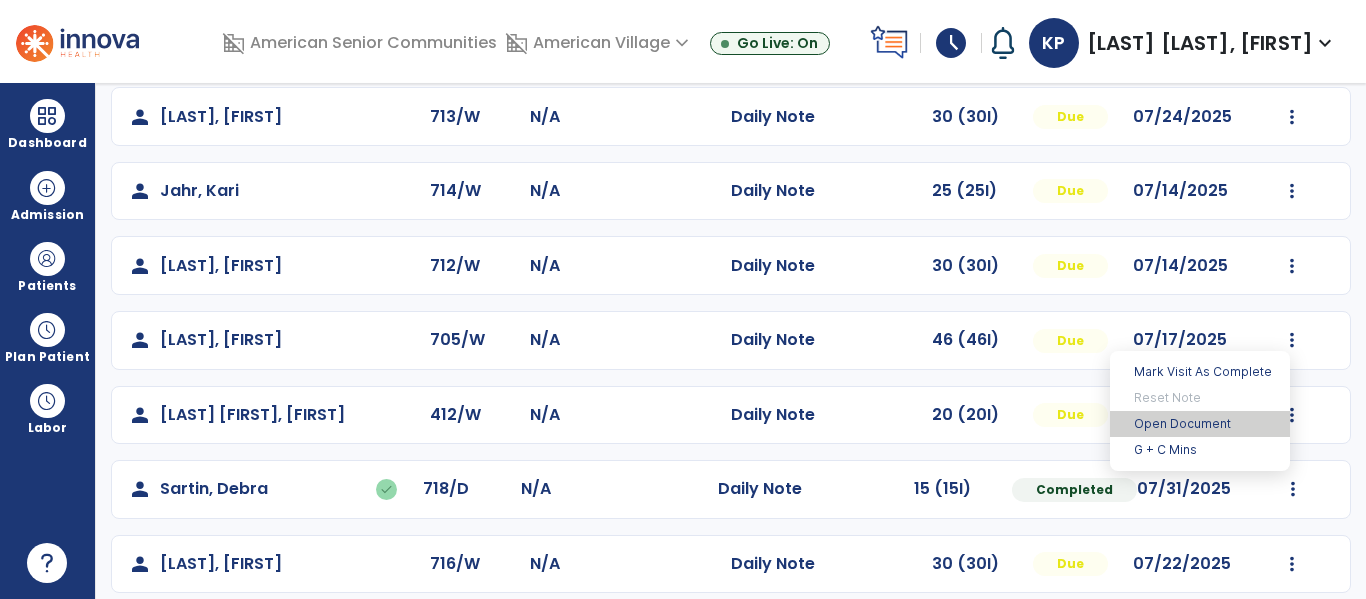 click on "Open Document" at bounding box center (1200, 424) 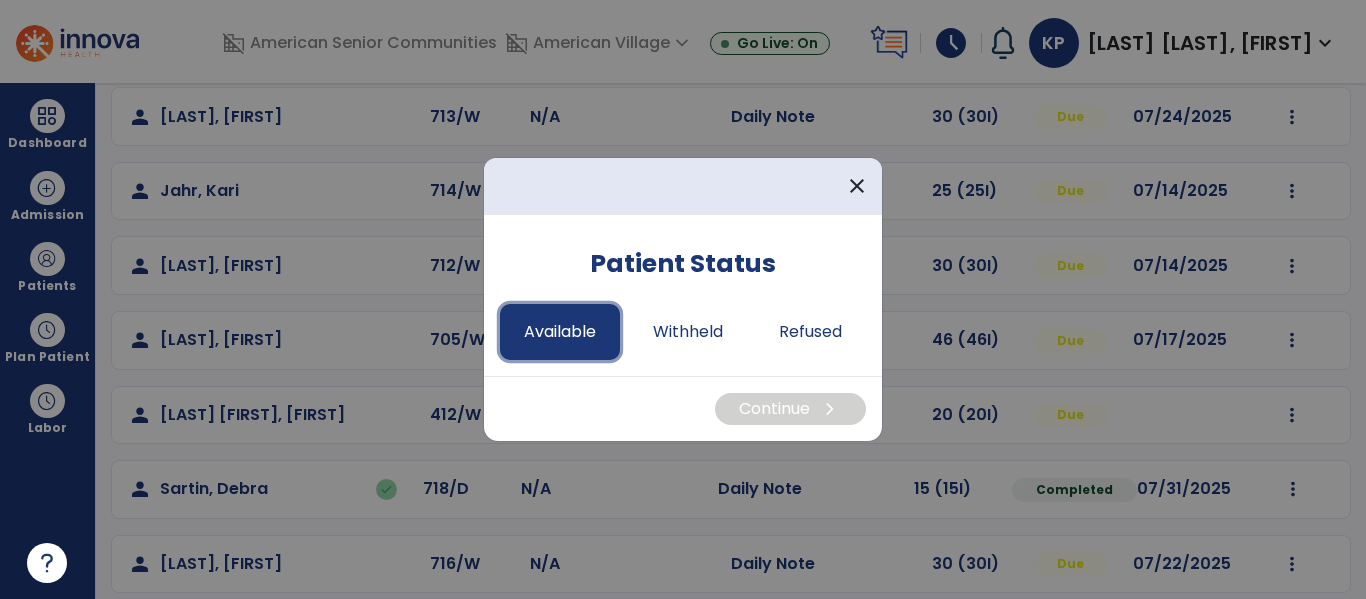 click on "Available" at bounding box center [560, 332] 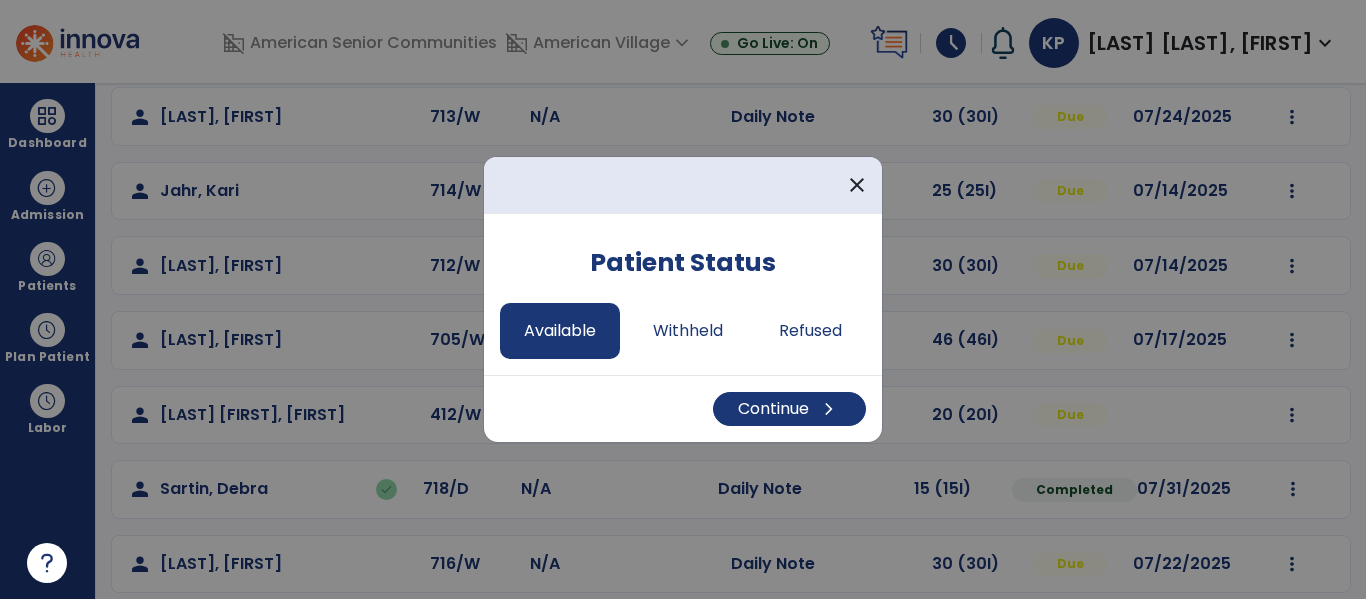 click on "Continue   chevron_right" at bounding box center [683, 408] 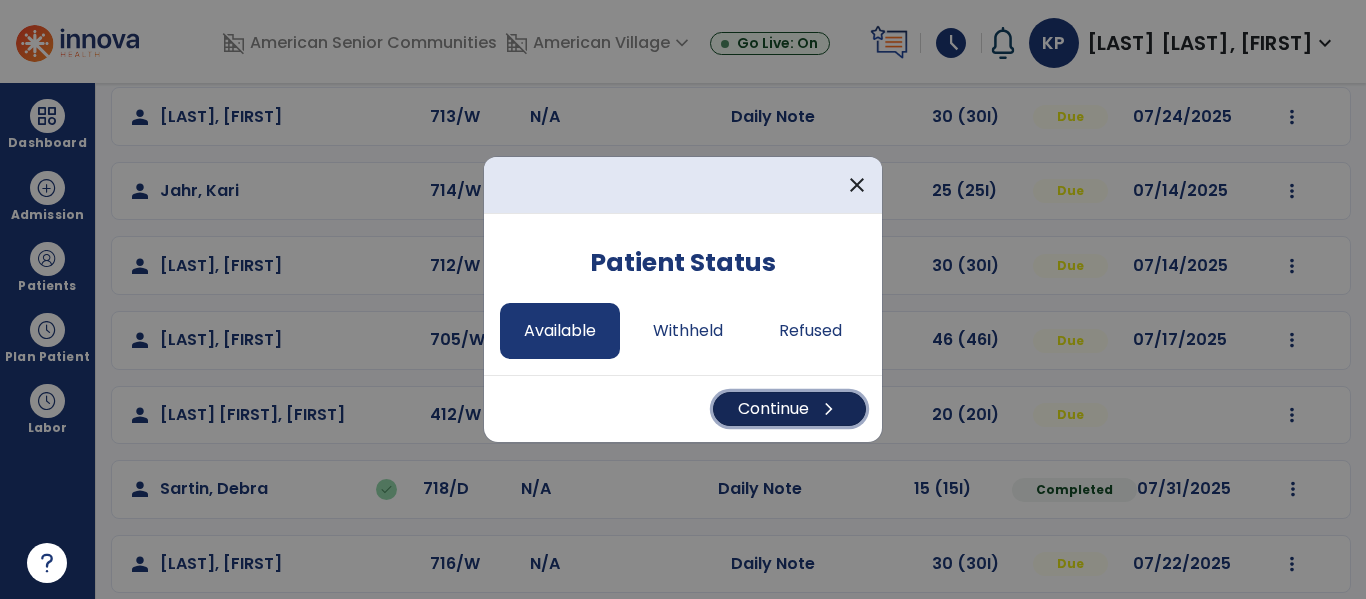 click on "Continue   chevron_right" at bounding box center [789, 409] 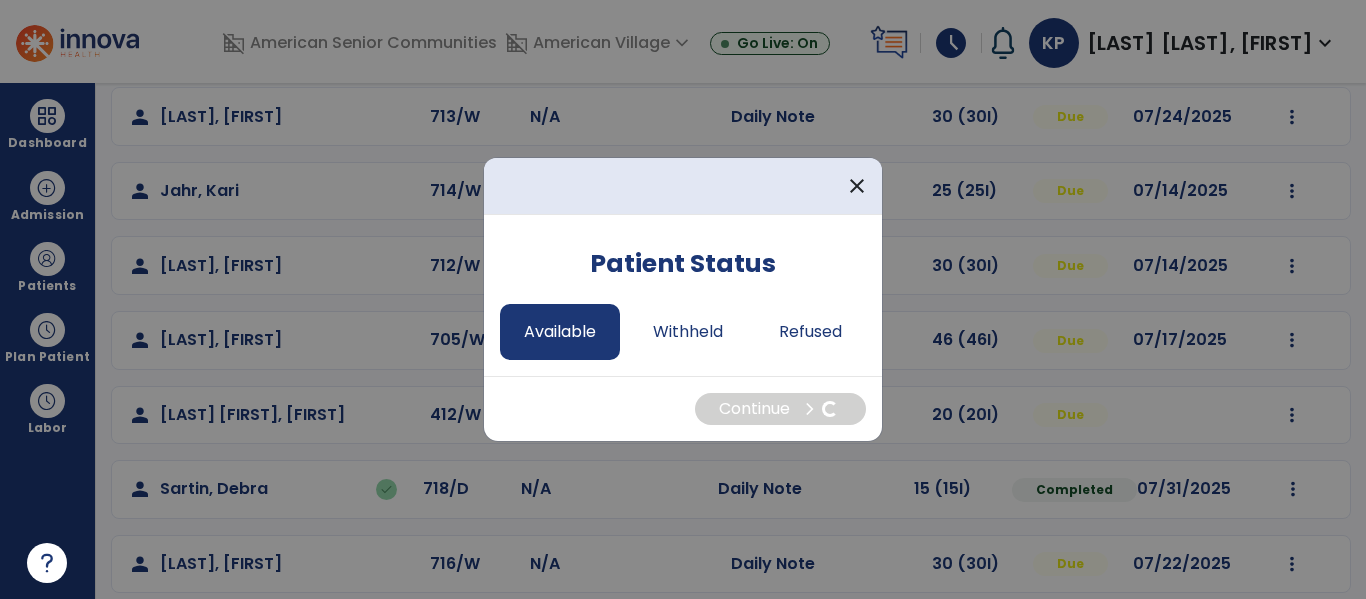 select on "*" 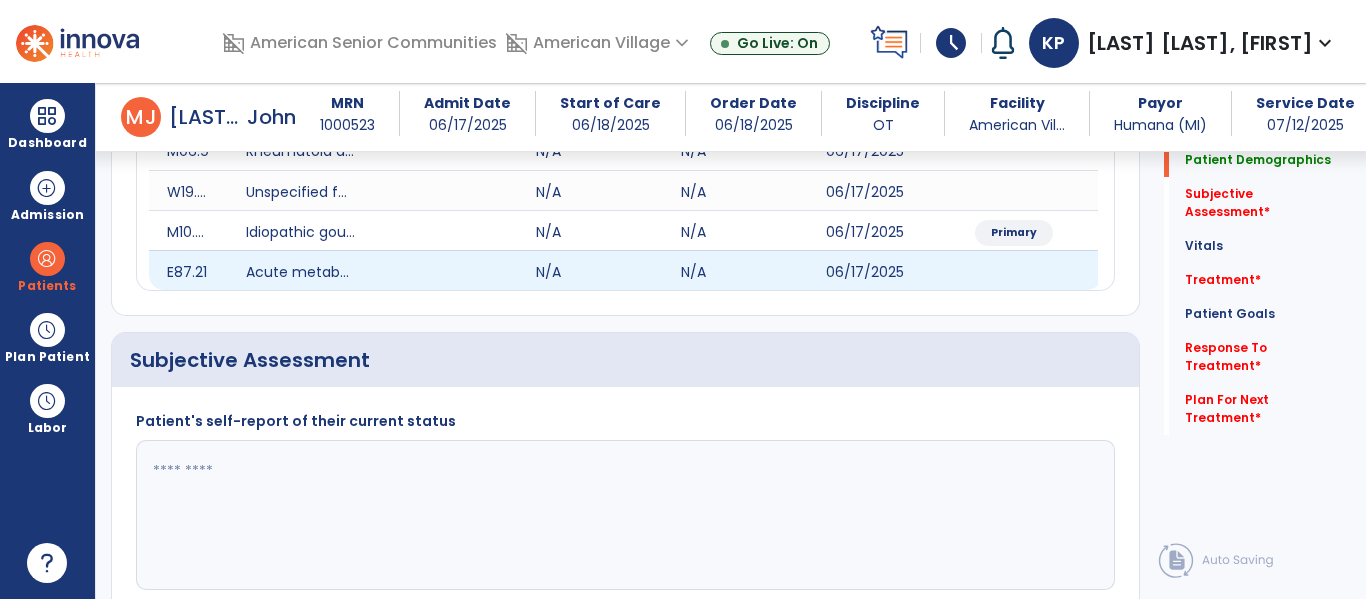 scroll, scrollTop: 368, scrollLeft: 0, axis: vertical 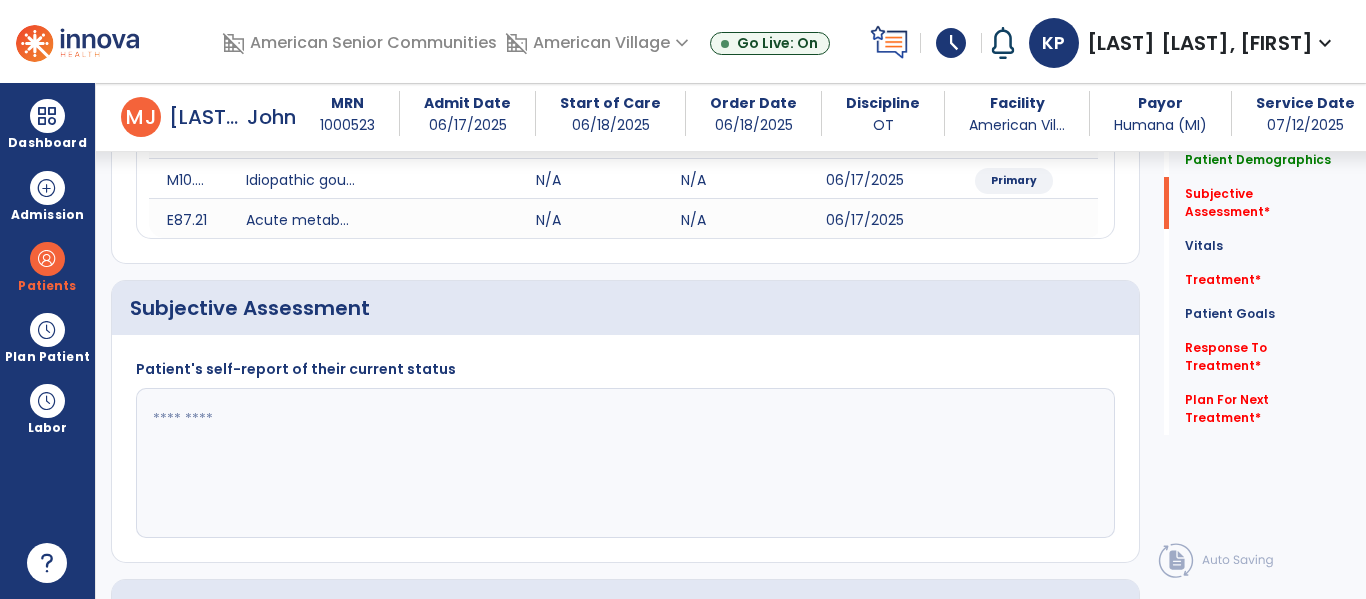 click 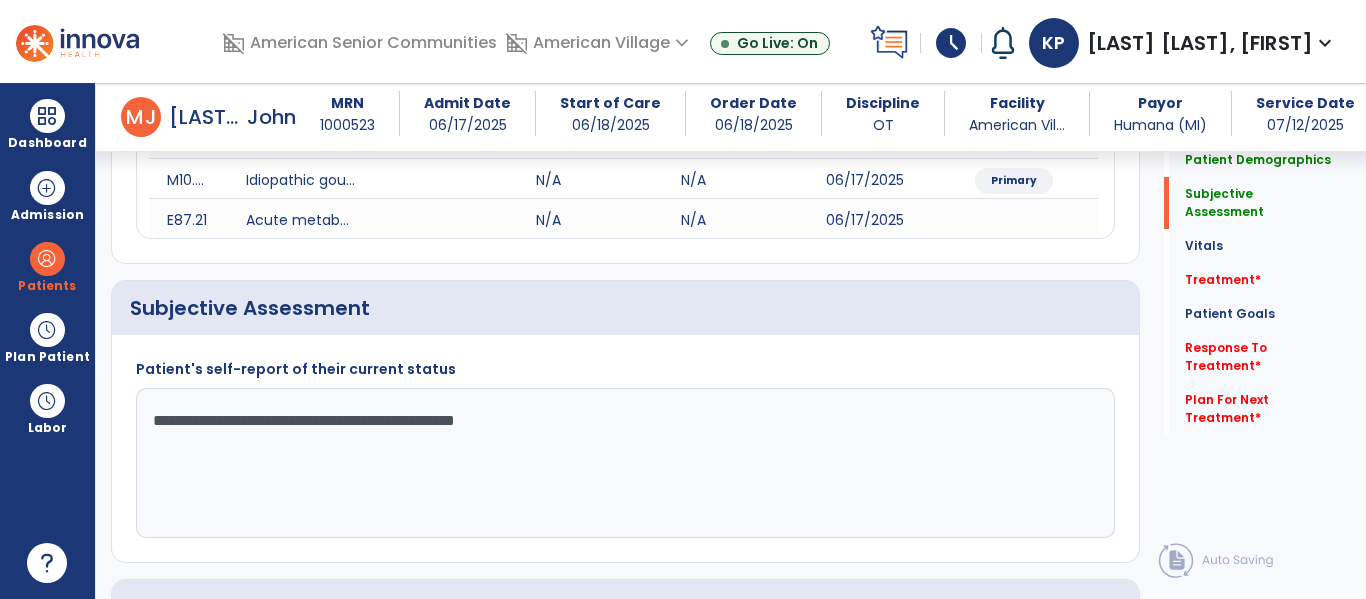 click on "**********" 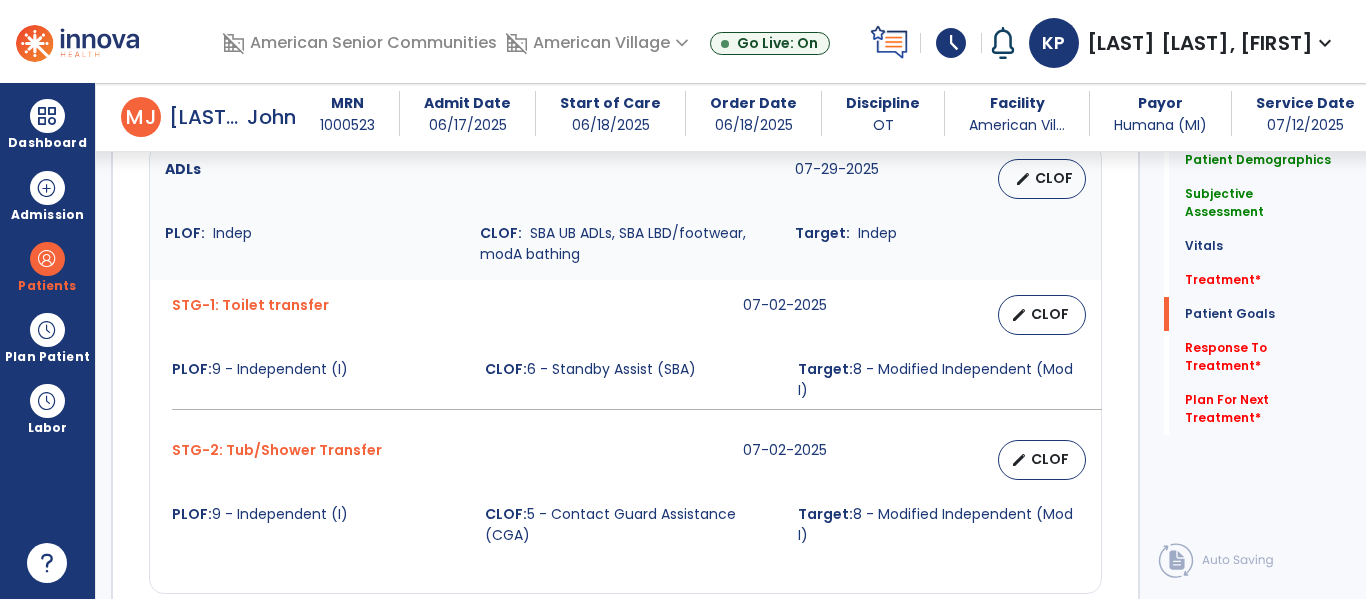 scroll, scrollTop: 2636, scrollLeft: 0, axis: vertical 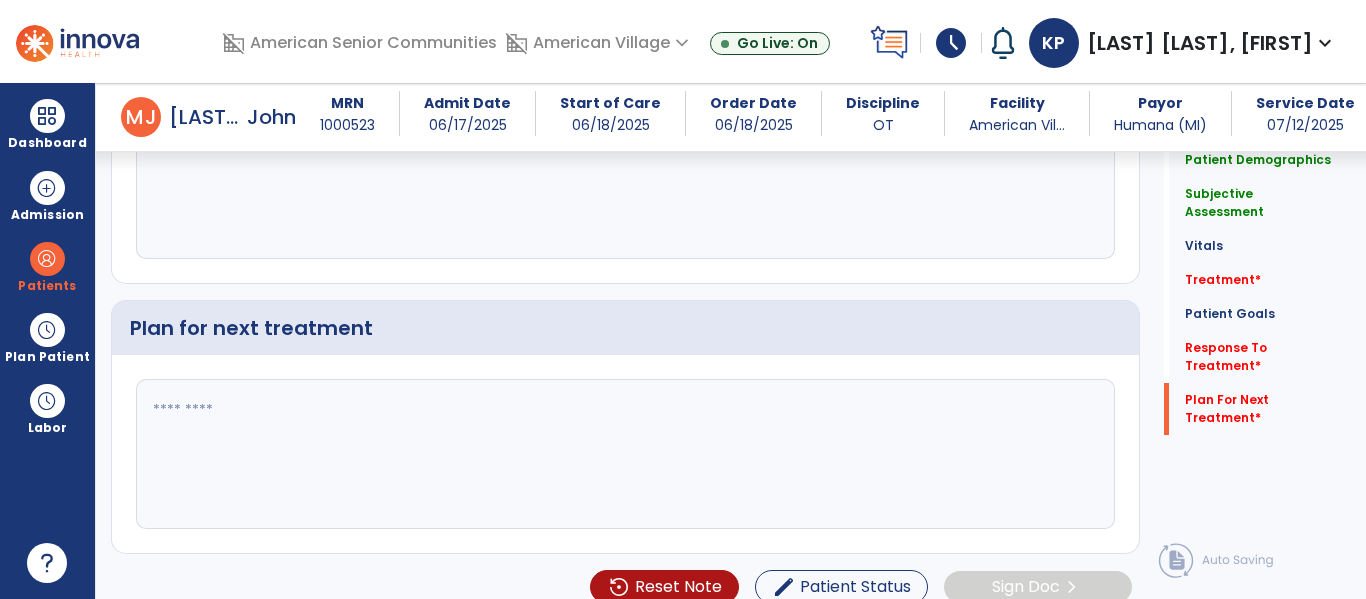 type on "**********" 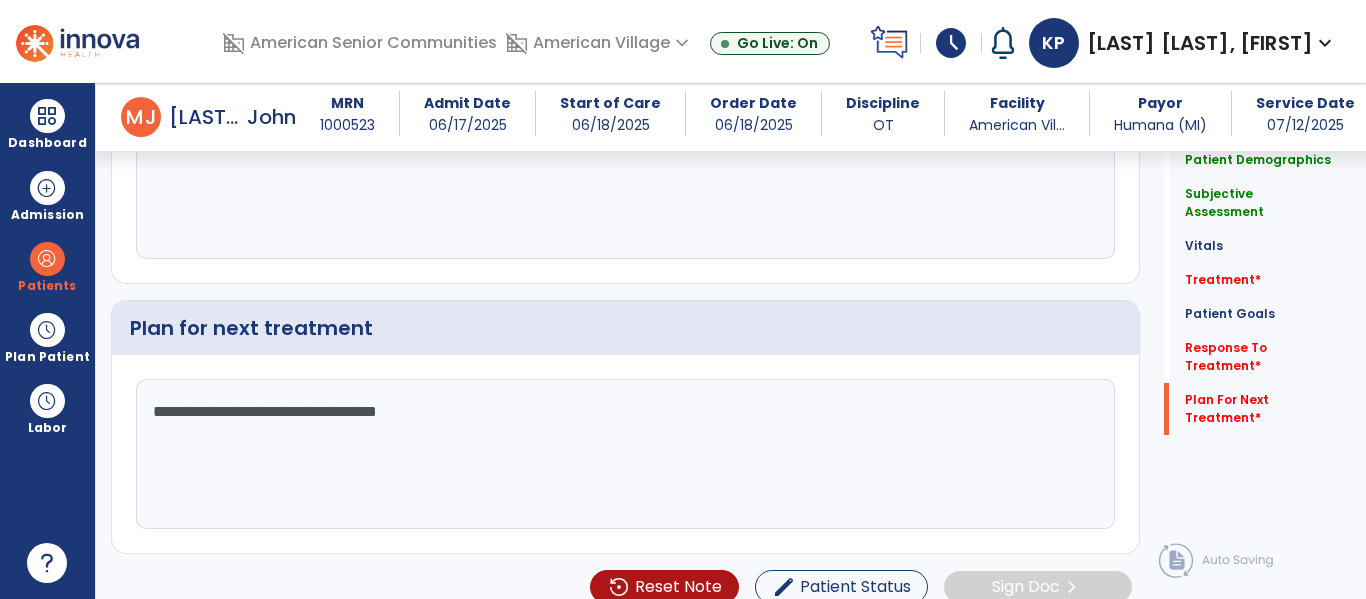 click on "**********" 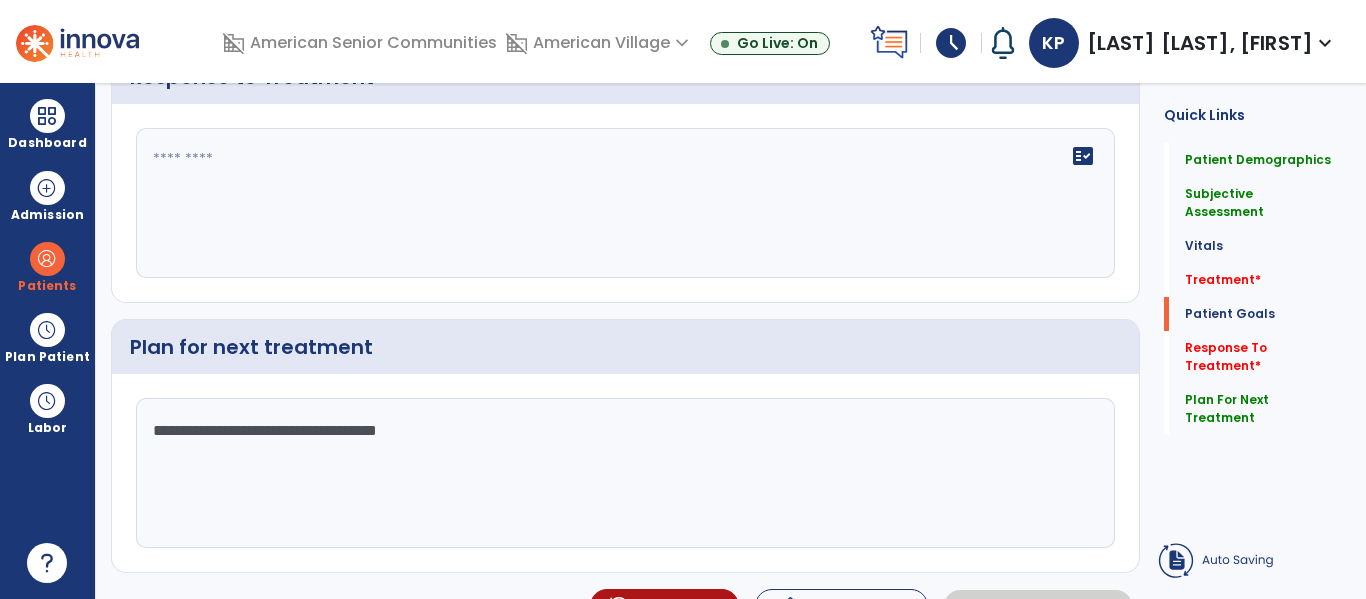 scroll, scrollTop: 0, scrollLeft: 0, axis: both 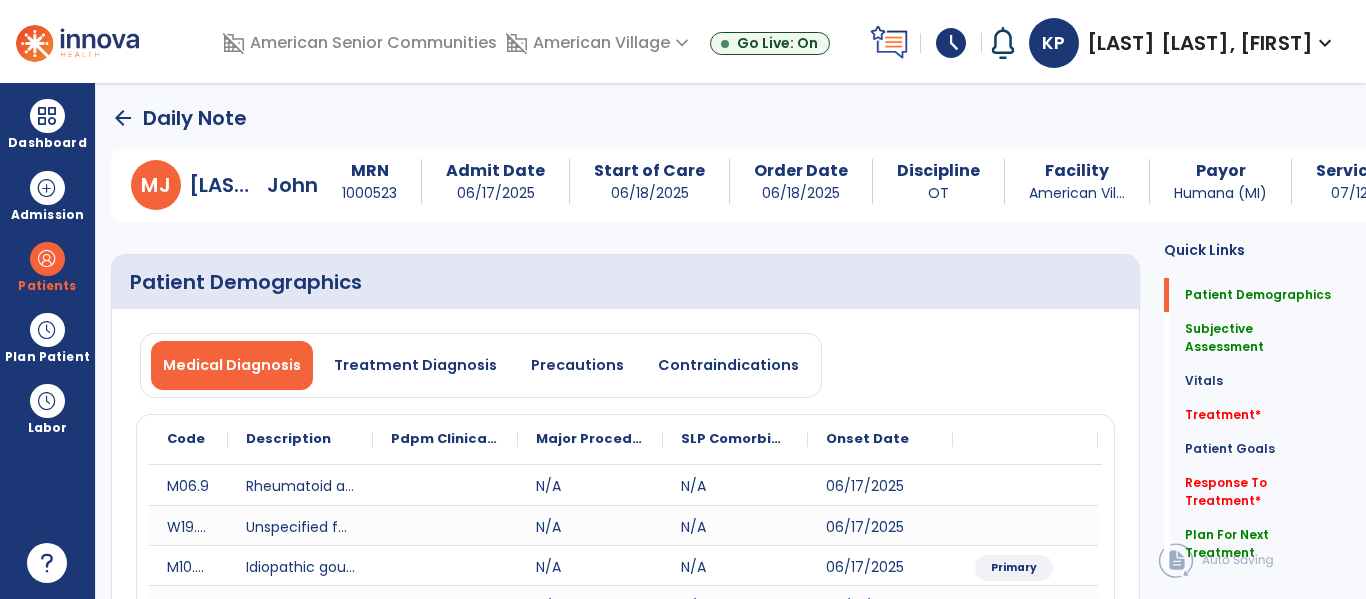 type on "**********" 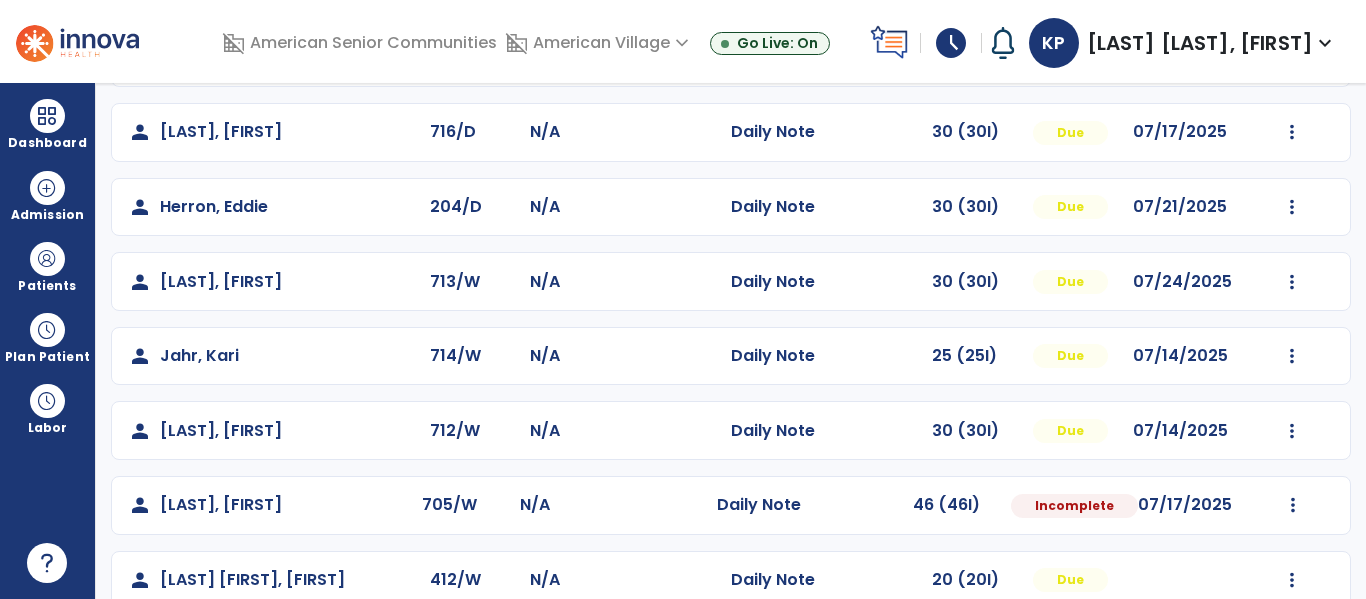 scroll, scrollTop: 575, scrollLeft: 0, axis: vertical 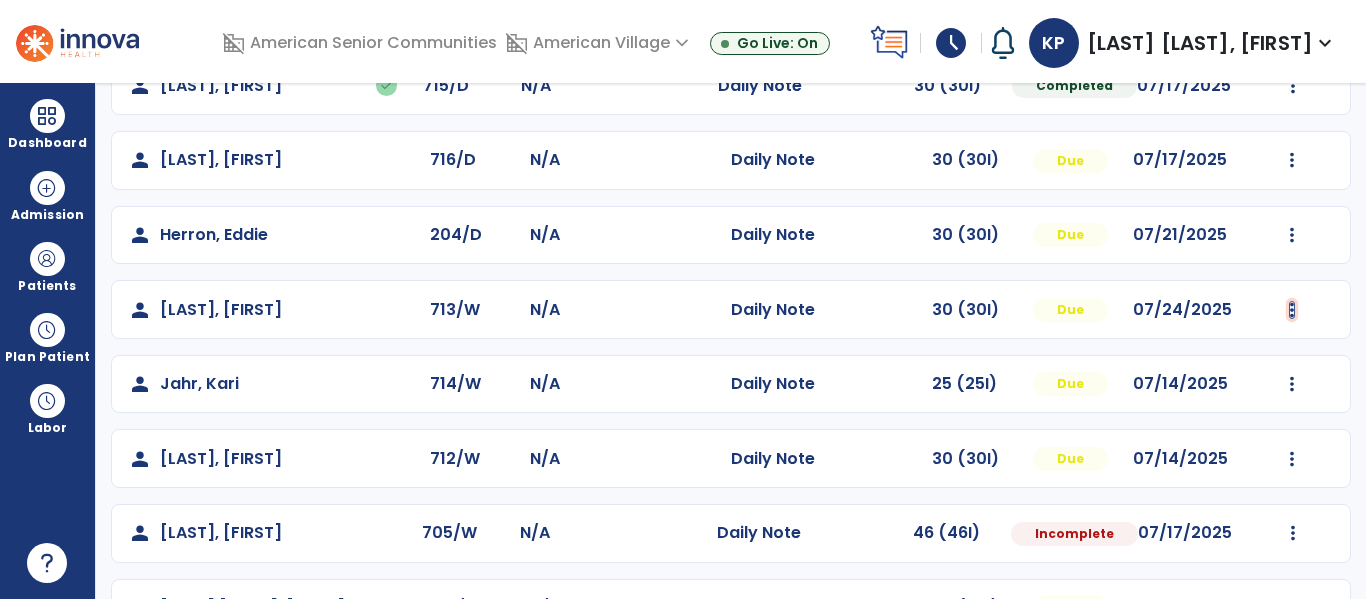 click at bounding box center (1292, -287) 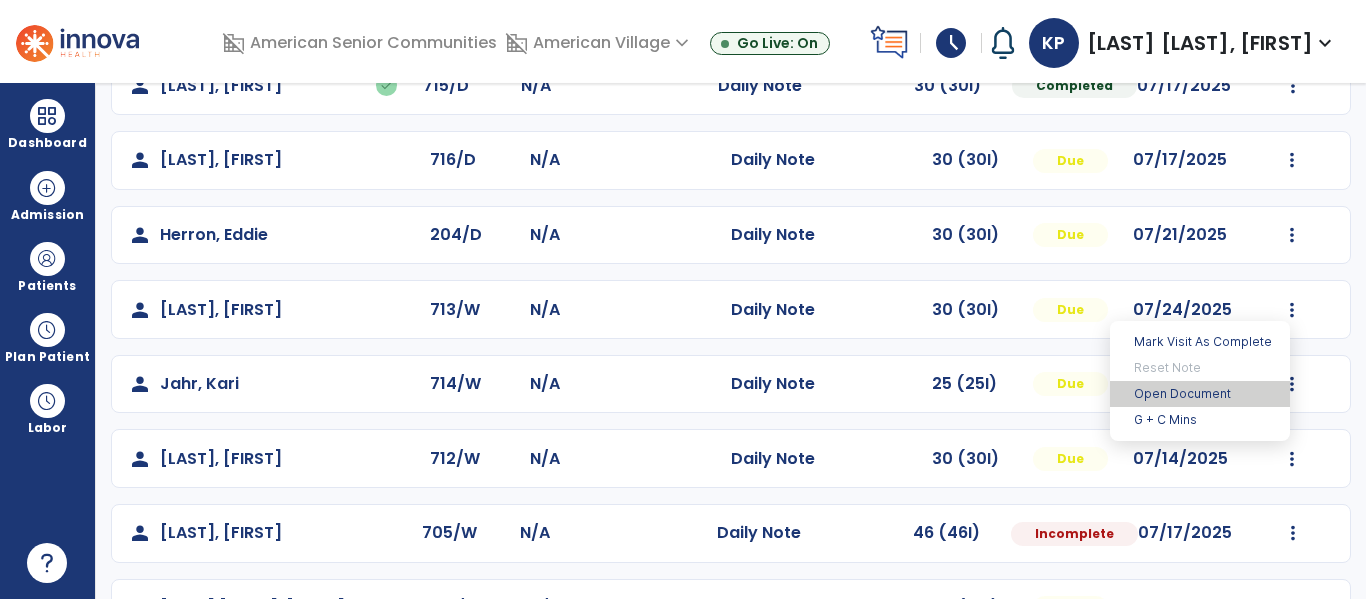 click on "Open Document" at bounding box center [1200, 394] 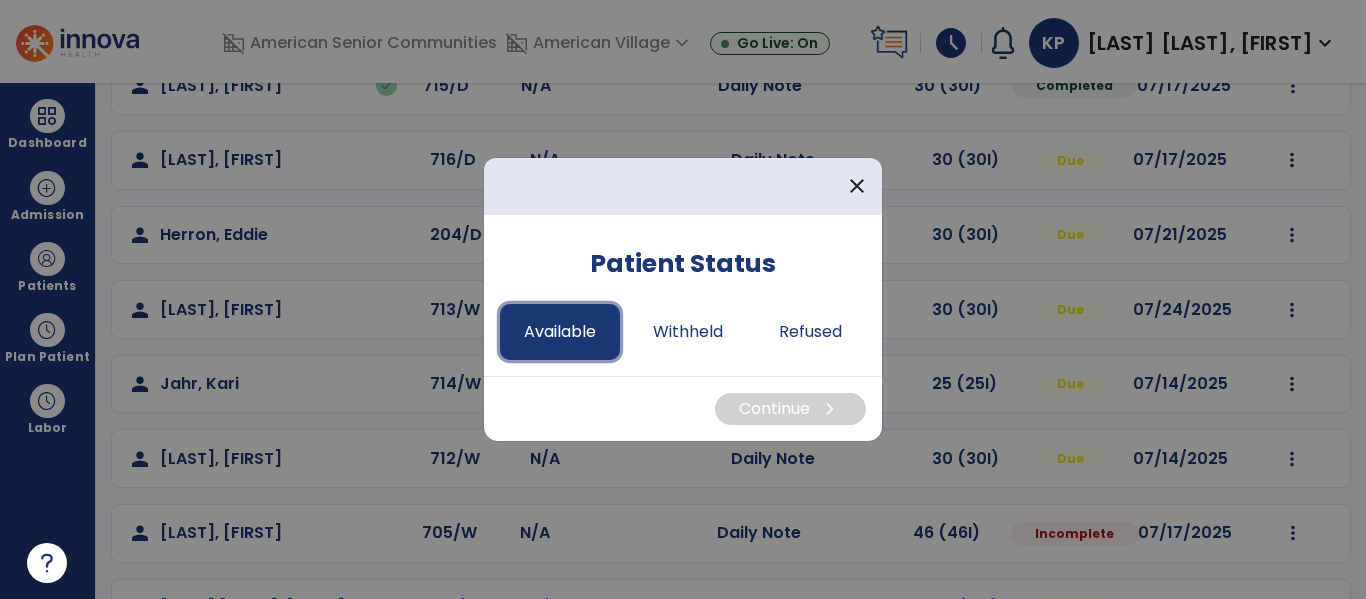 click on "Available" at bounding box center [560, 332] 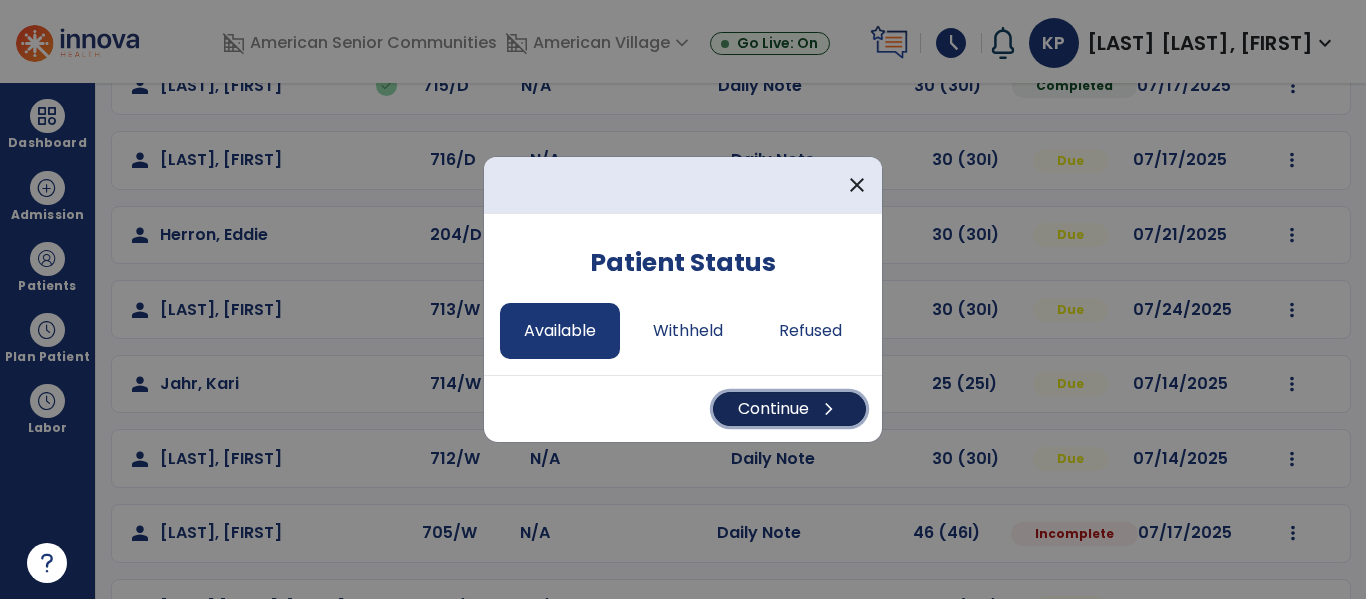 click on "Continue   chevron_right" at bounding box center (789, 409) 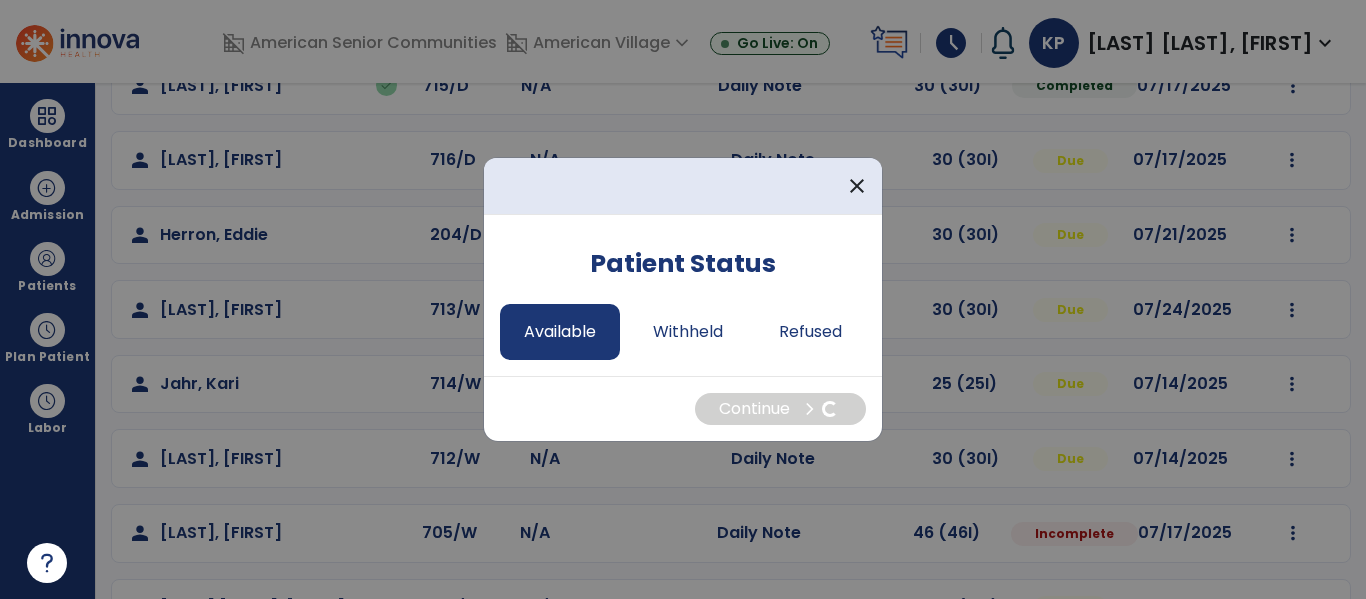 select on "*" 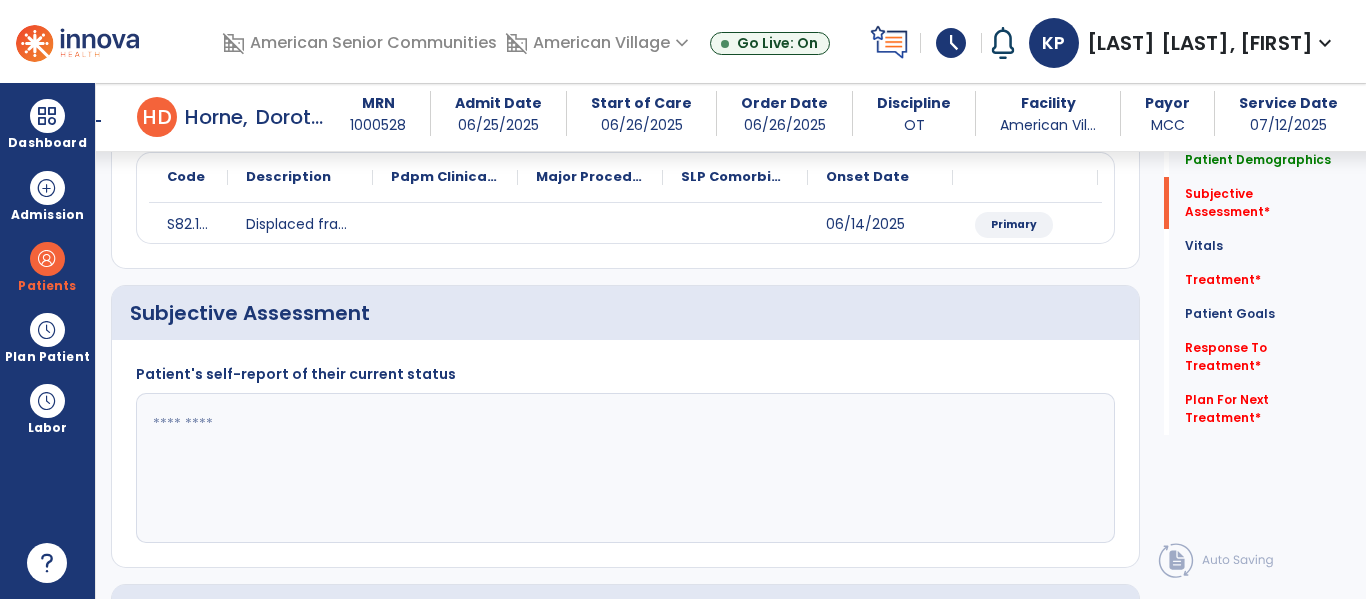 scroll, scrollTop: 244, scrollLeft: 0, axis: vertical 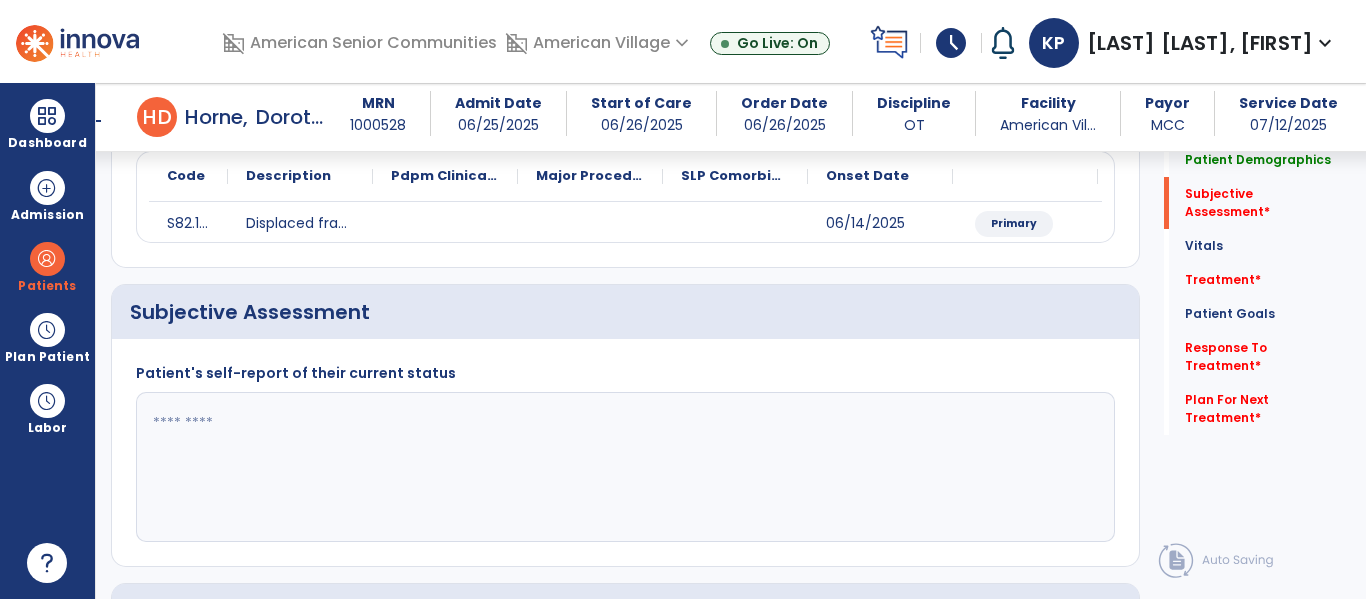 click 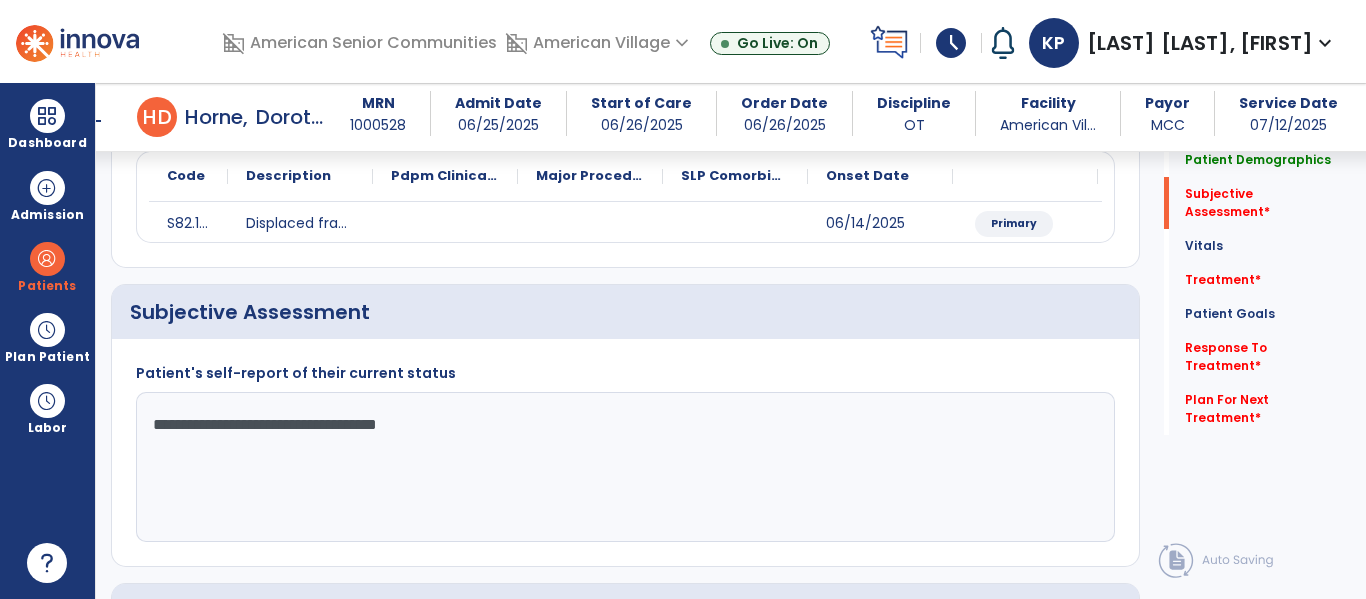 click on "**********" 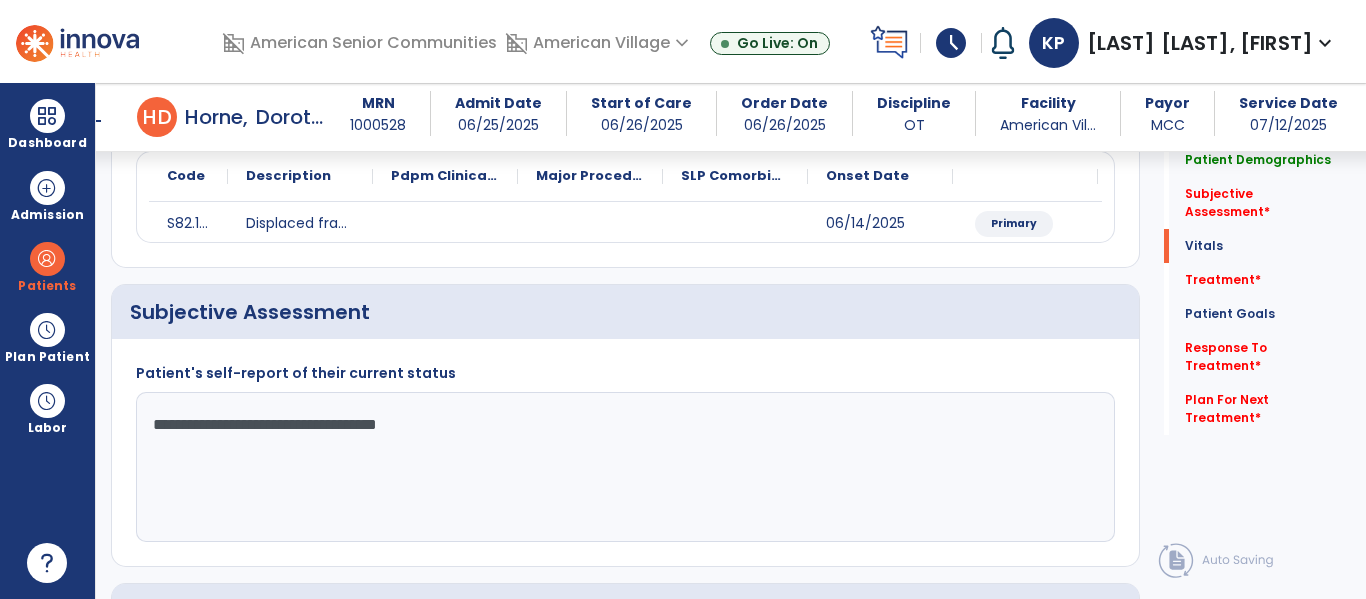 scroll, scrollTop: 2785, scrollLeft: 0, axis: vertical 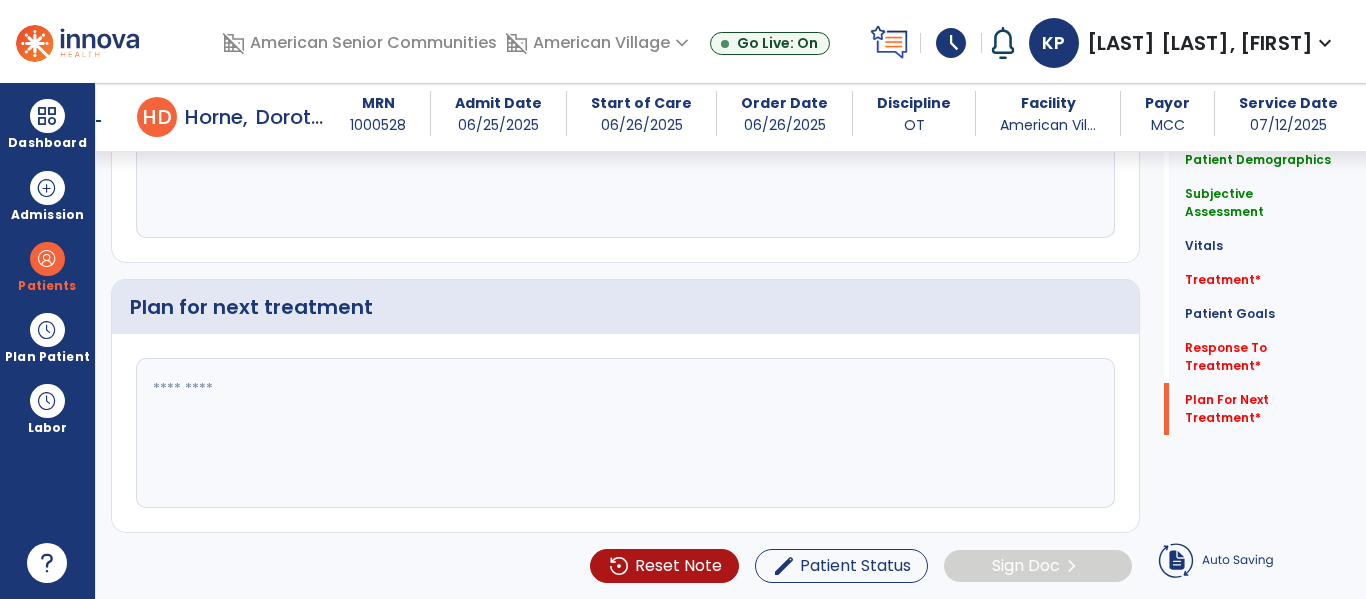 type on "**********" 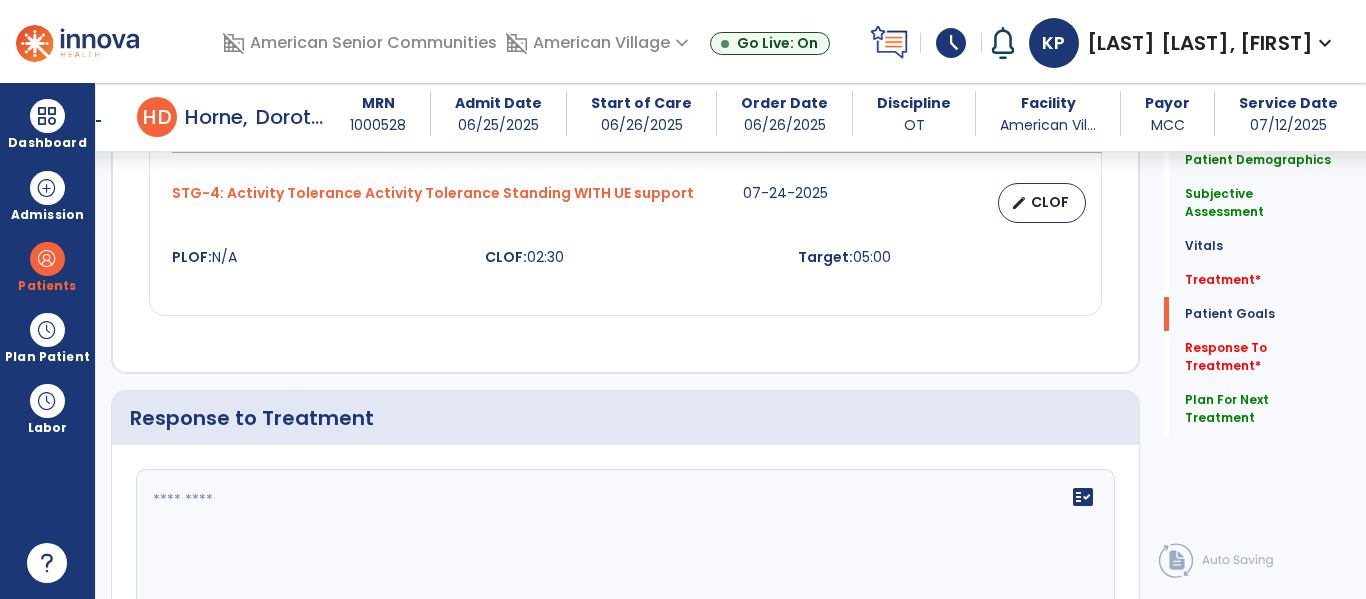 scroll, scrollTop: 2478, scrollLeft: 0, axis: vertical 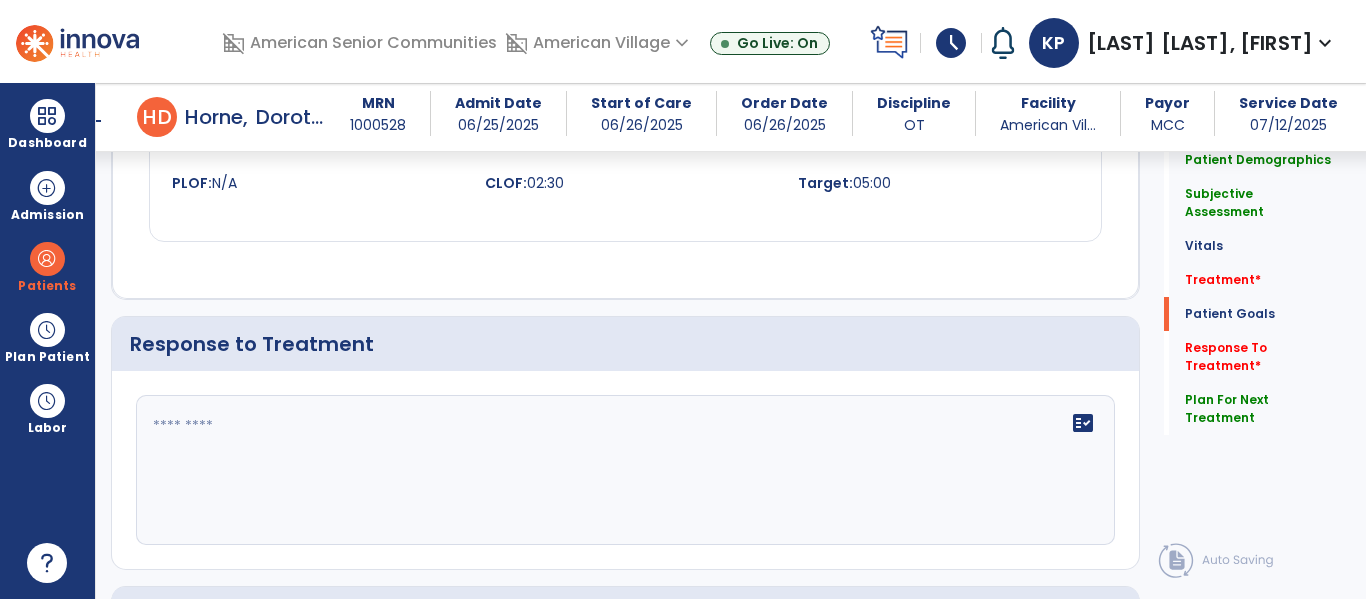 type on "**********" 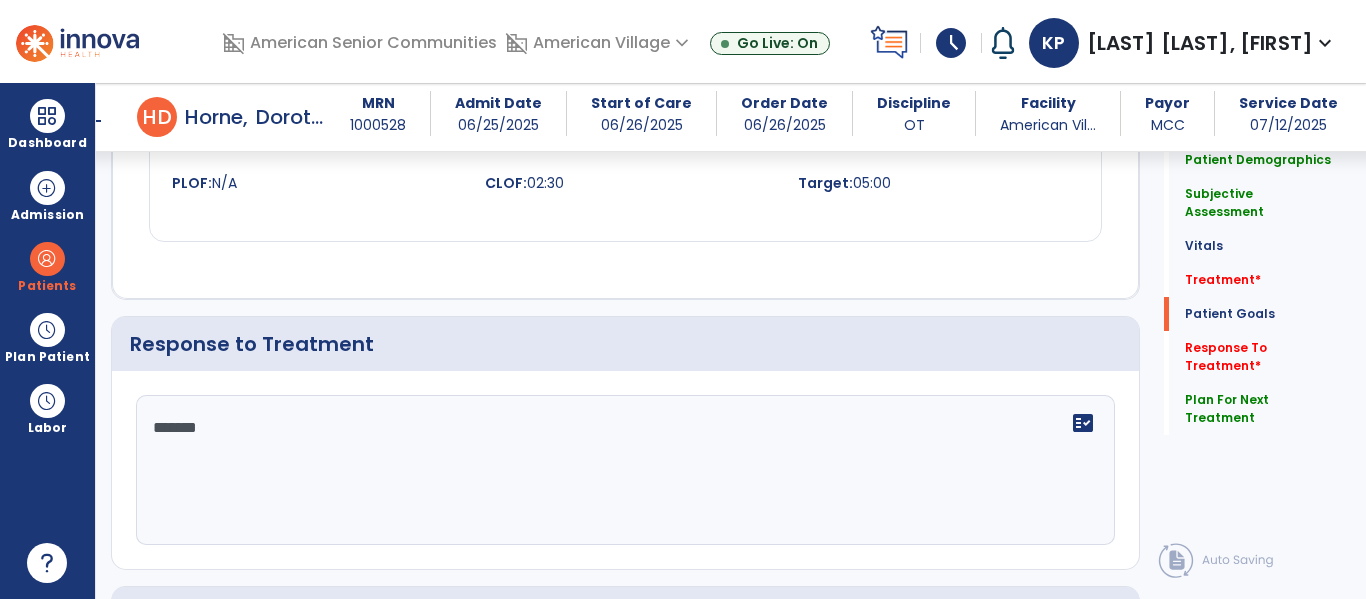 type on "********" 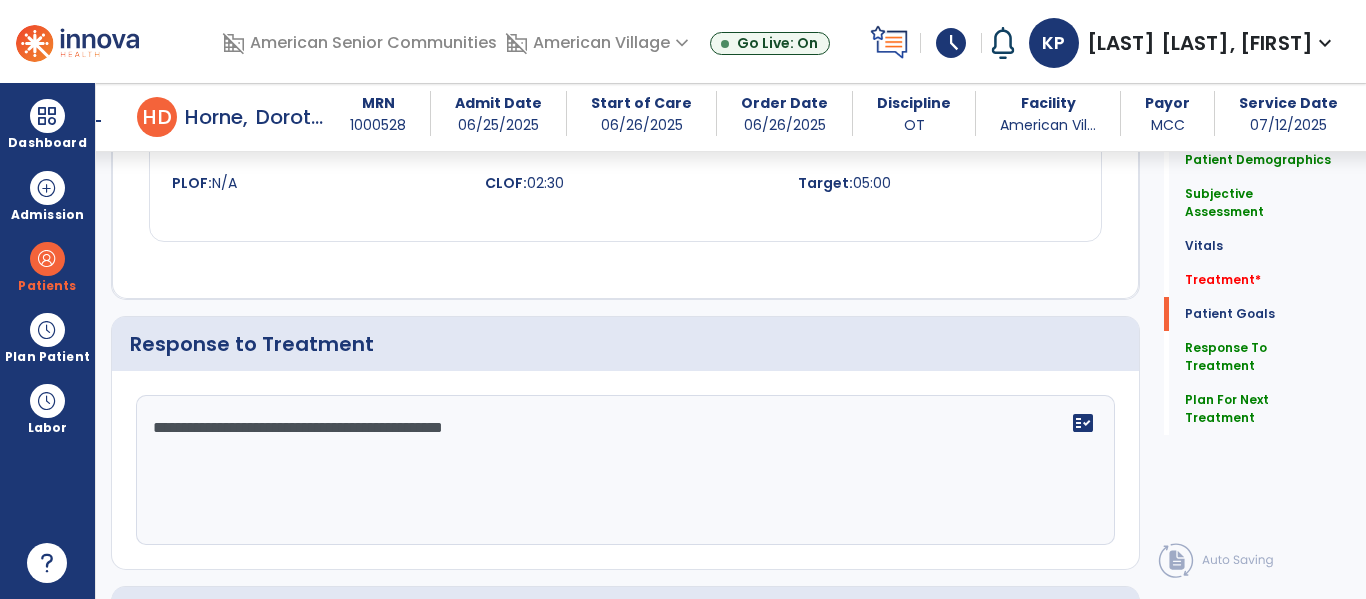 click on "**********" 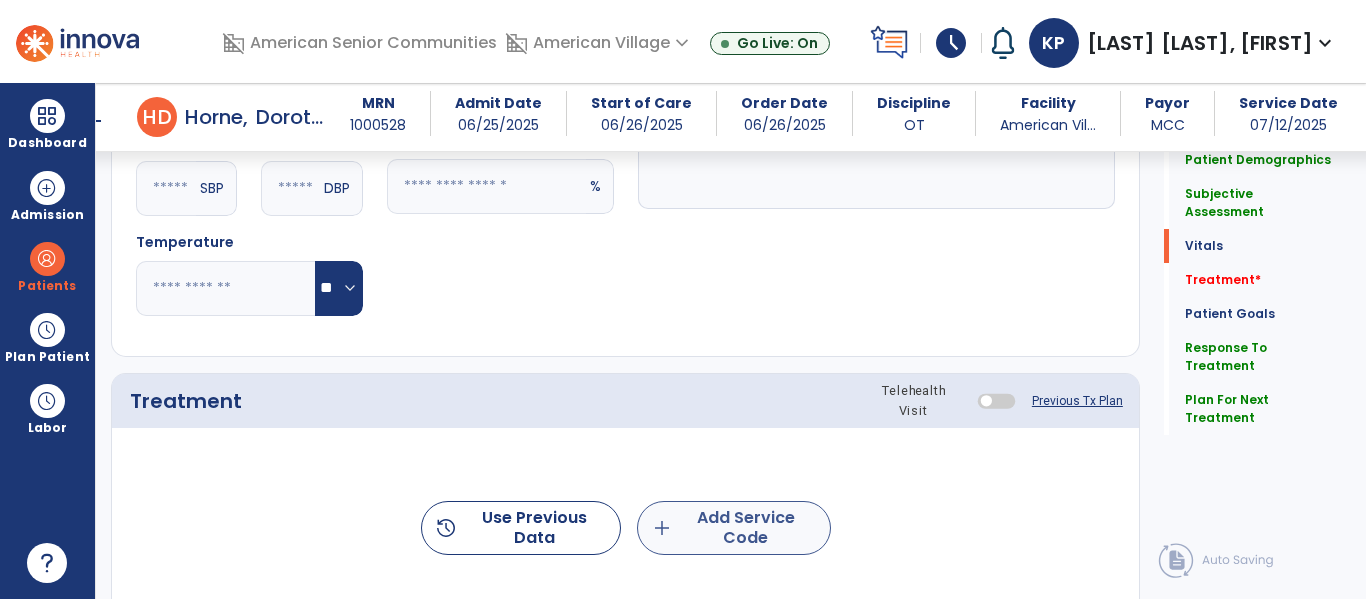 type on "**********" 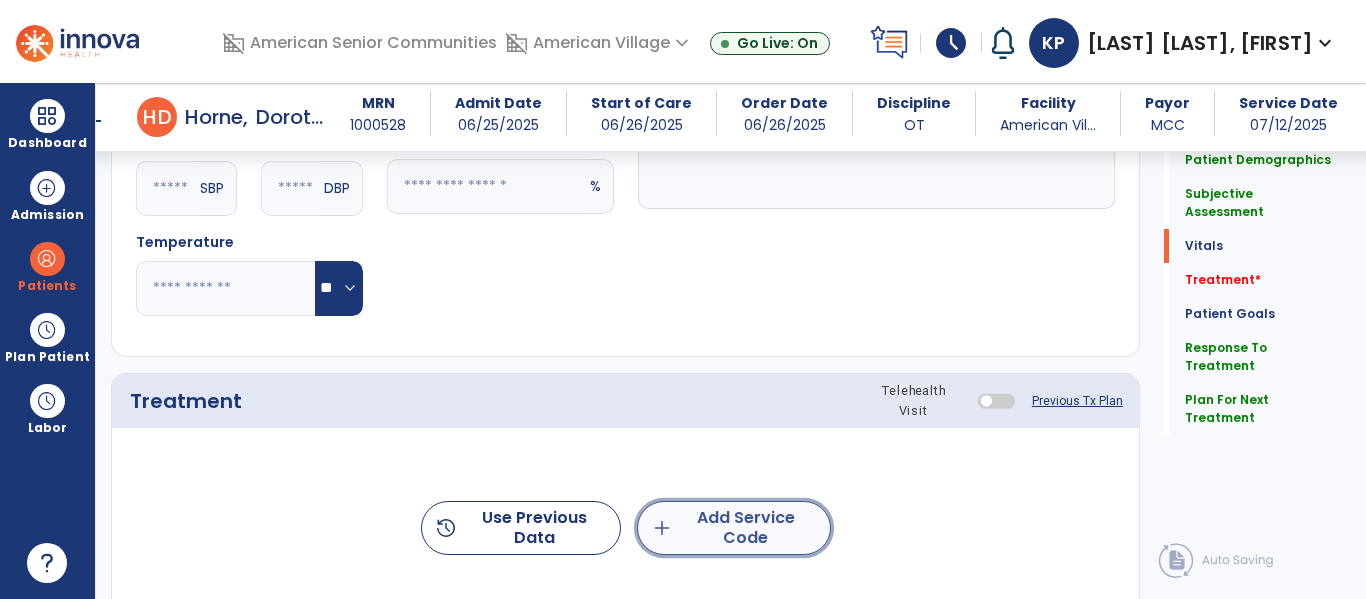 click on "add  Add Service Code" 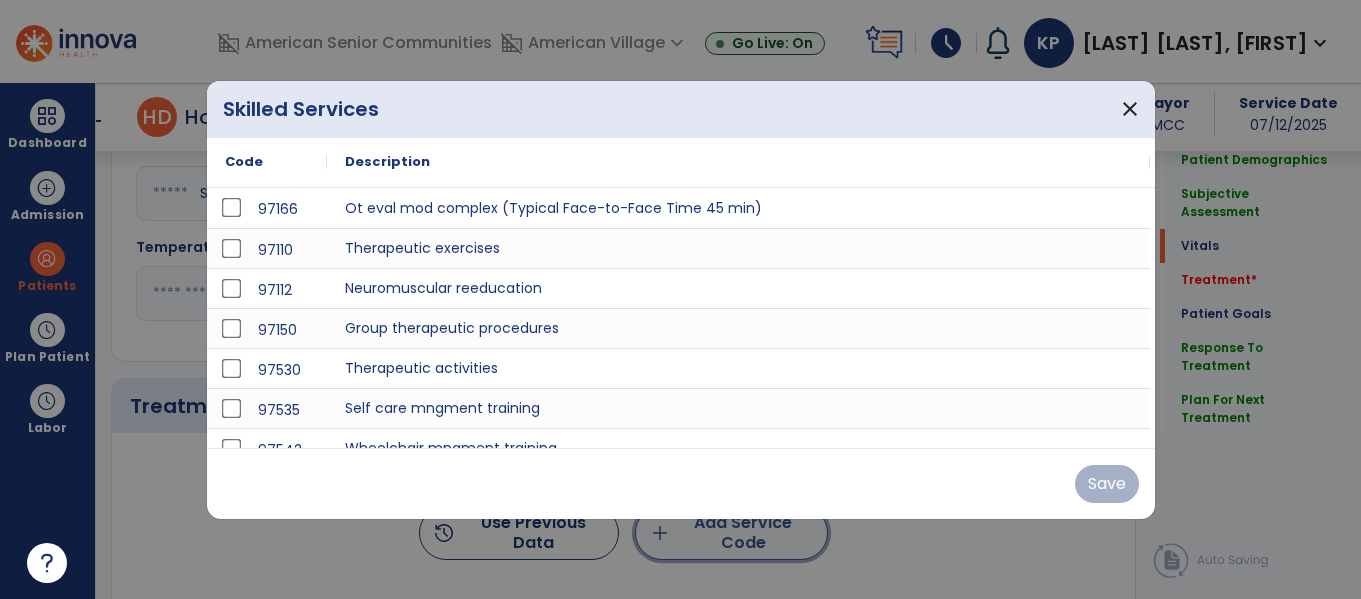 scroll, scrollTop: 876, scrollLeft: 0, axis: vertical 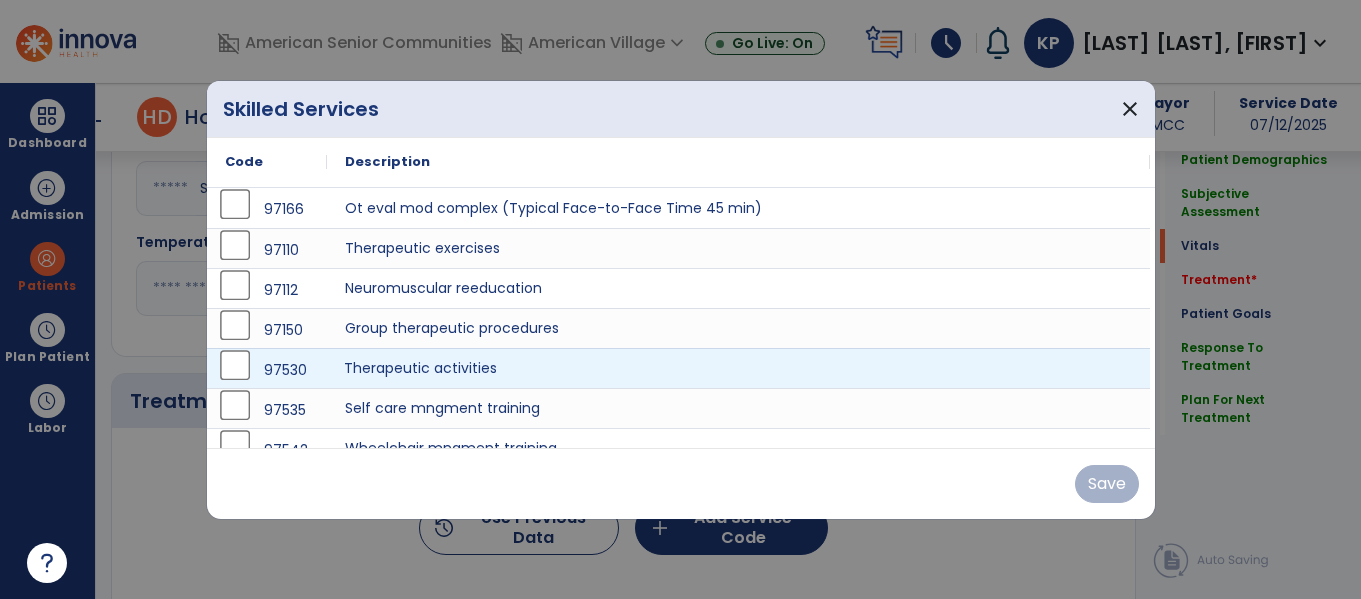 click on "Therapeutic activities" at bounding box center [738, 368] 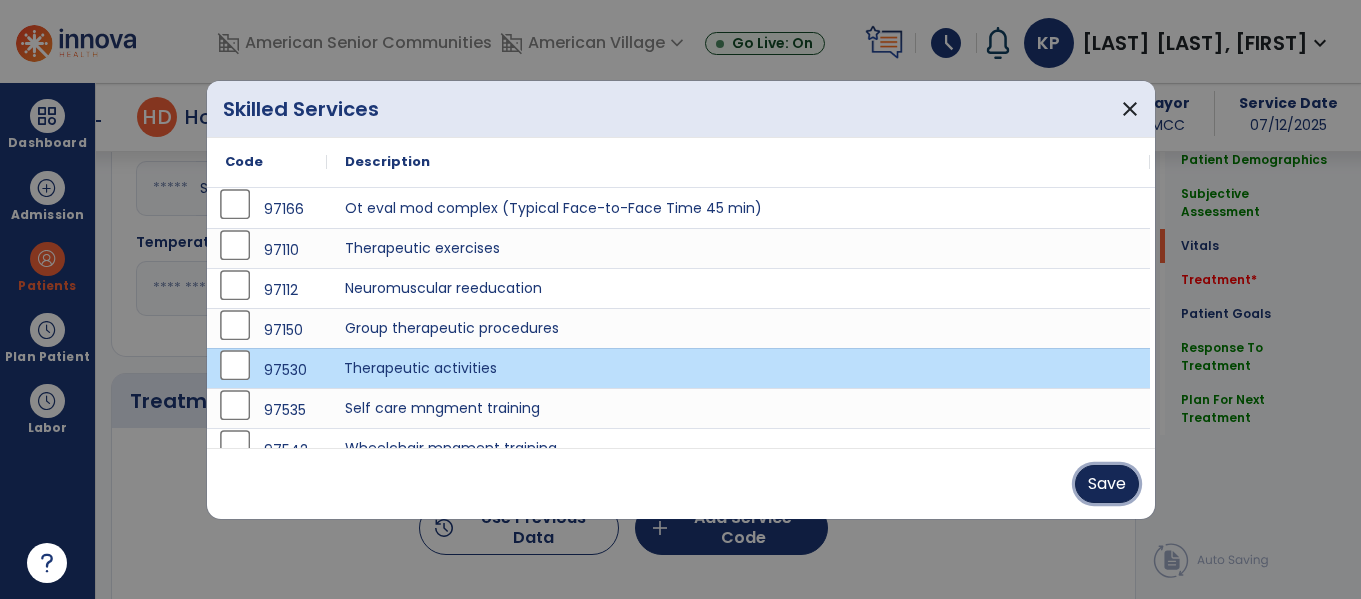 click on "Save" at bounding box center (1107, 484) 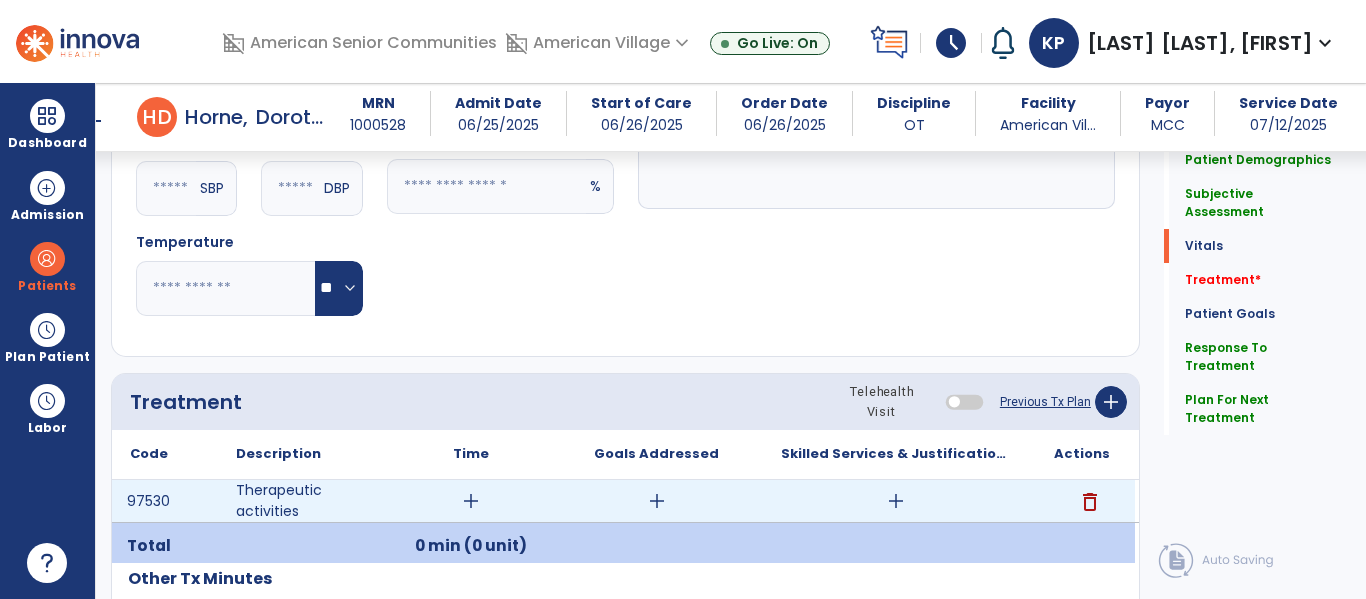 click on "add" at bounding box center [471, 501] 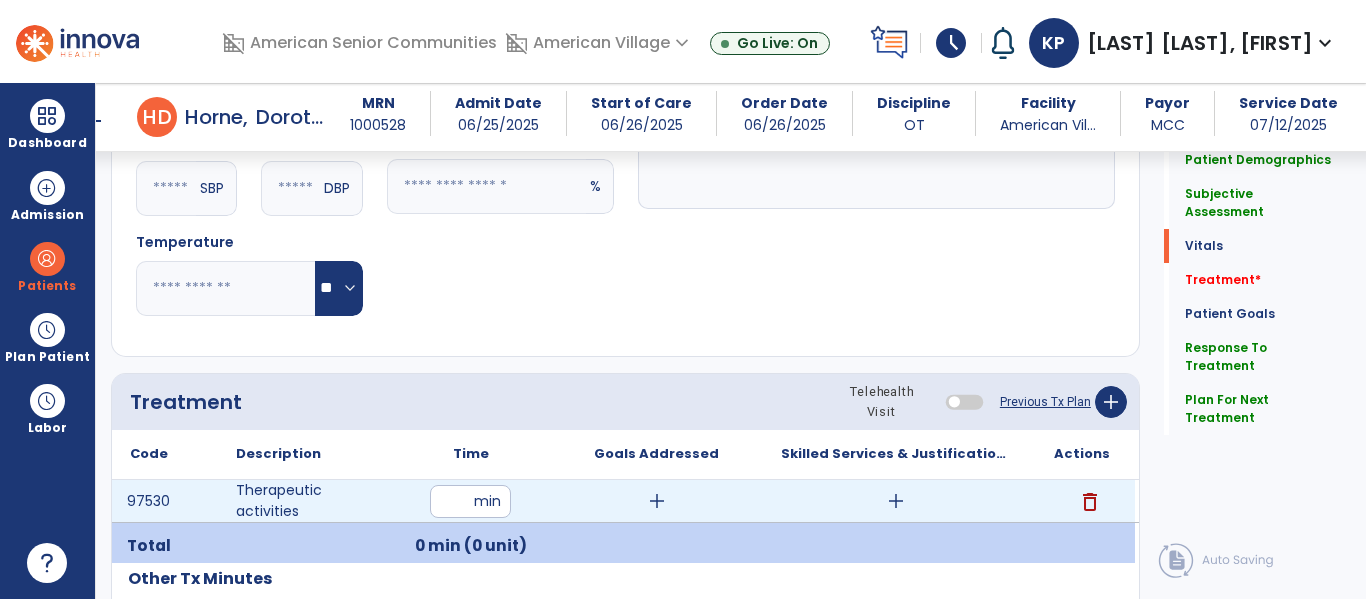 type on "**" 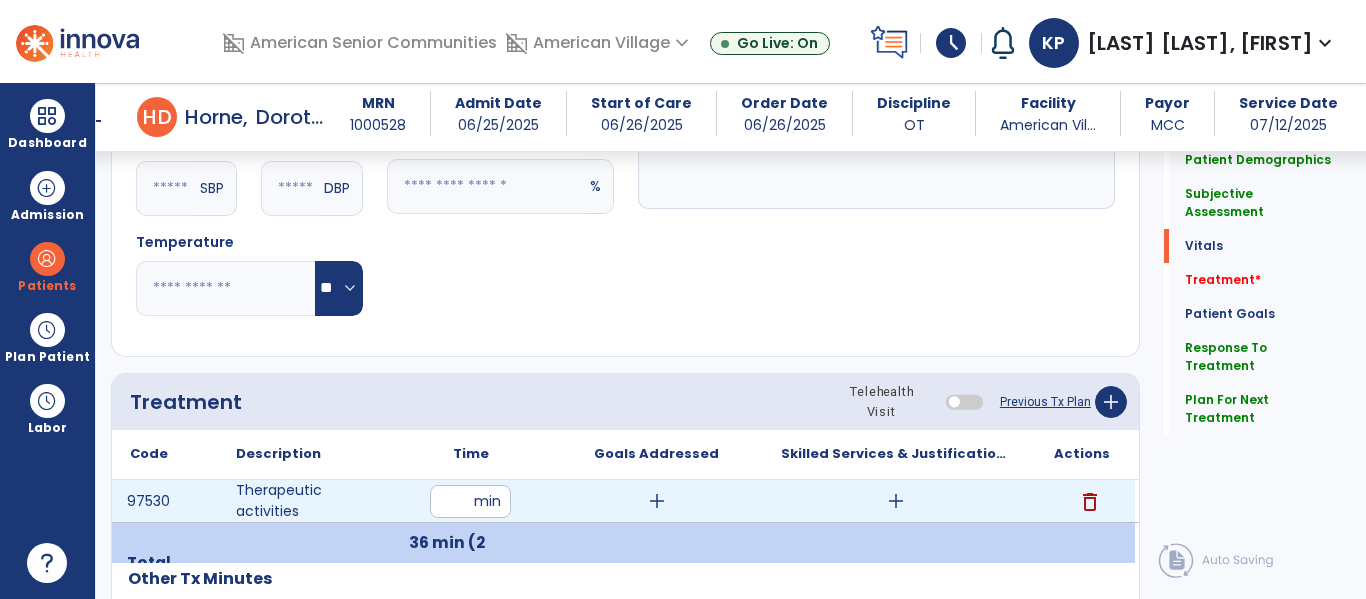click on "add" at bounding box center (896, 501) 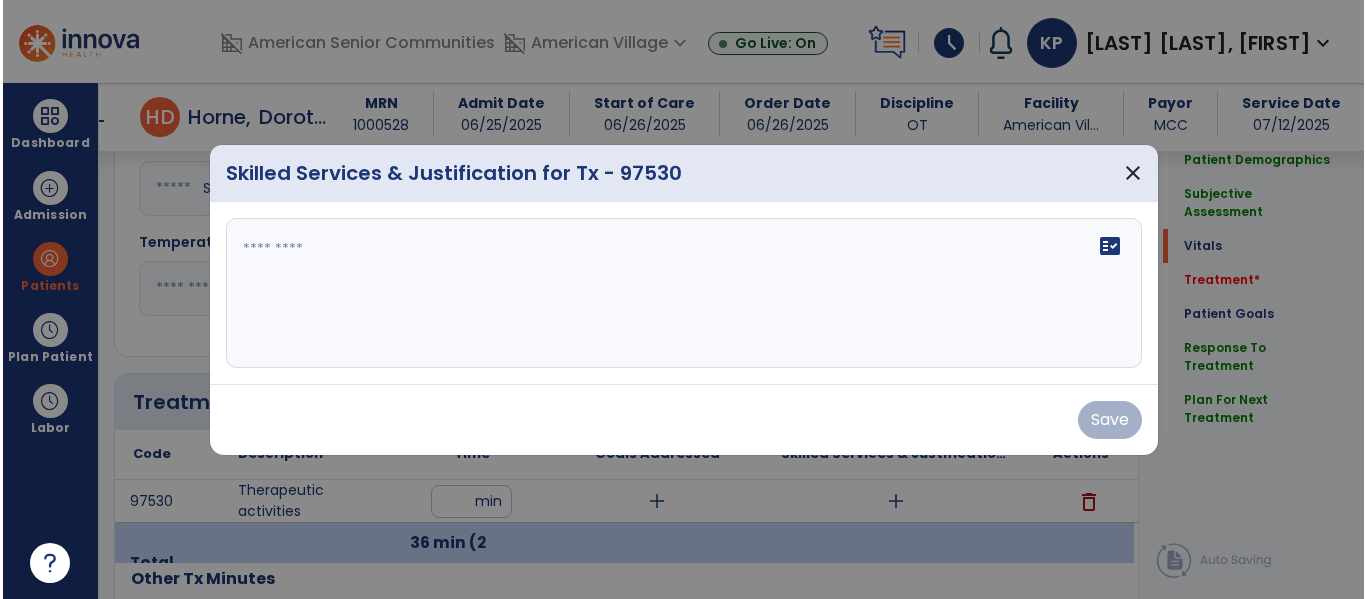 scroll, scrollTop: 876, scrollLeft: 0, axis: vertical 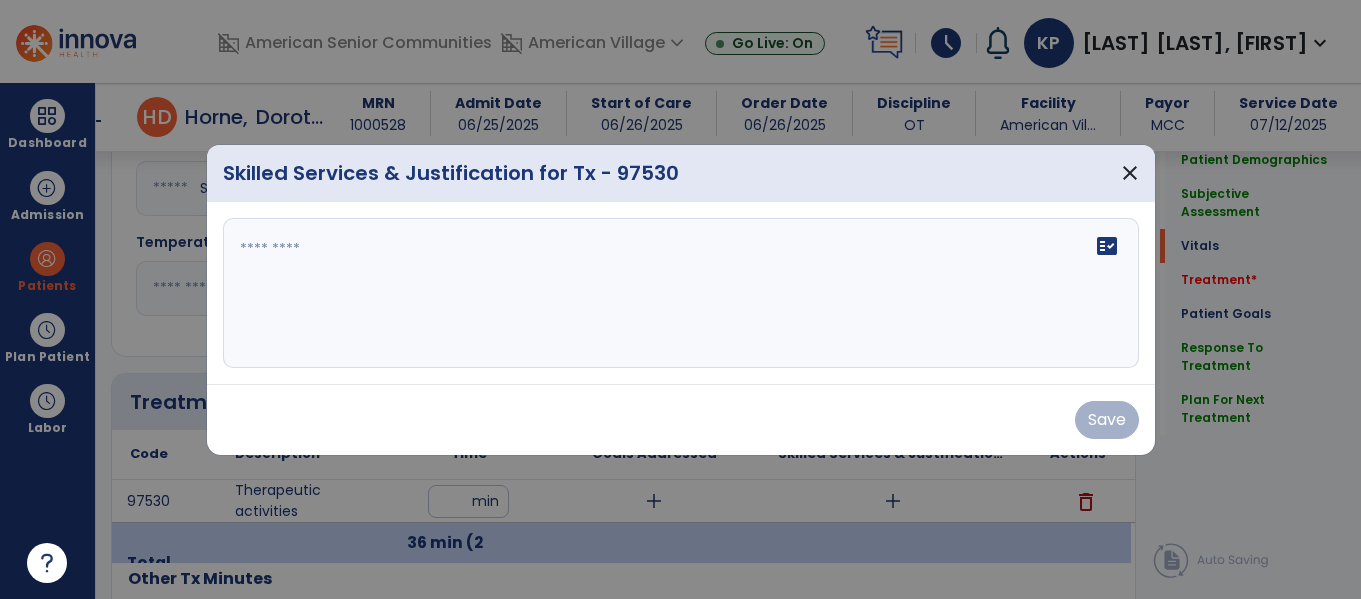 click on "fact_check" at bounding box center [681, 293] 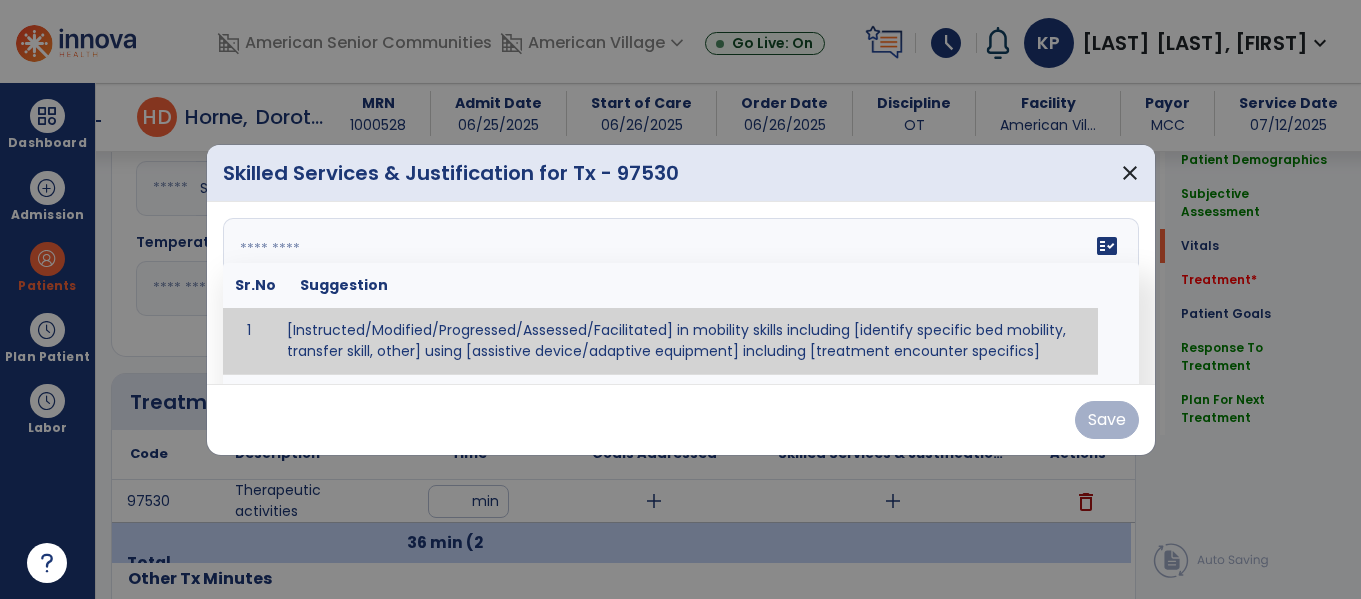 click at bounding box center (678, 293) 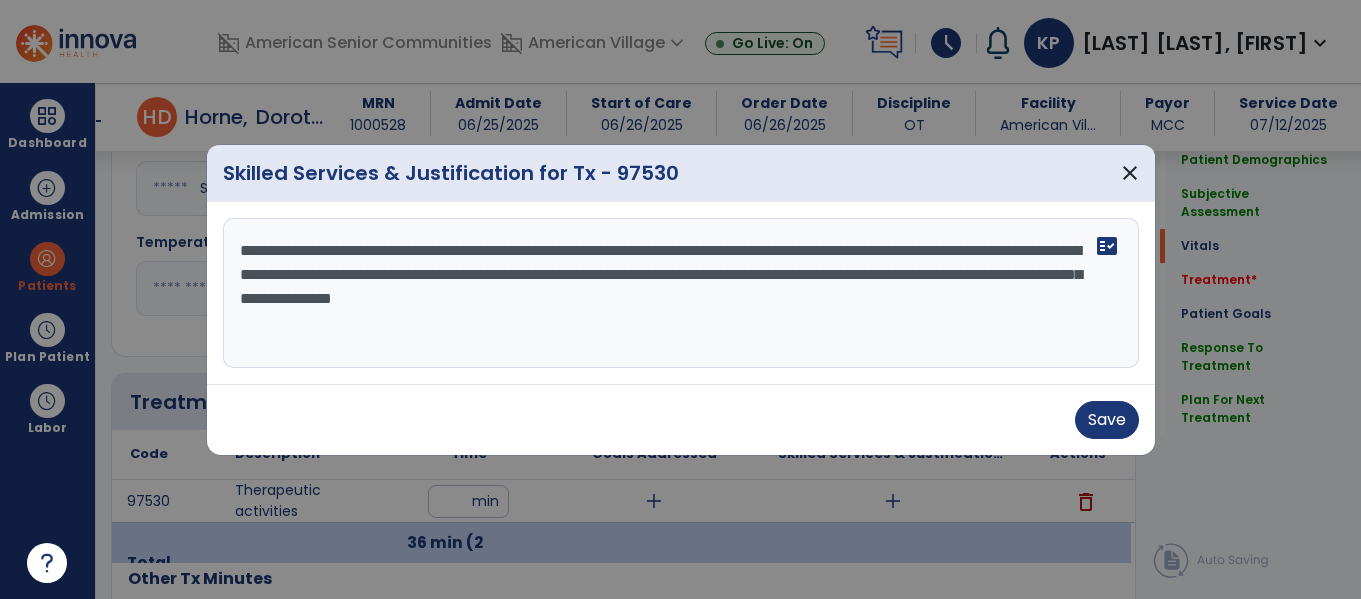 drag, startPoint x: 381, startPoint y: 276, endPoint x: 873, endPoint y: 264, distance: 492.14633 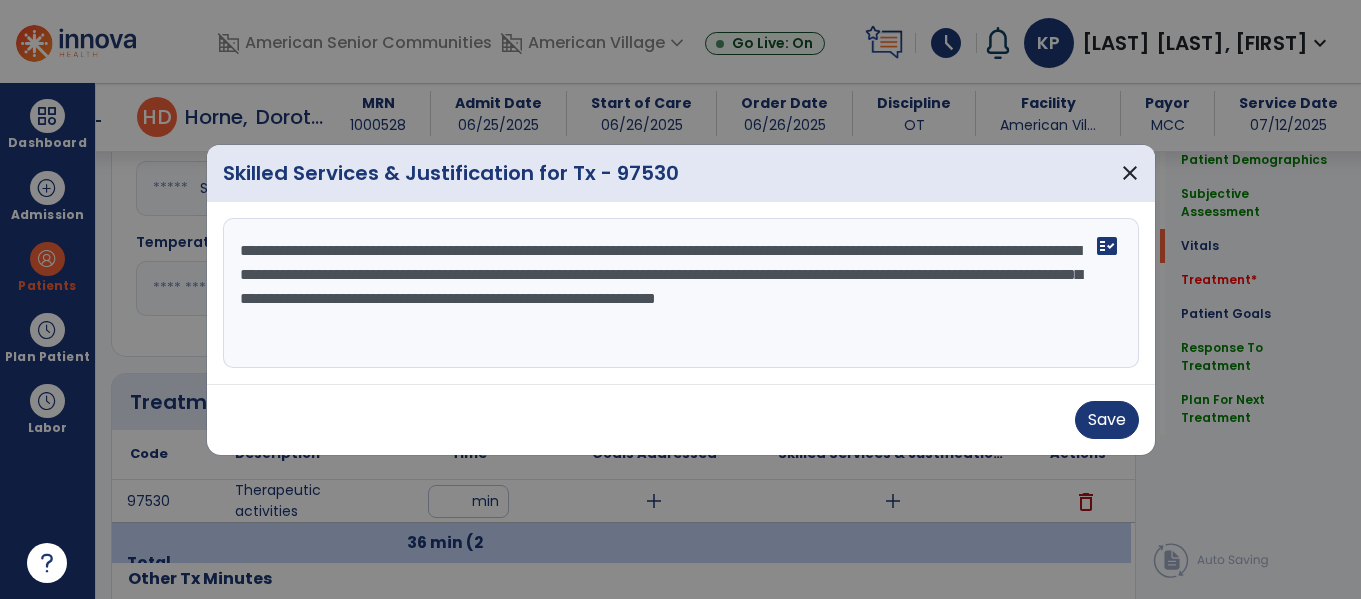 click on "**********" at bounding box center (681, 293) 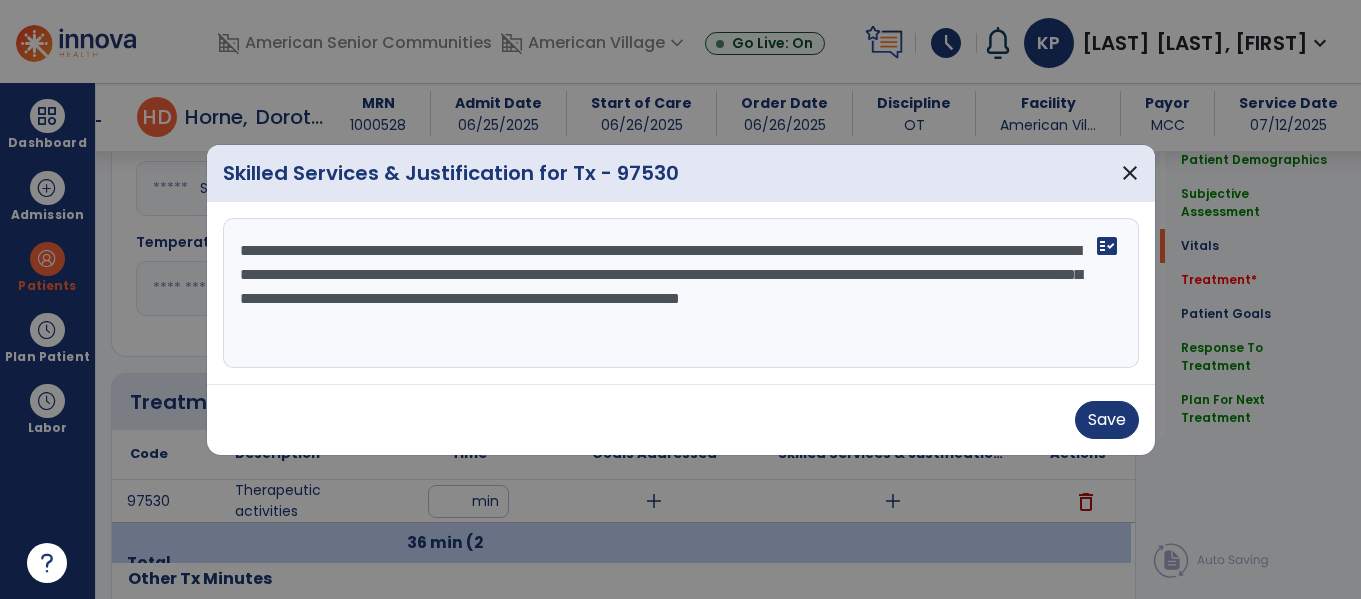 click on "**********" at bounding box center [681, 293] 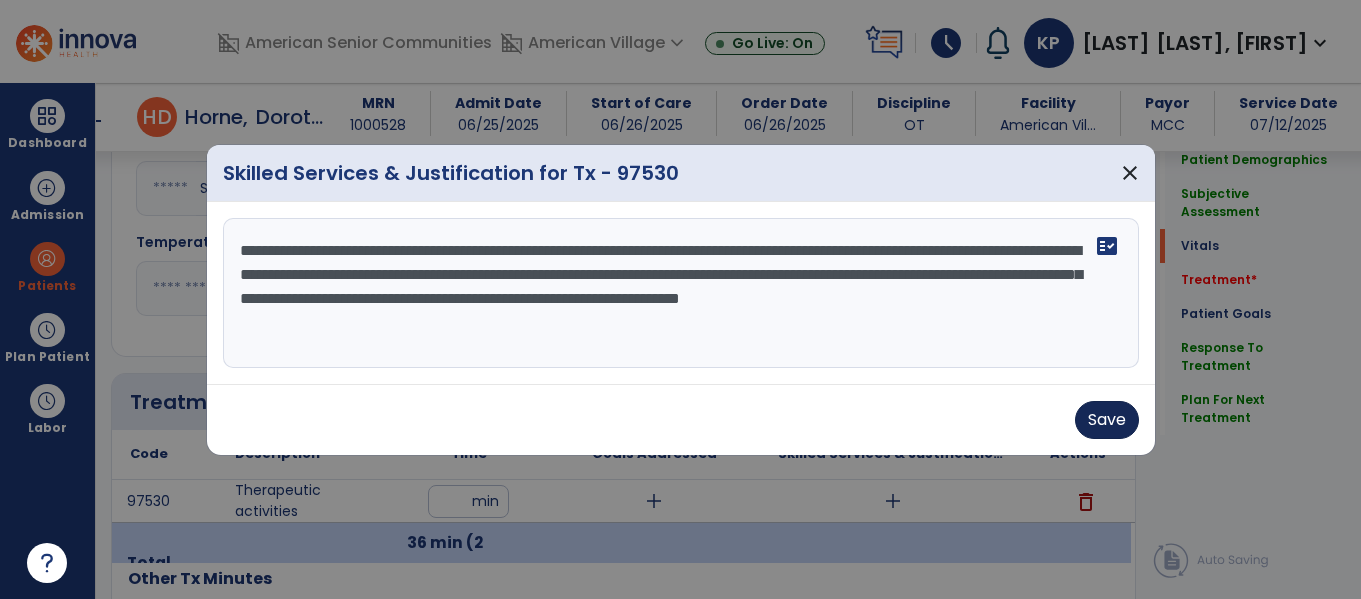 type on "**********" 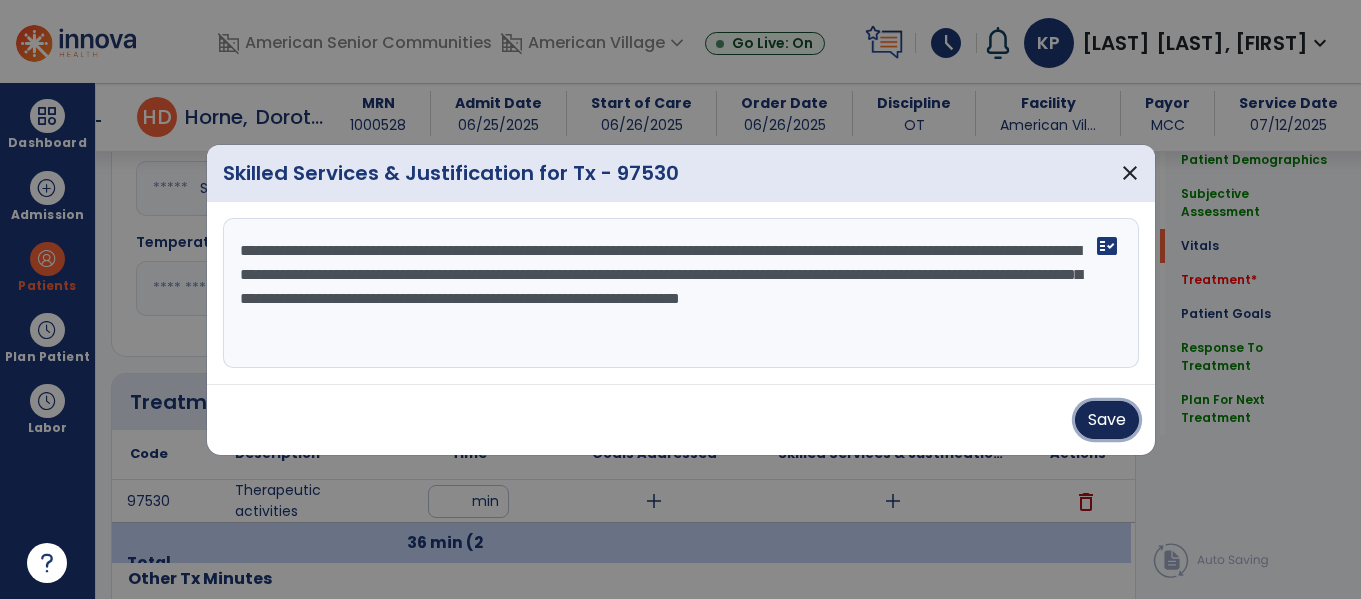 click on "Save" at bounding box center [1107, 420] 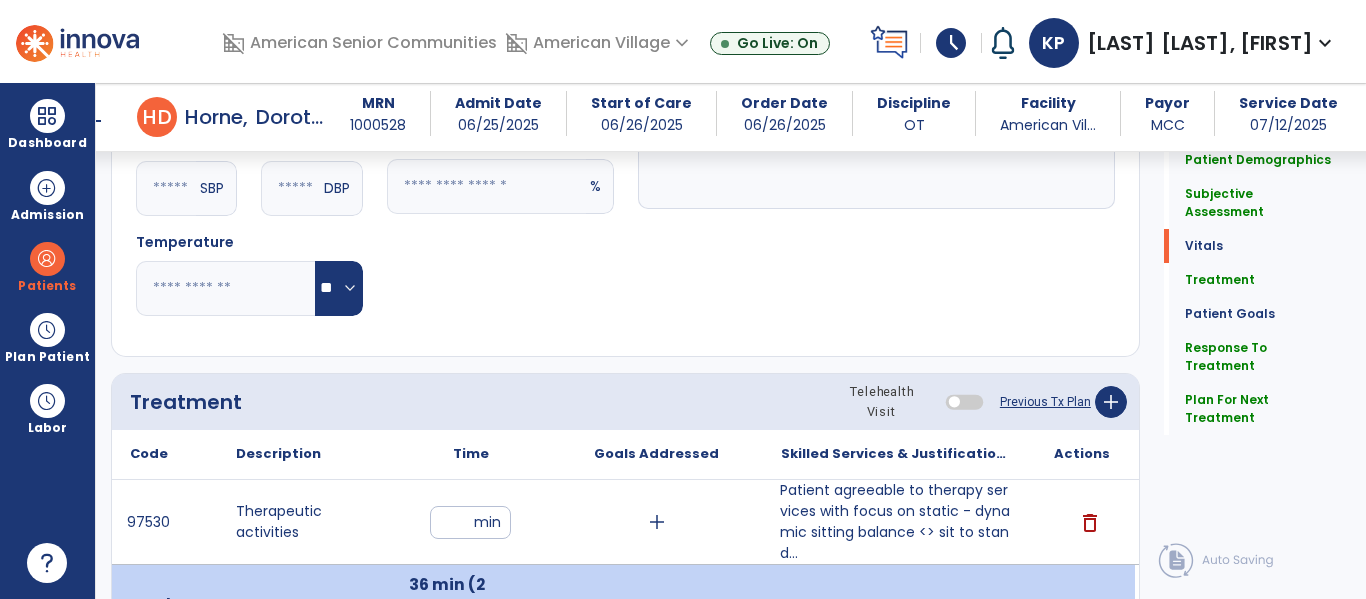 click on "Patient Demographics  Medical Diagnosis   Treatment Diagnosis   Precautions   Contraindications
Code
Description
Pdpm Clinical Category
S82.122D" 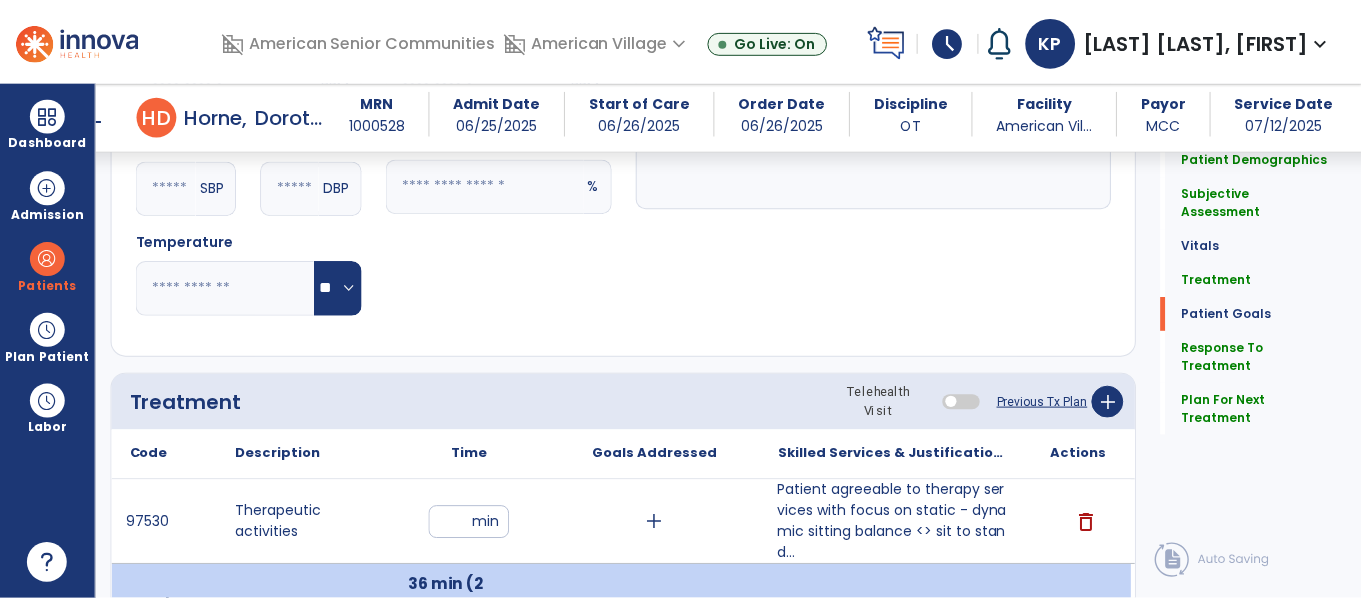 scroll, scrollTop: 2885, scrollLeft: 0, axis: vertical 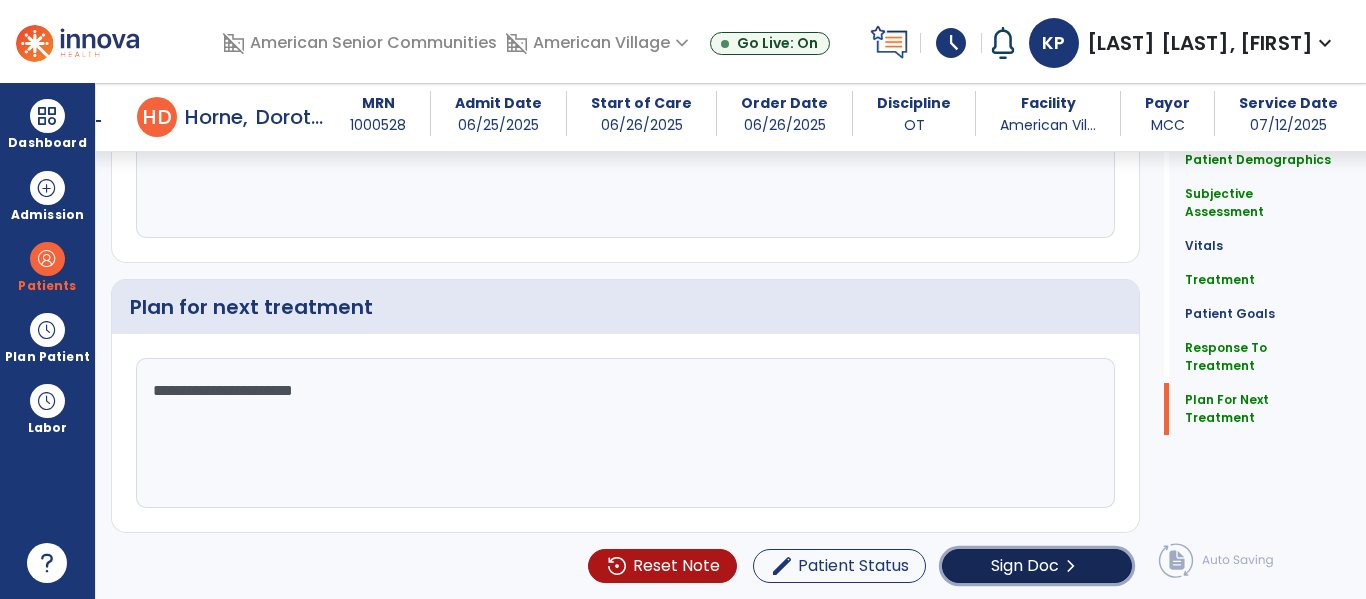 click on "Sign Doc  chevron_right" 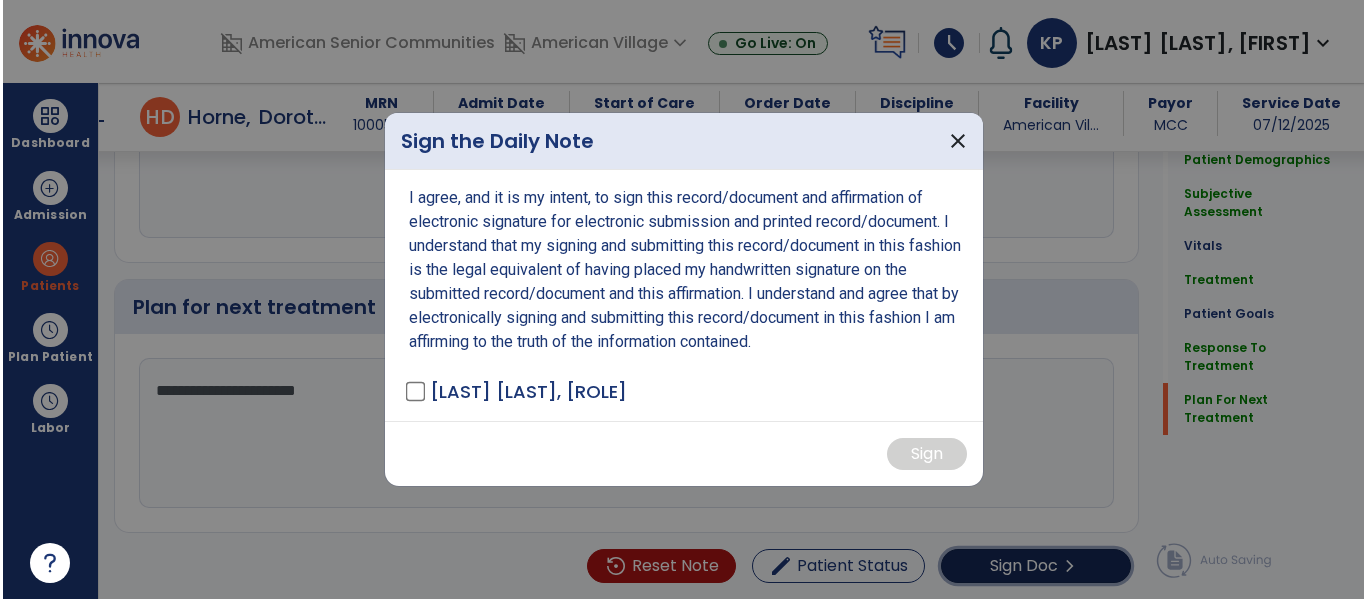 scroll, scrollTop: 2885, scrollLeft: 0, axis: vertical 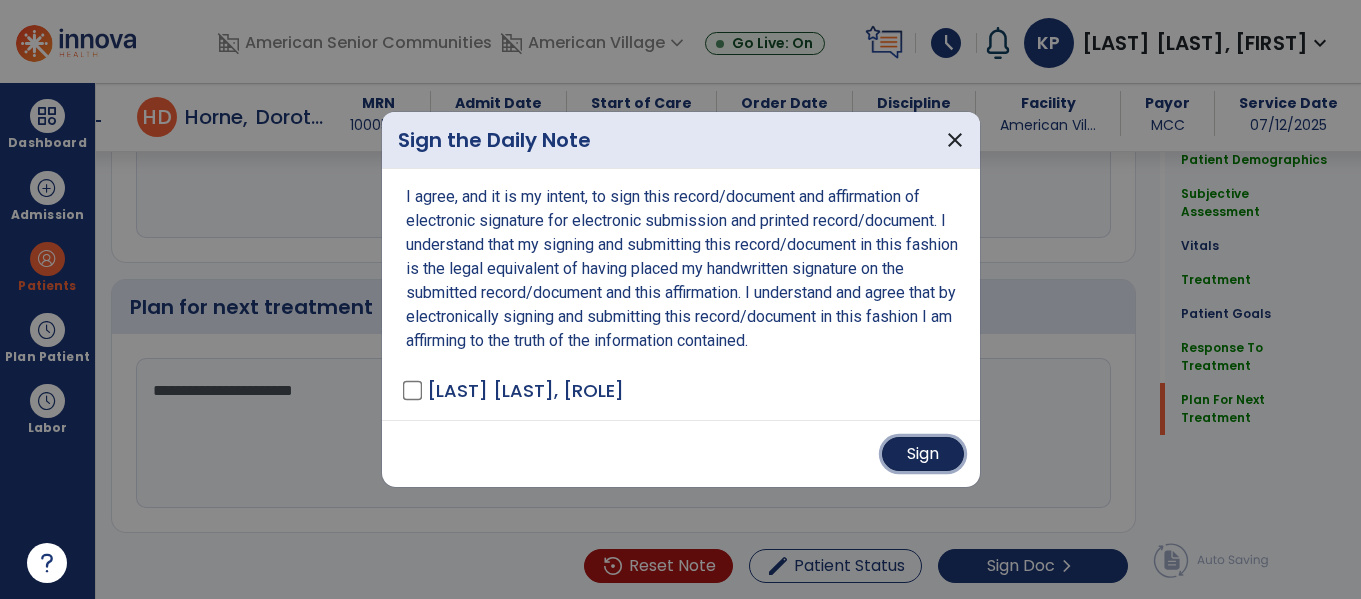 click on "Sign" at bounding box center (923, 454) 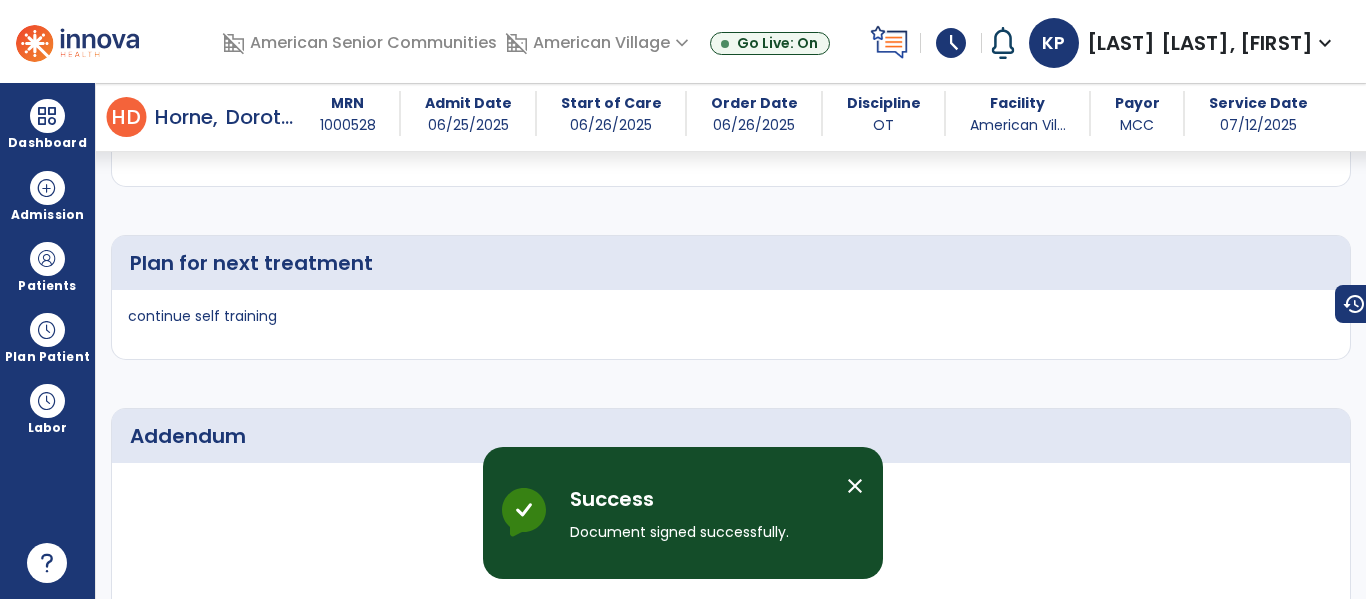 scroll, scrollTop: 0, scrollLeft: 0, axis: both 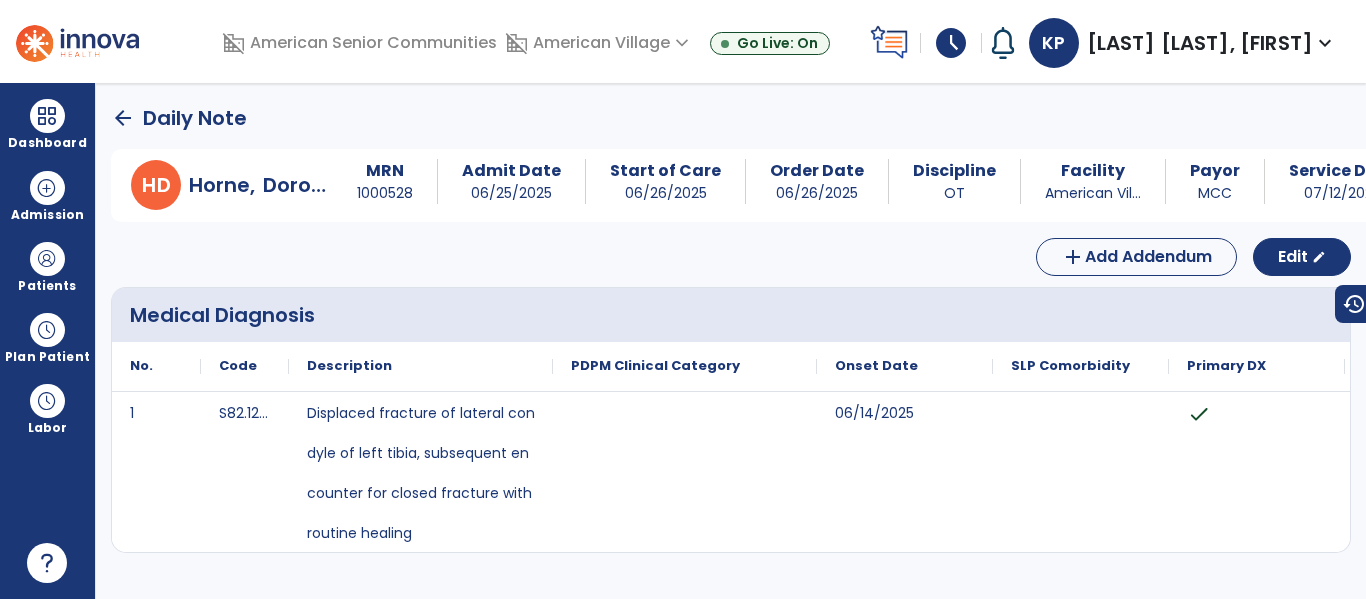 click on "arrow_back   Daily Note   H  D  [LAST],   [FIRST]  MRN [NUMBER] Admit Date [DATE] Start of Care [DATE] Order Date [DATE] Discipline OT Facility American Vil... Payor MCC Service Date [DATE]  add  Add Addendum Edit  edit  Medical Diagnosis
Code
1 to" at bounding box center [731, 341] 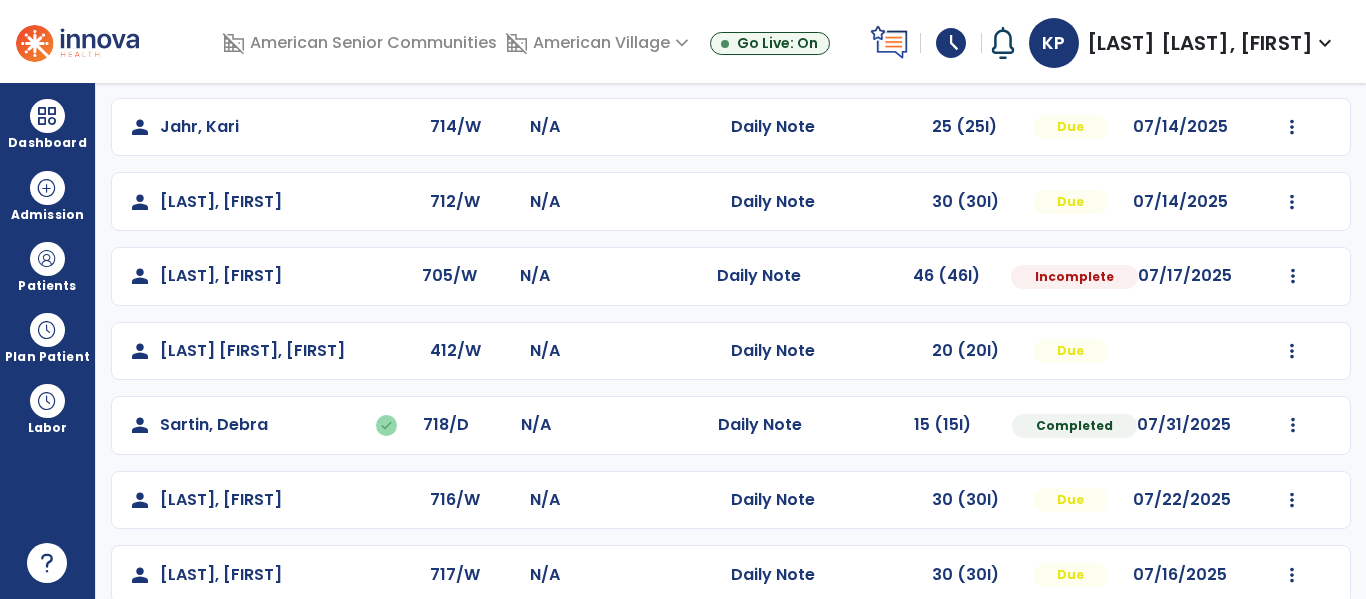 scroll, scrollTop: 861, scrollLeft: 0, axis: vertical 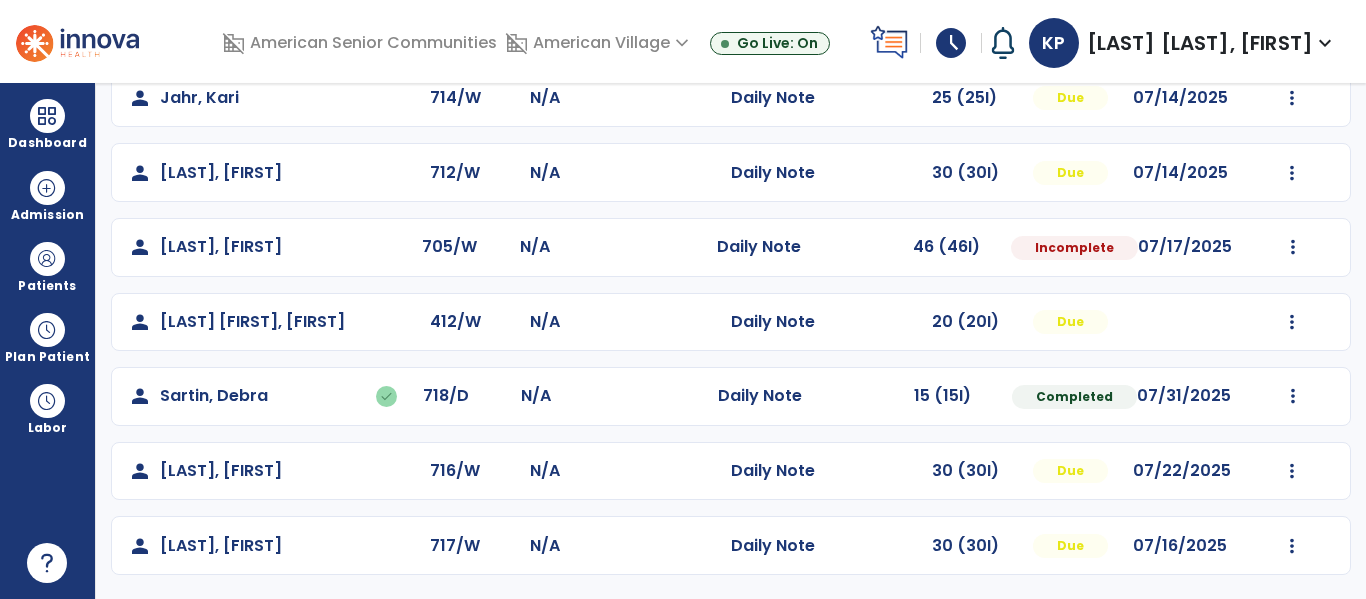 click on "Mark Visit As Complete   Reset Note   Open Document   G + C Mins" 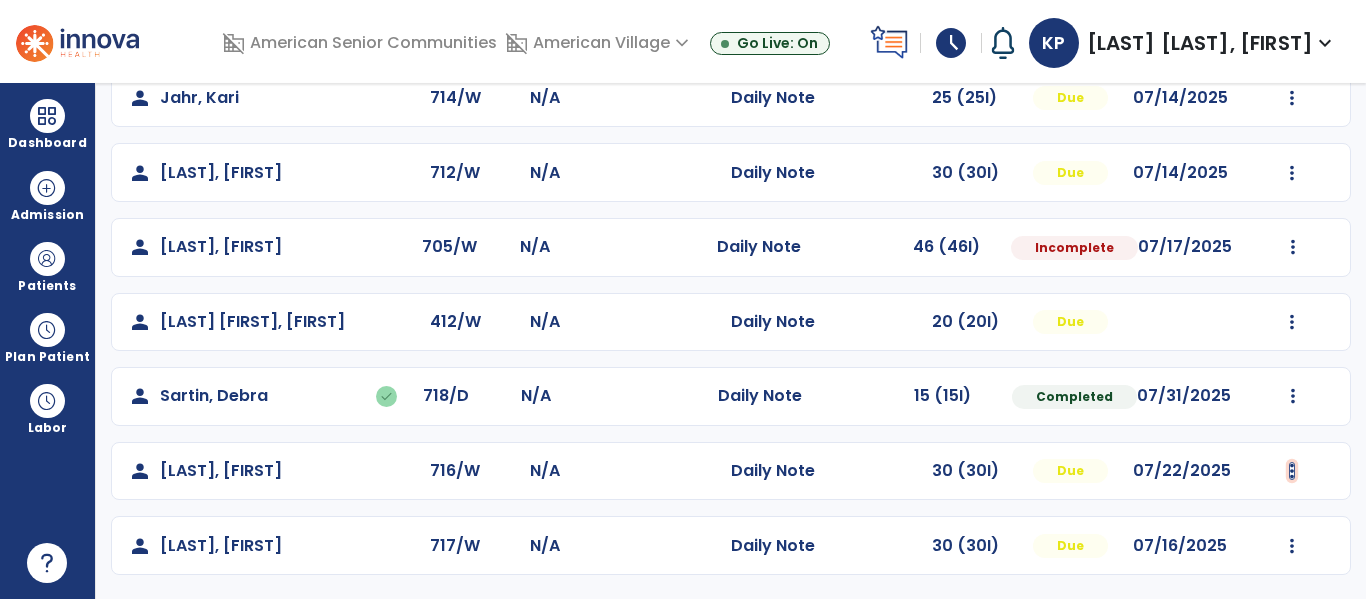 click at bounding box center [1292, -573] 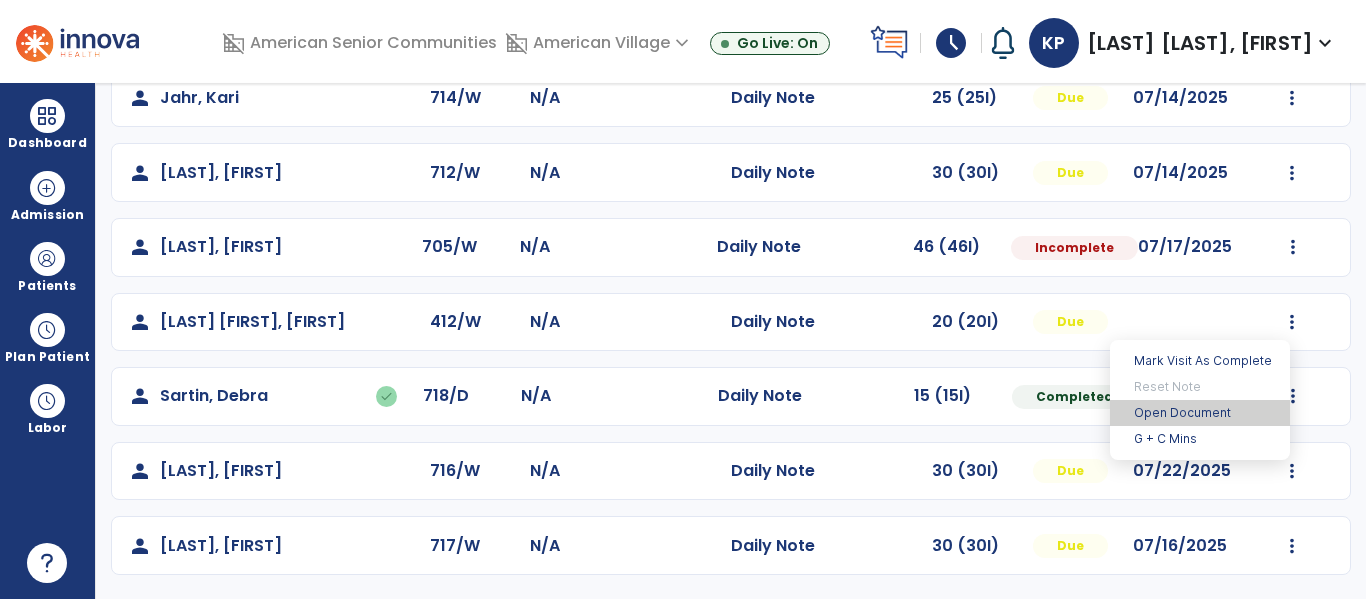 click on "Open Document" at bounding box center [1200, 413] 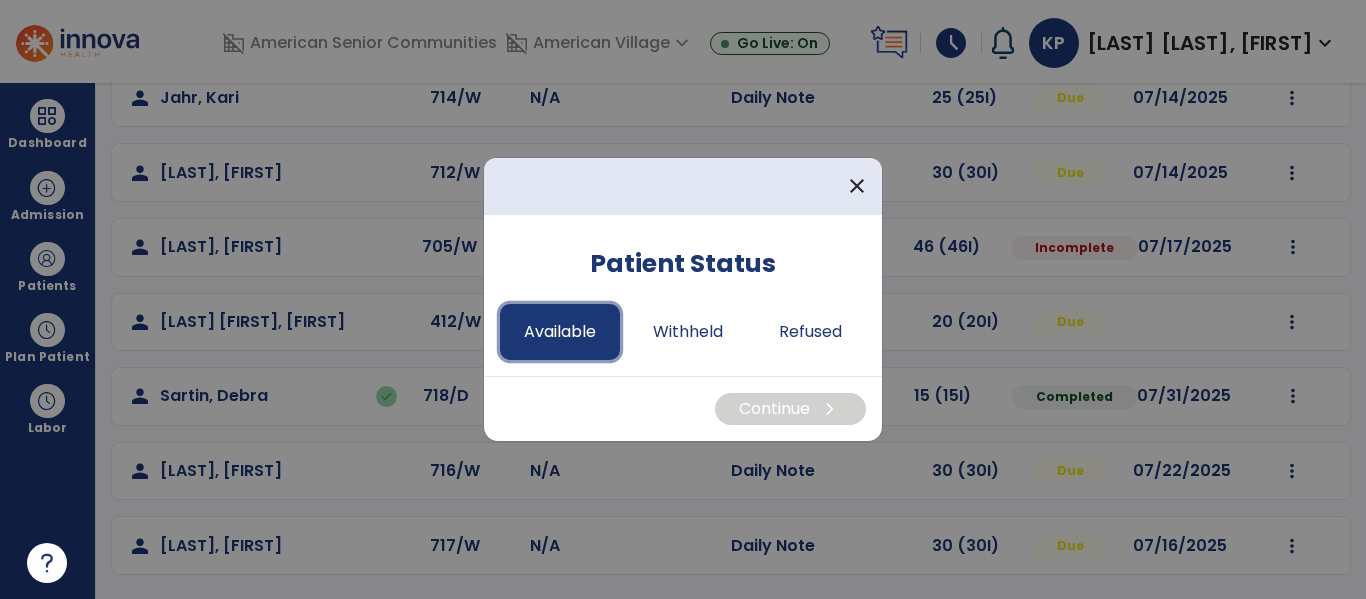click on "Available" at bounding box center [560, 332] 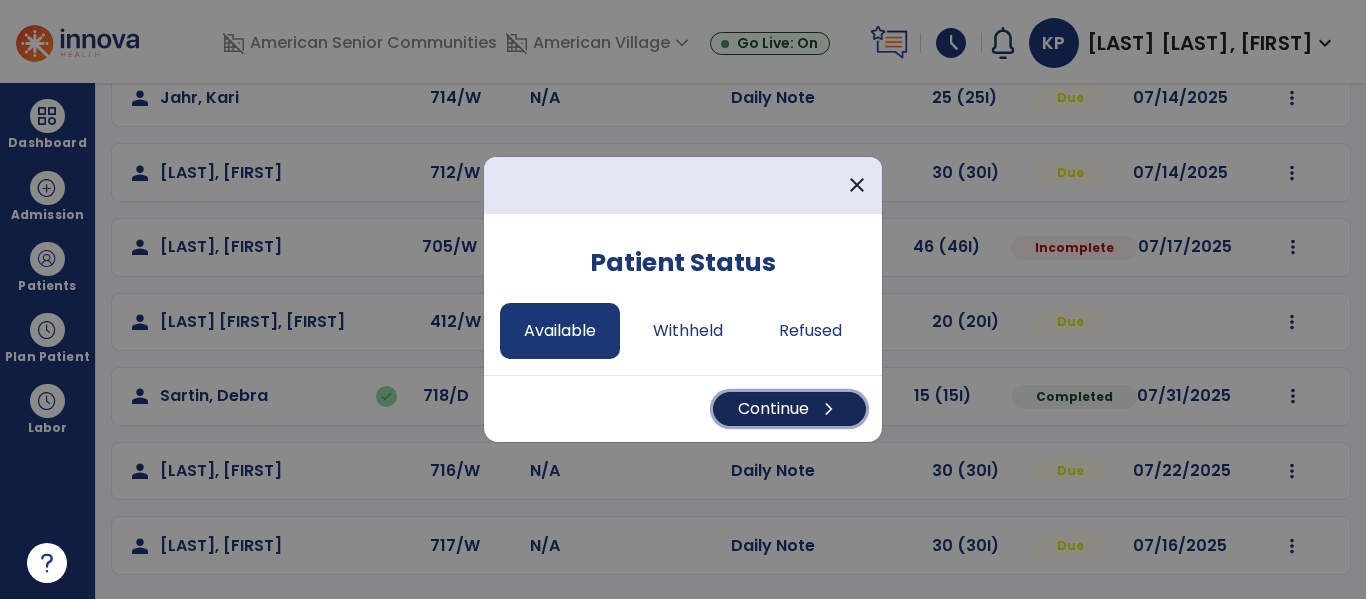click on "Continue   chevron_right" at bounding box center [789, 409] 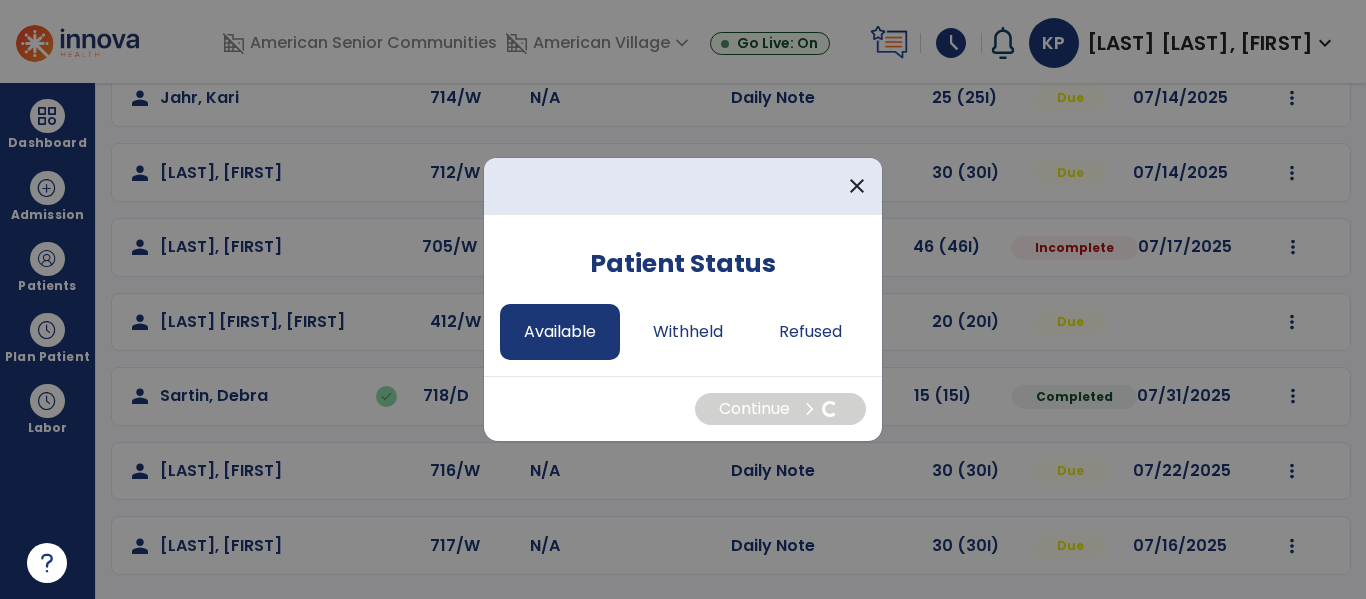 select on "*" 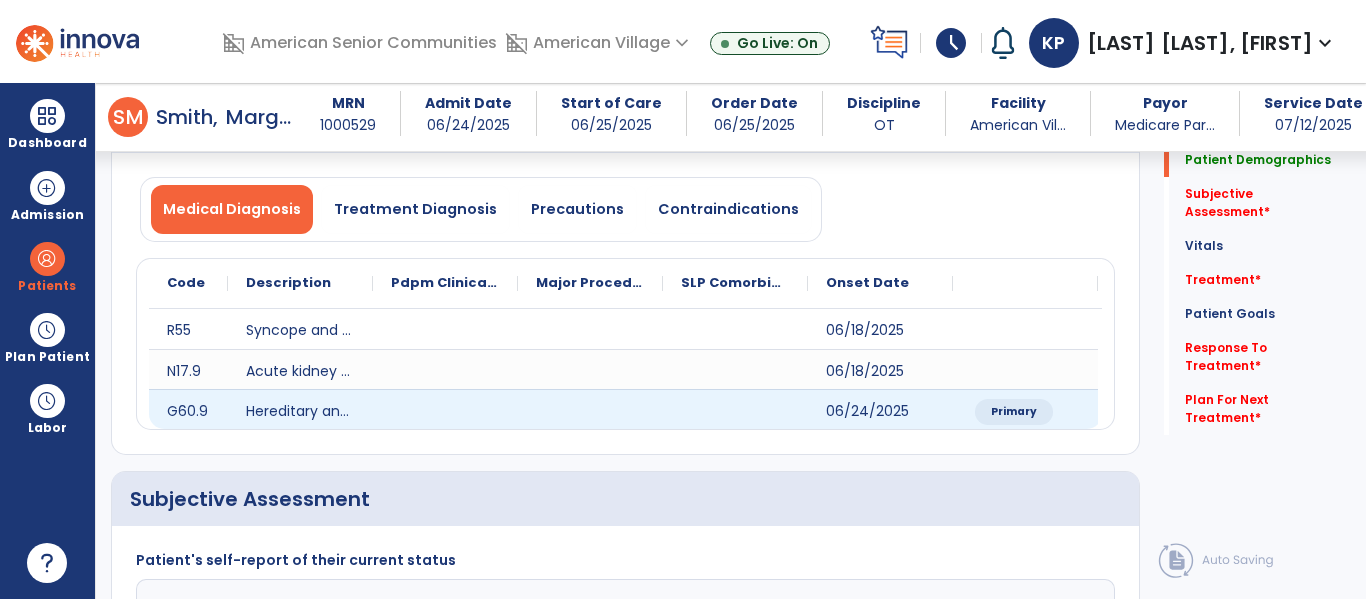 scroll, scrollTop: 334, scrollLeft: 0, axis: vertical 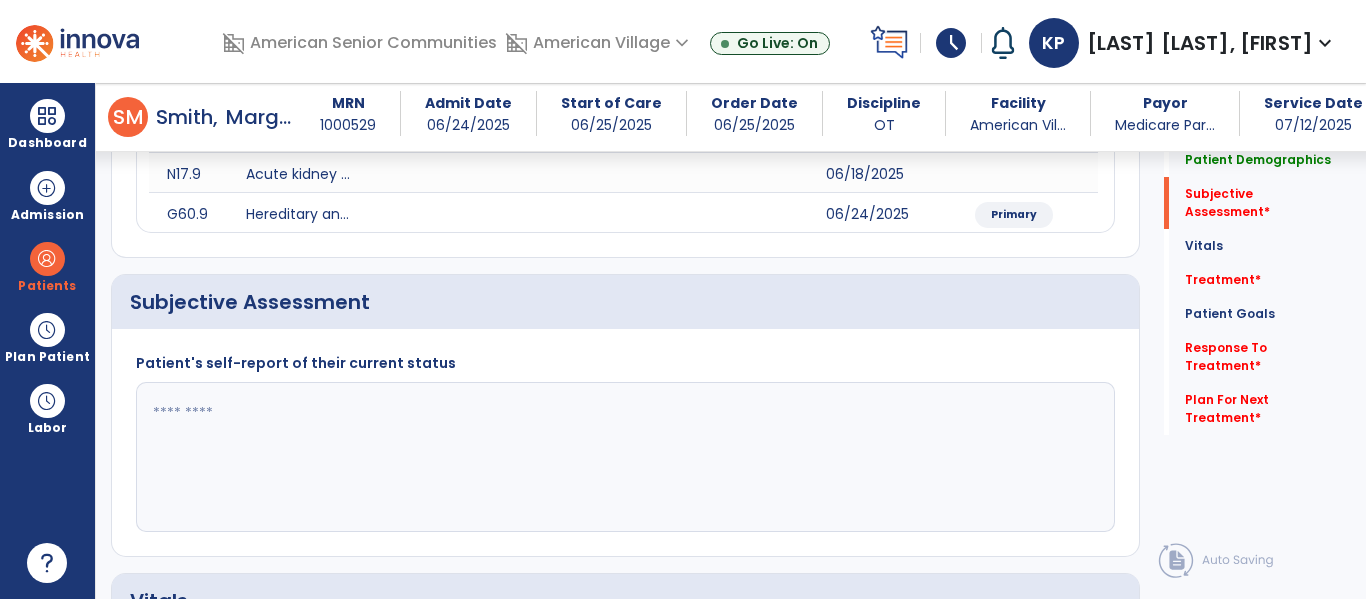 click 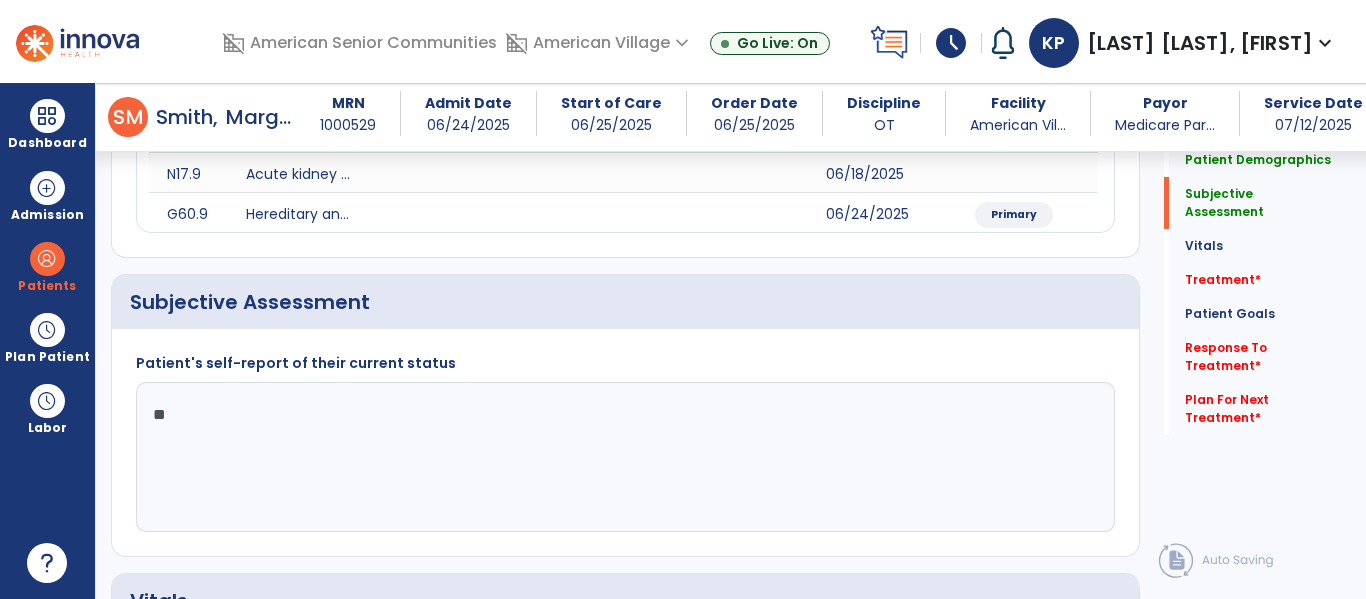 type on "*" 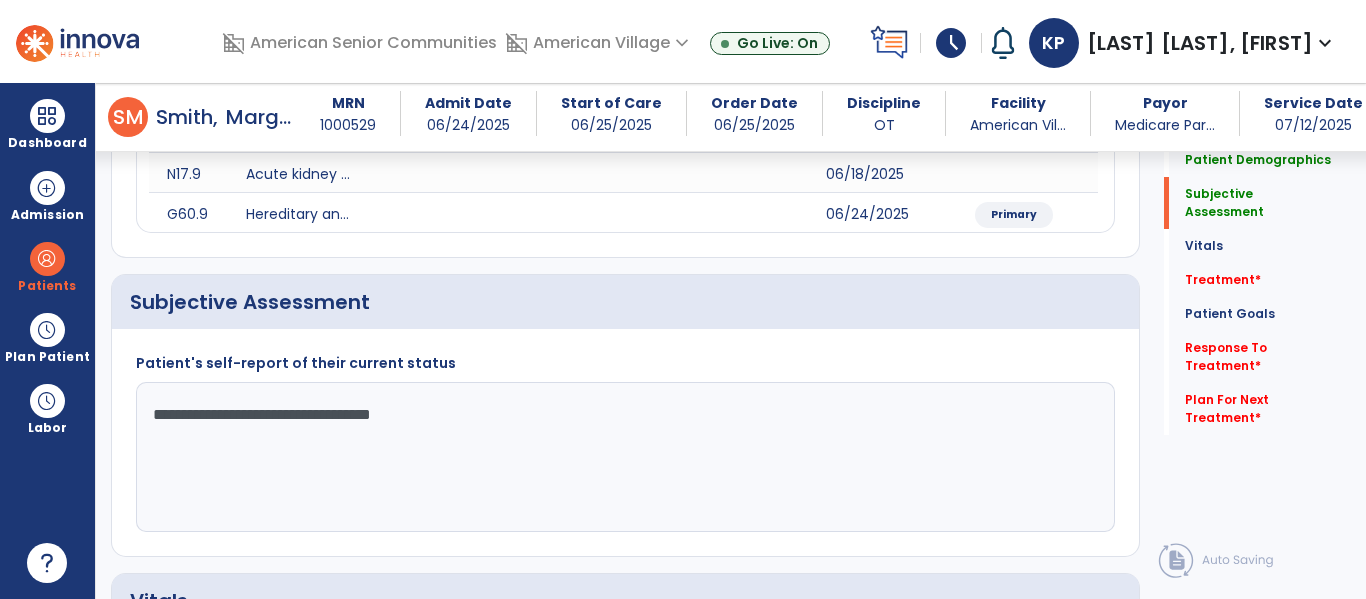 click on "**********" 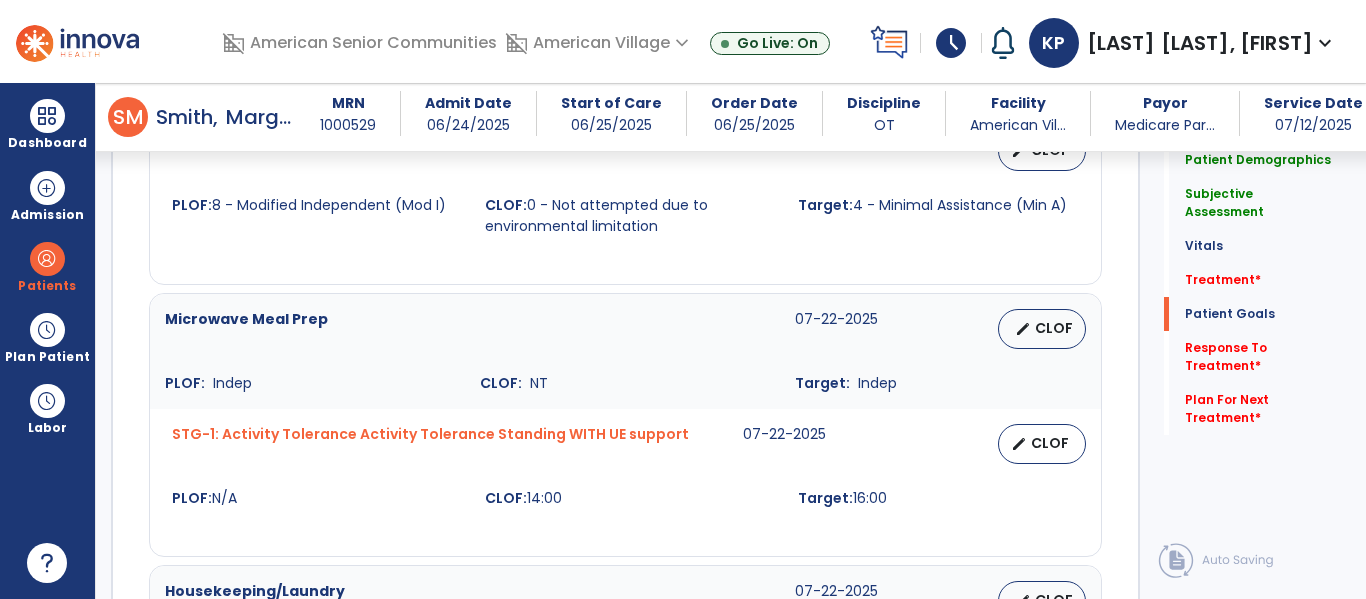 scroll, scrollTop: 2723, scrollLeft: 0, axis: vertical 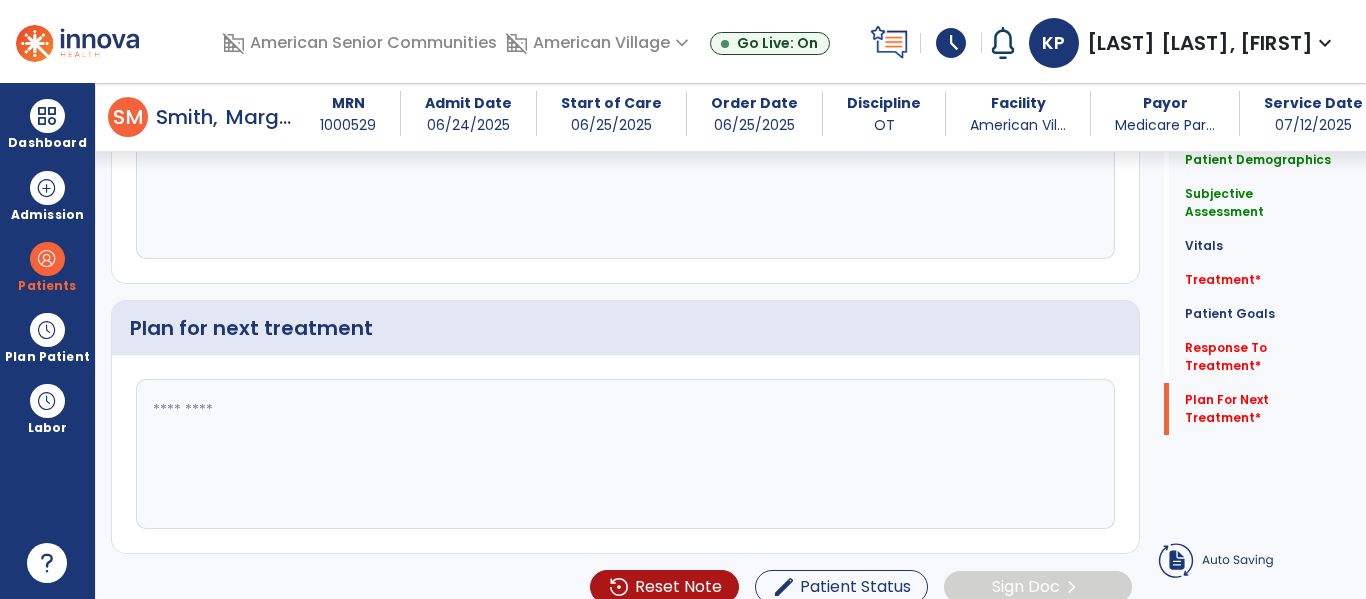 type on "**********" 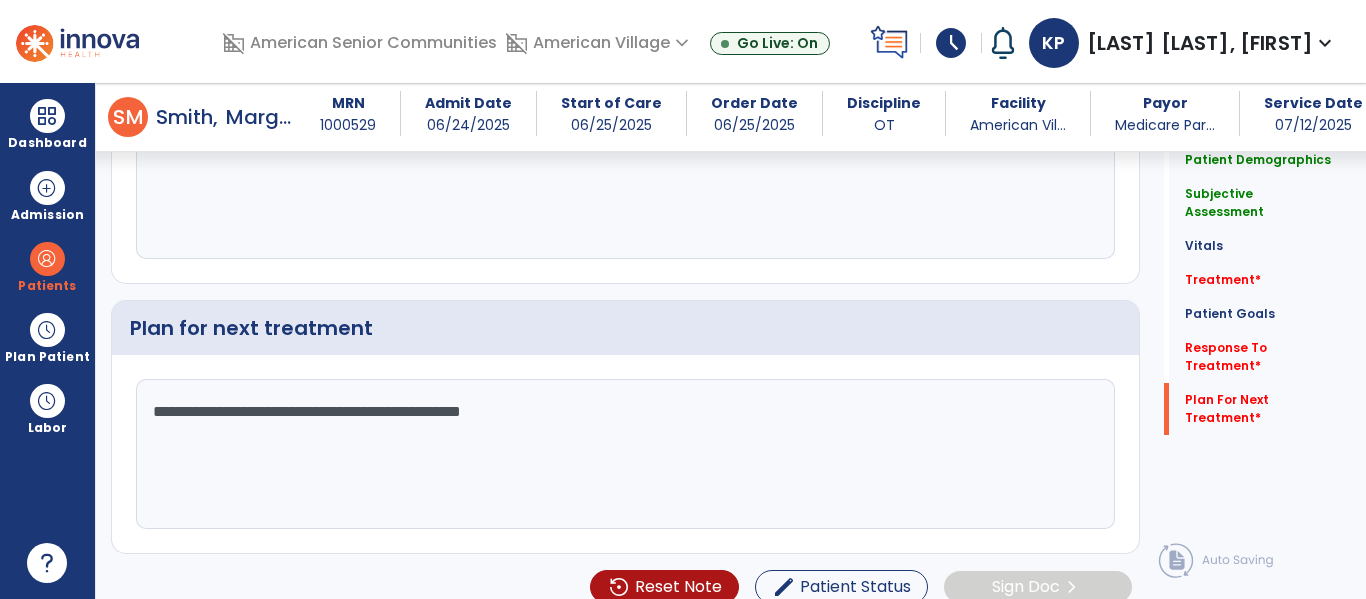 click on "**********" 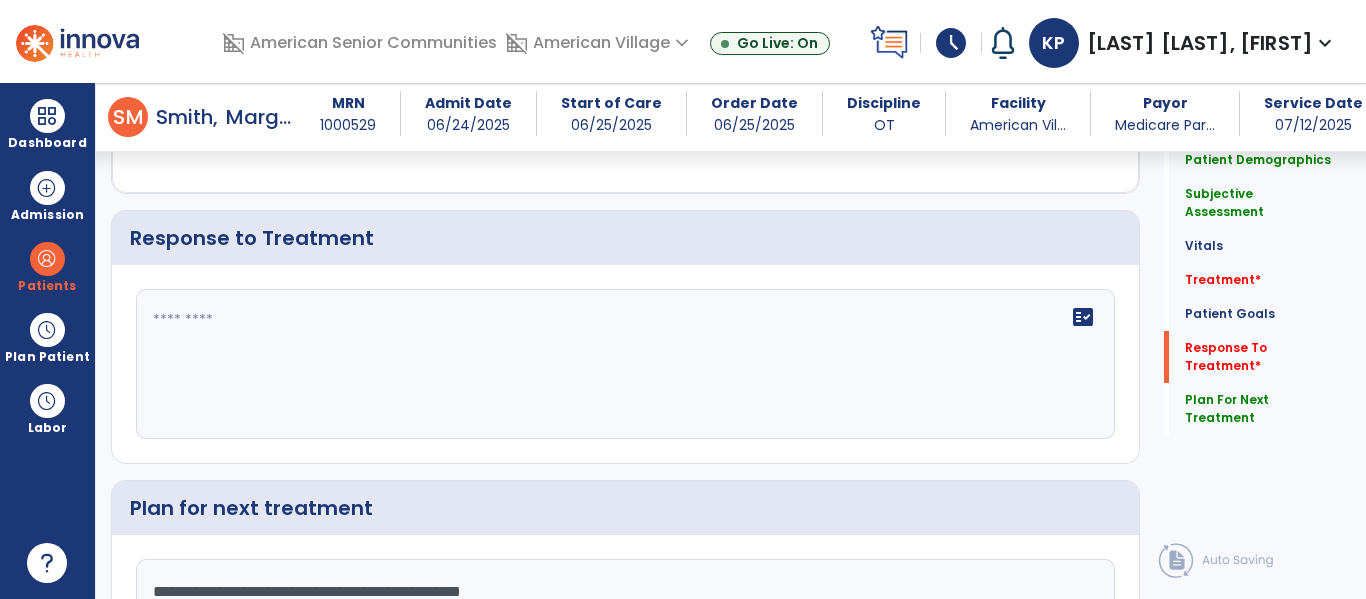 scroll, scrollTop: 2540, scrollLeft: 0, axis: vertical 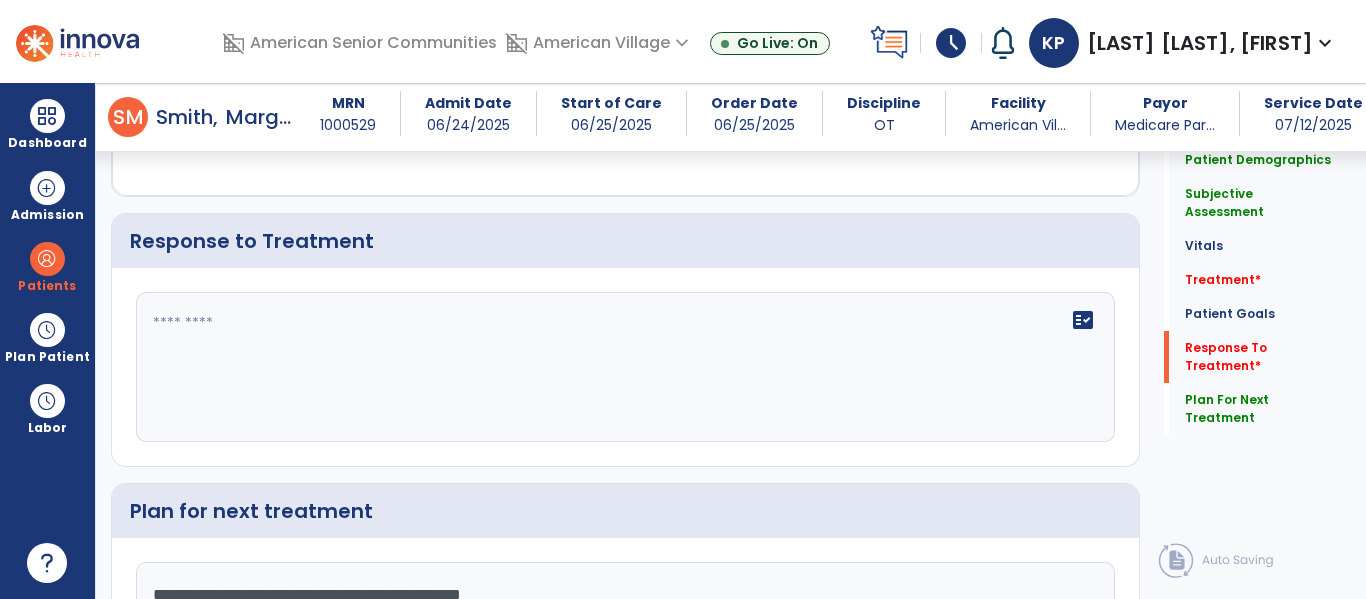 type on "**********" 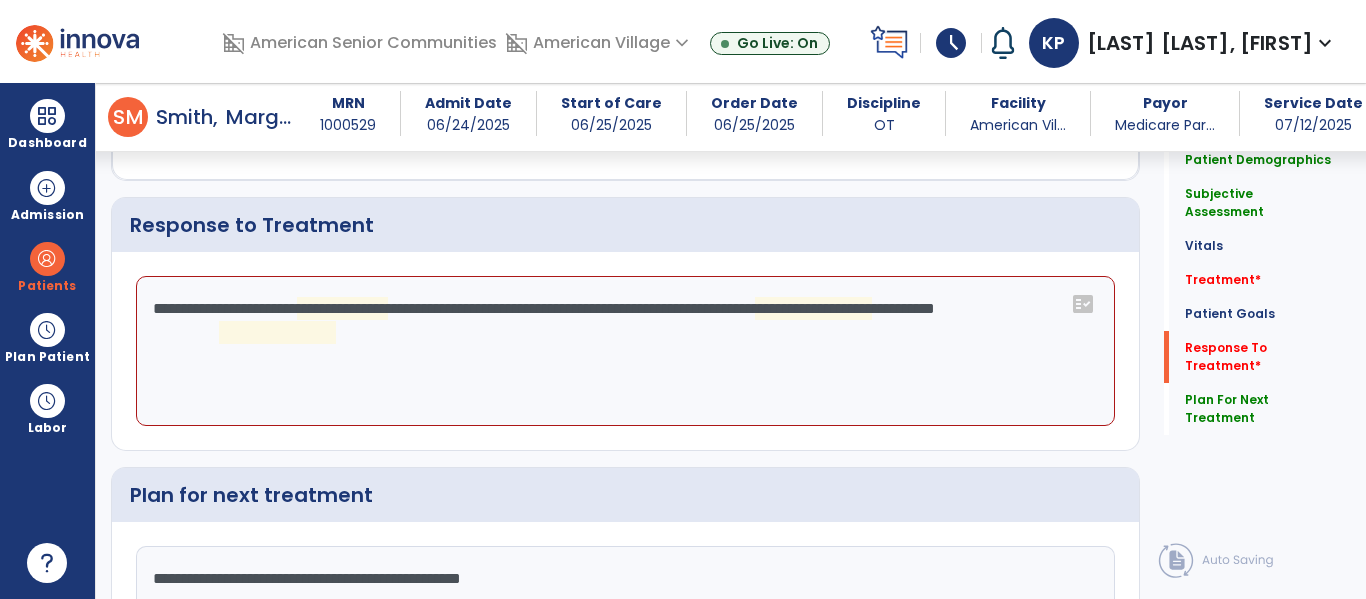 scroll, scrollTop: 2522, scrollLeft: 0, axis: vertical 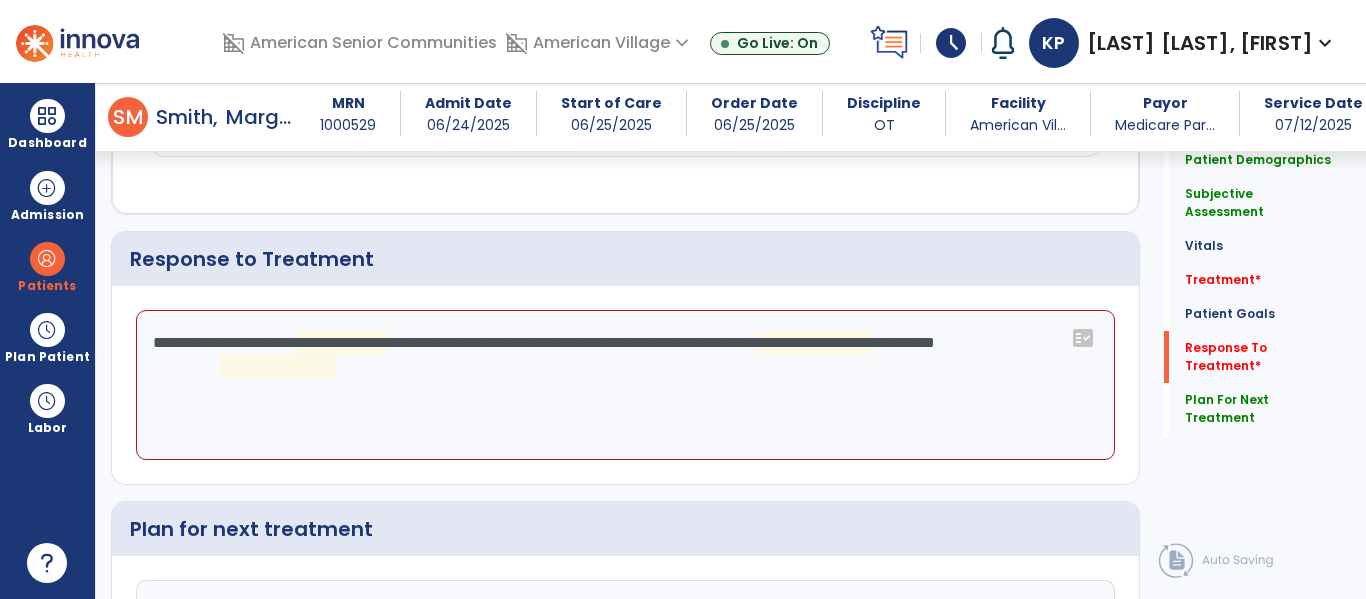 drag, startPoint x: 463, startPoint y: 346, endPoint x: 427, endPoint y: 393, distance: 59.20304 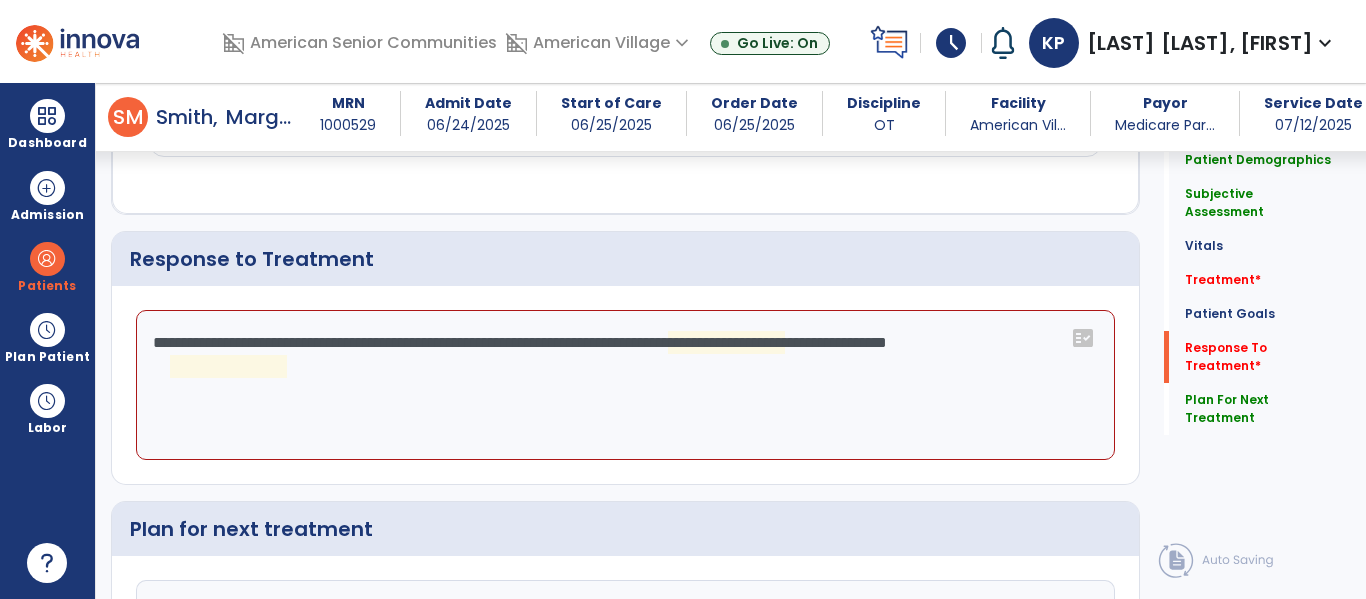 type on "**********" 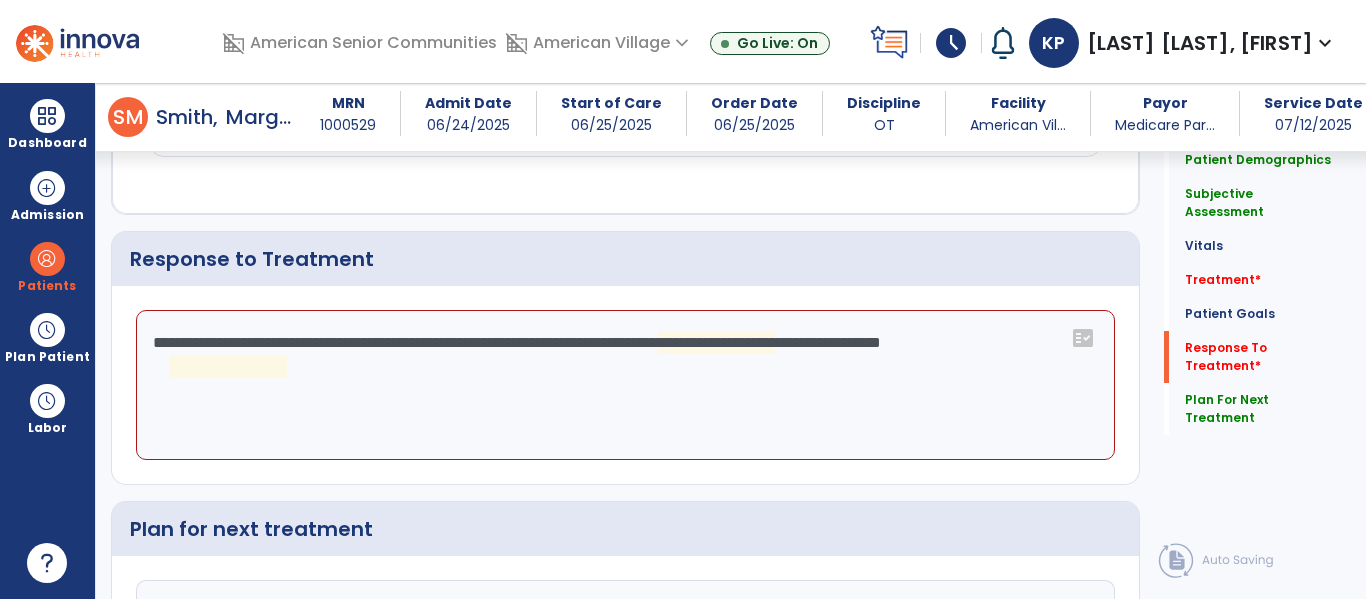 drag, startPoint x: 388, startPoint y: 340, endPoint x: 127, endPoint y: 319, distance: 261.84348 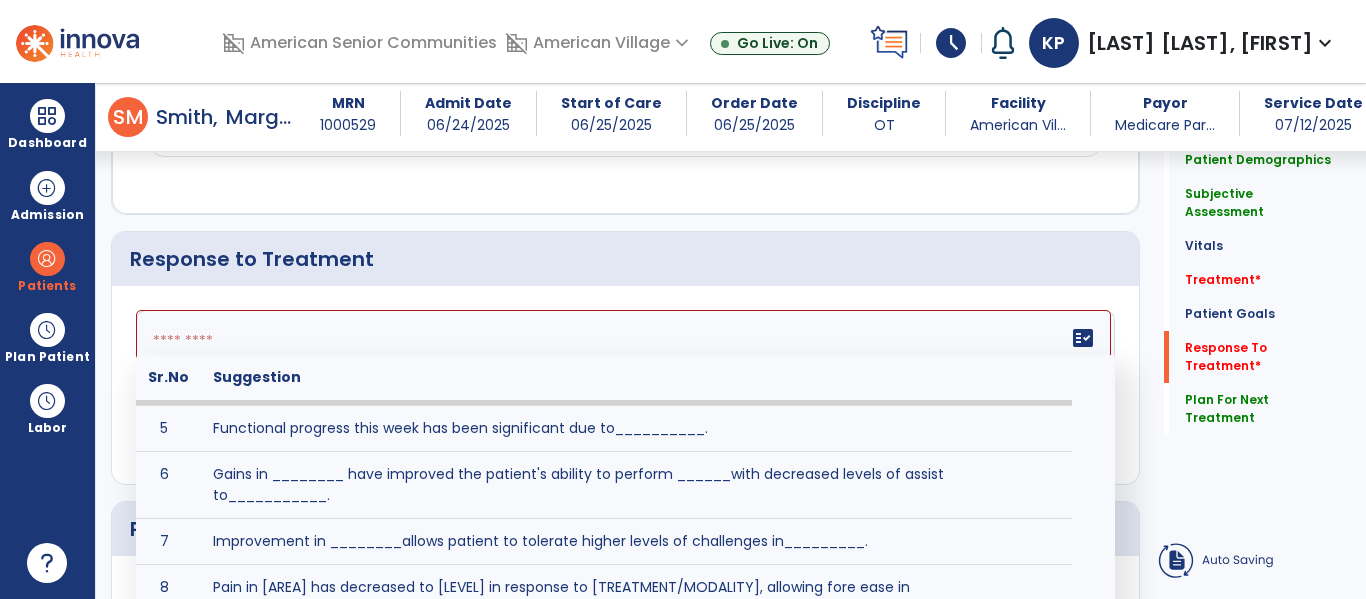 scroll, scrollTop: 237, scrollLeft: 0, axis: vertical 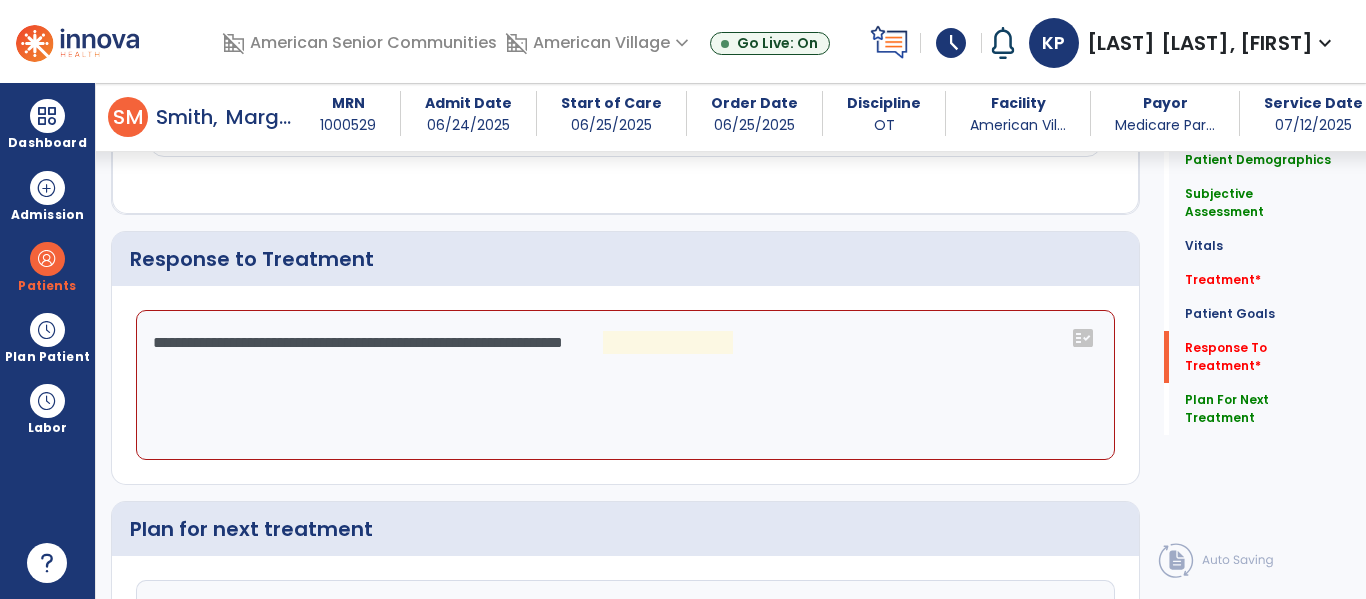 click on "**********" 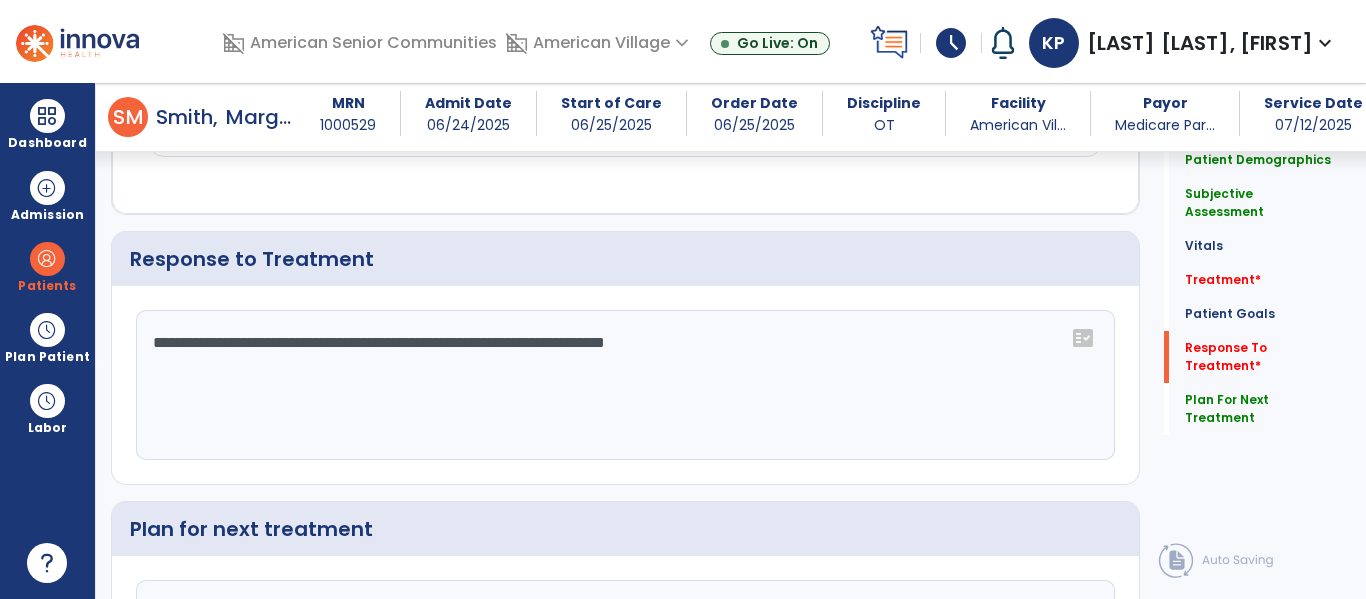 click on "**********" 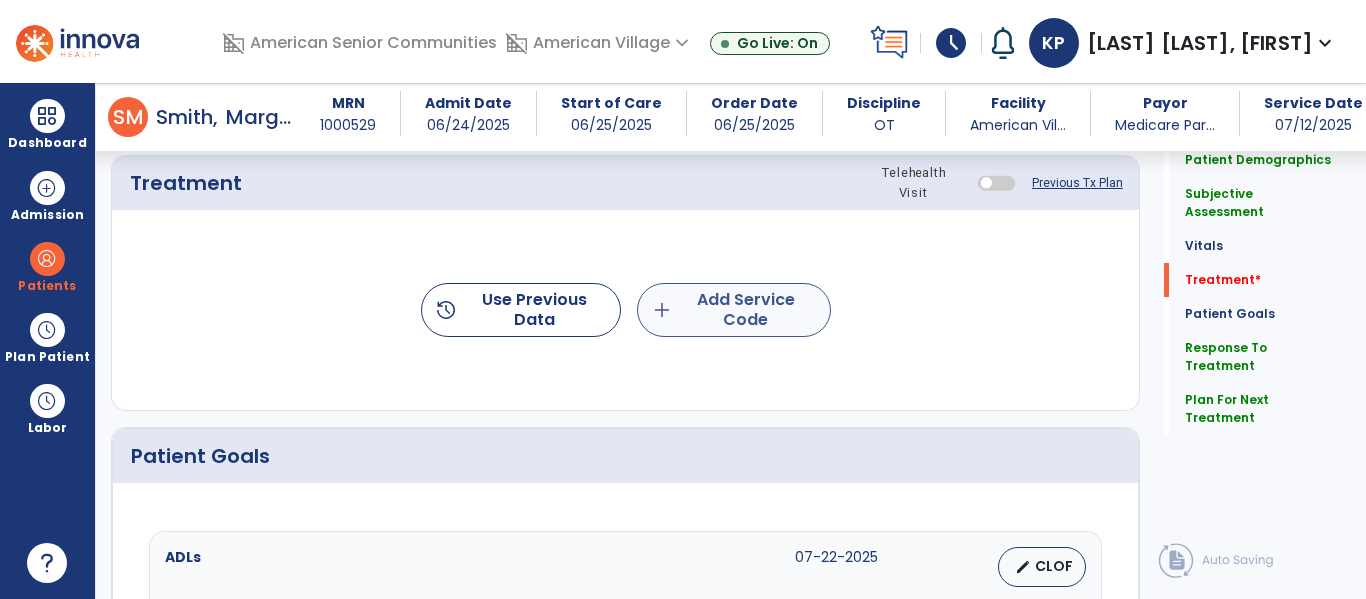 type on "**********" 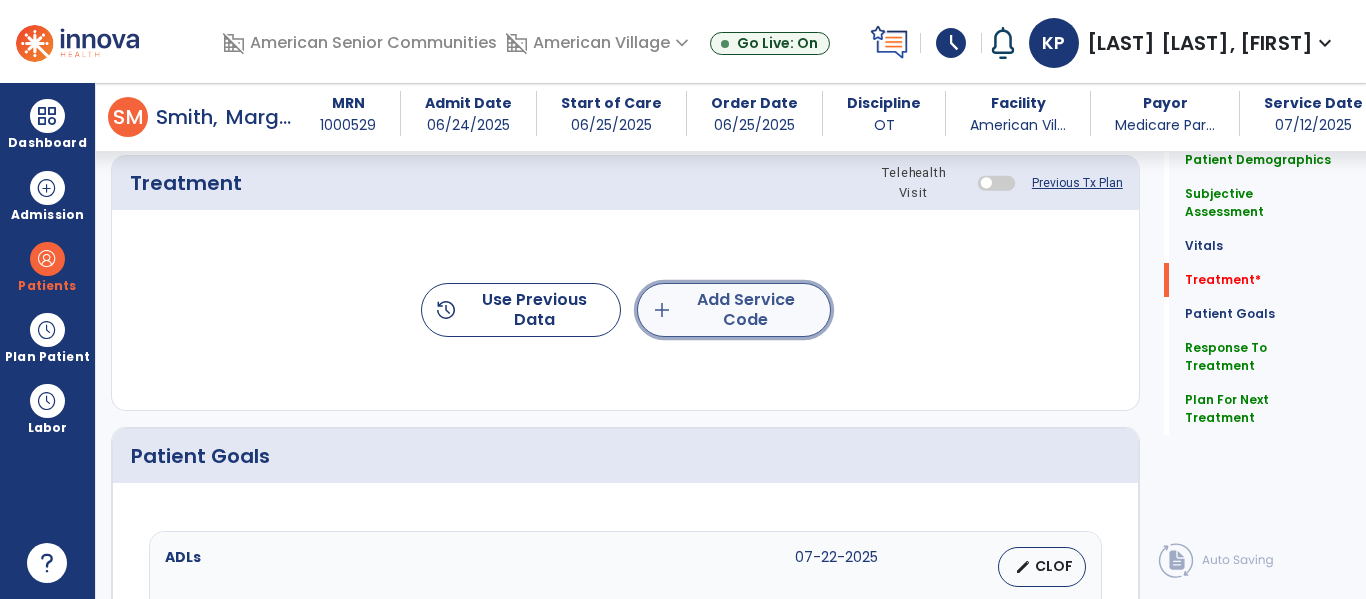 click on "add  Add Service Code" 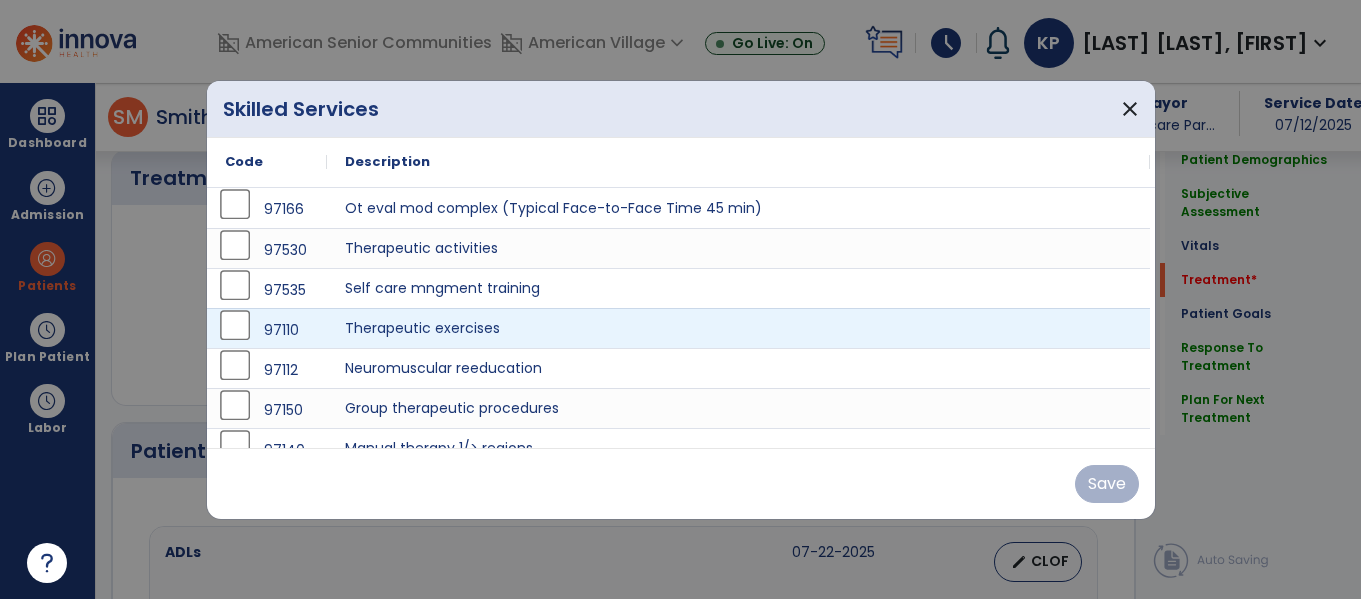 scroll, scrollTop: 1174, scrollLeft: 0, axis: vertical 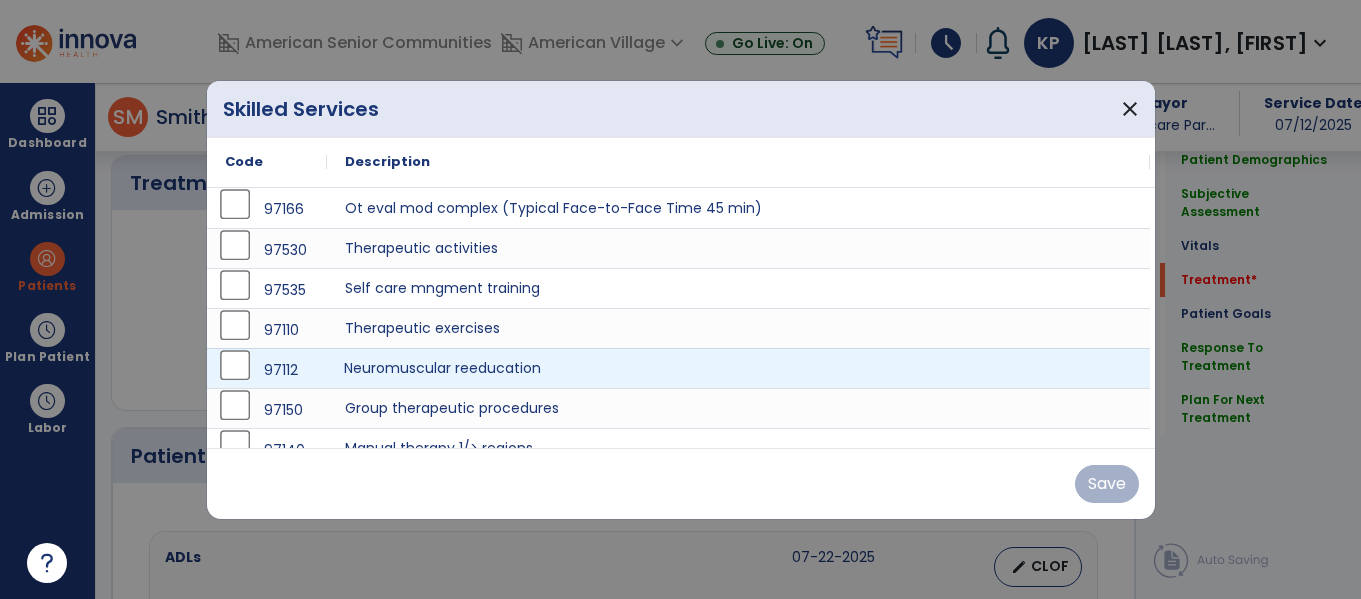 click on "Neuromuscular reeducation" at bounding box center (738, 368) 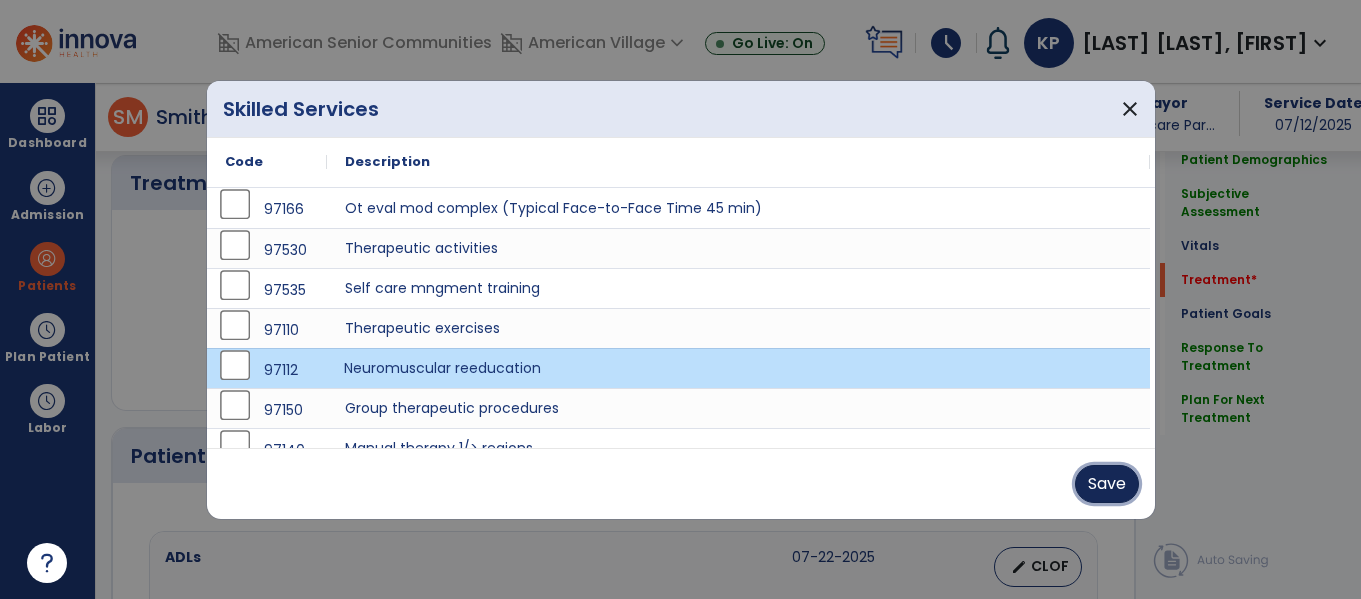 click on "Save" at bounding box center [1107, 484] 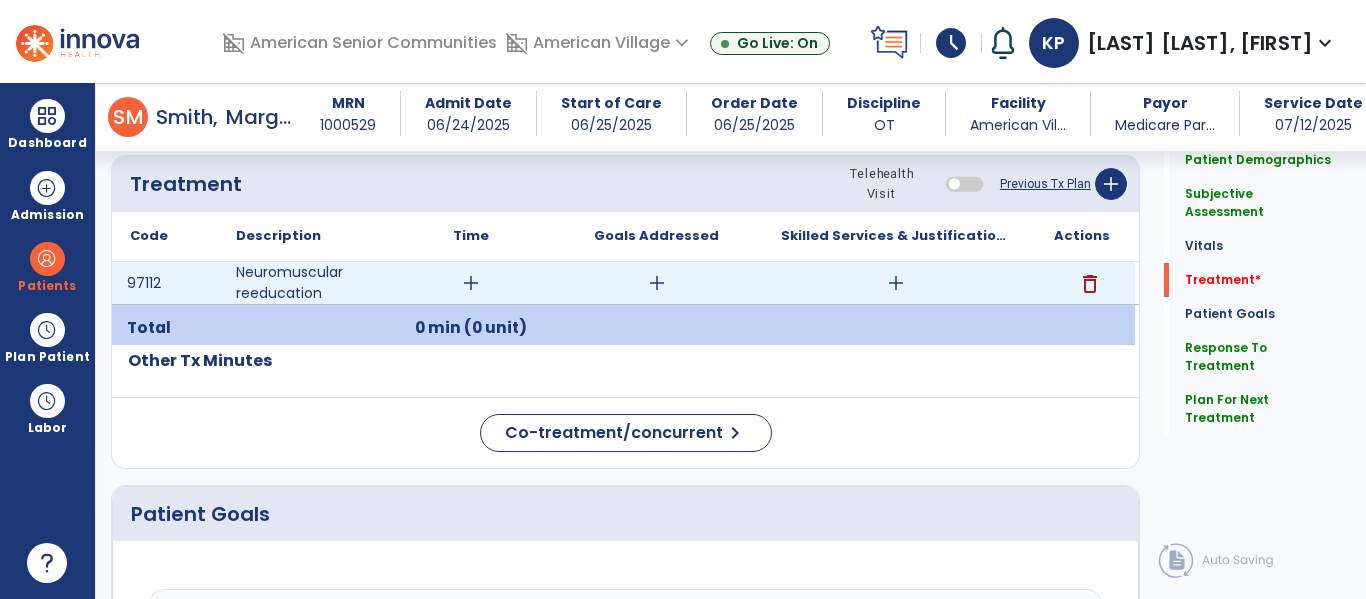 click on "add" at bounding box center [471, 283] 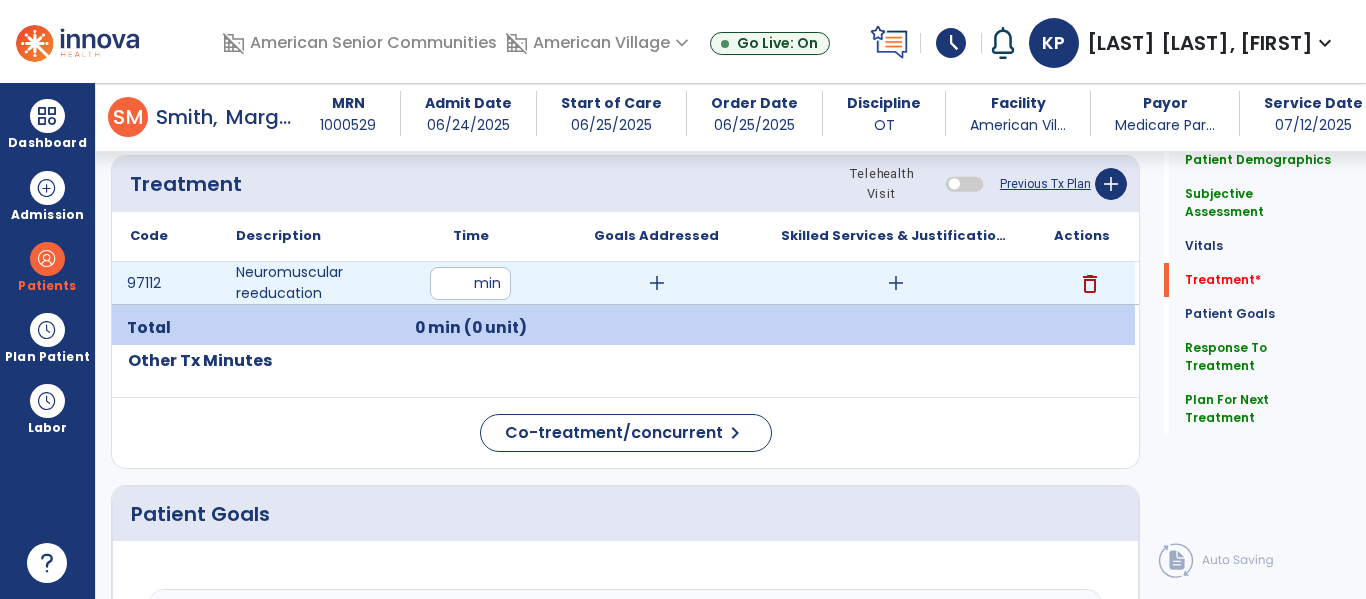 type on "**" 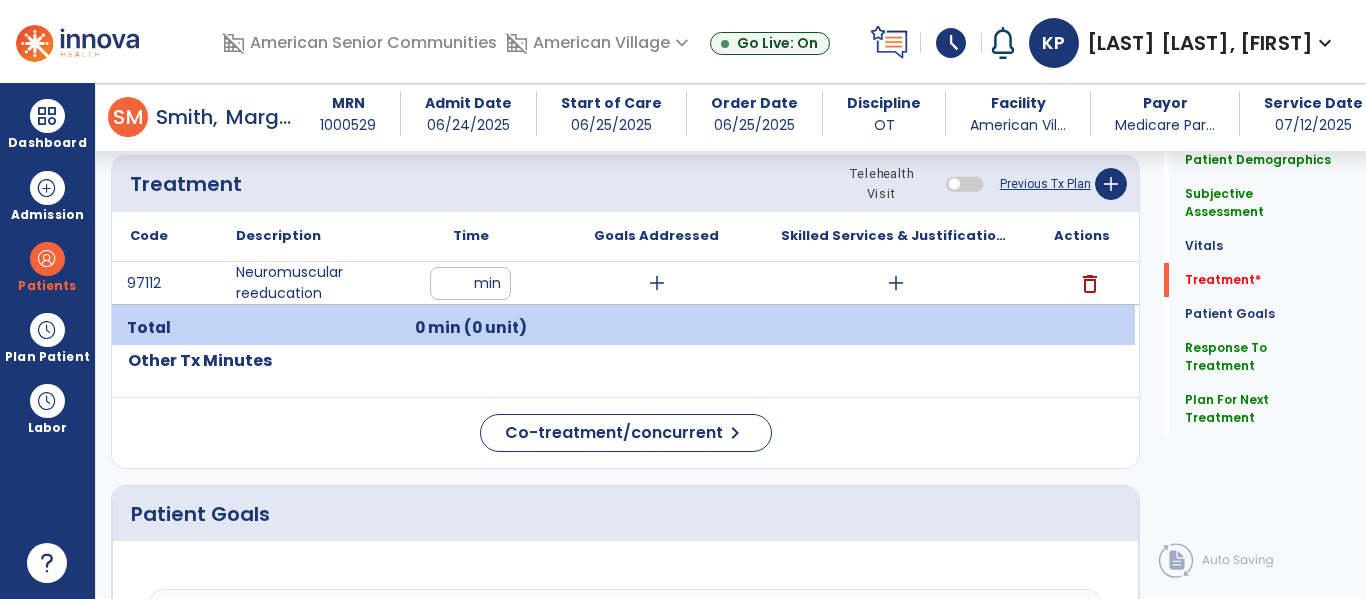 click on "Other Tx Minutes" 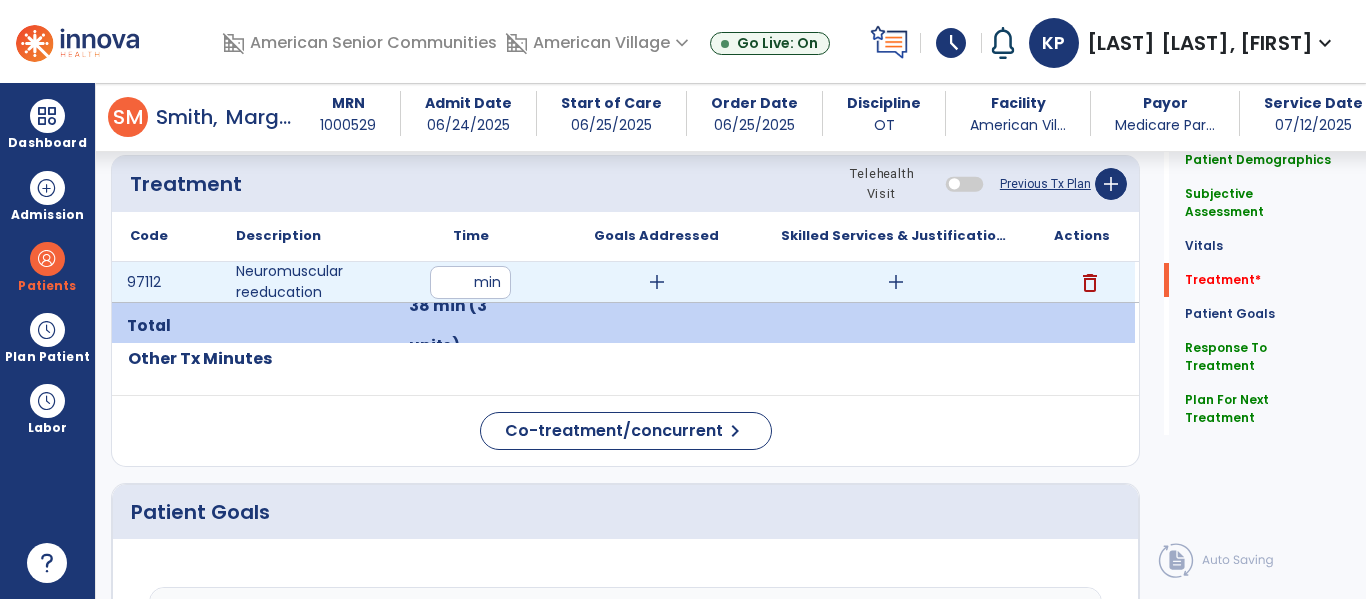 click on "add" at bounding box center [896, 282] 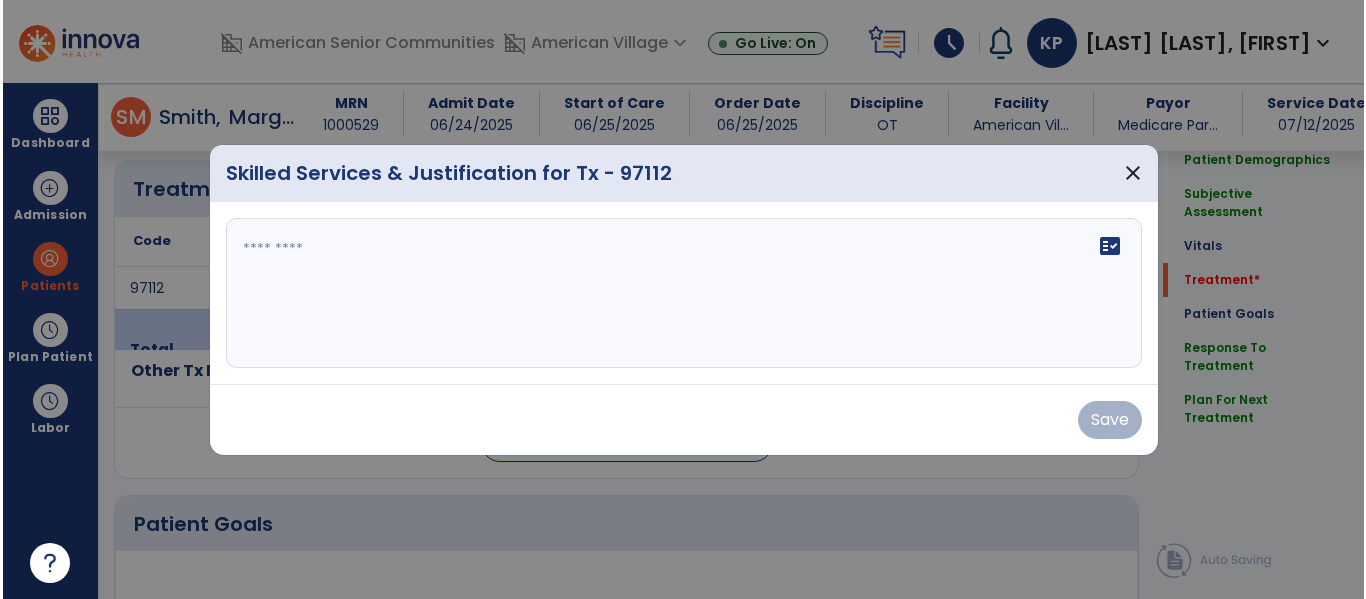 scroll, scrollTop: 1174, scrollLeft: 0, axis: vertical 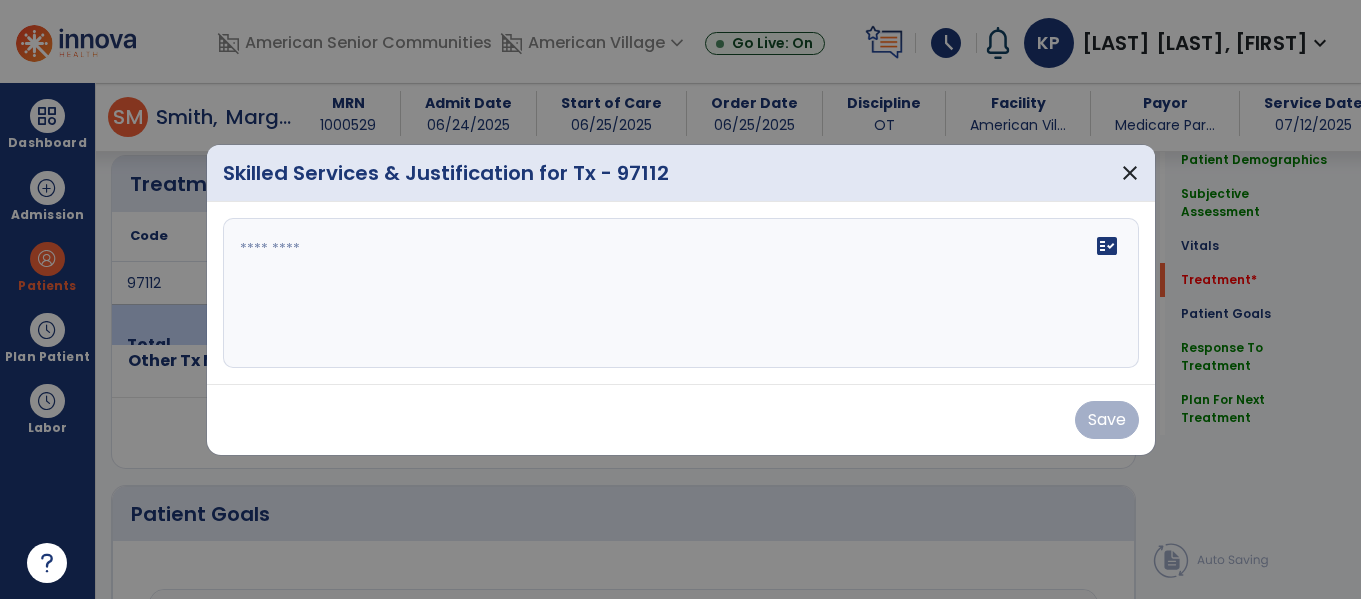 click on "fact_check" at bounding box center [681, 293] 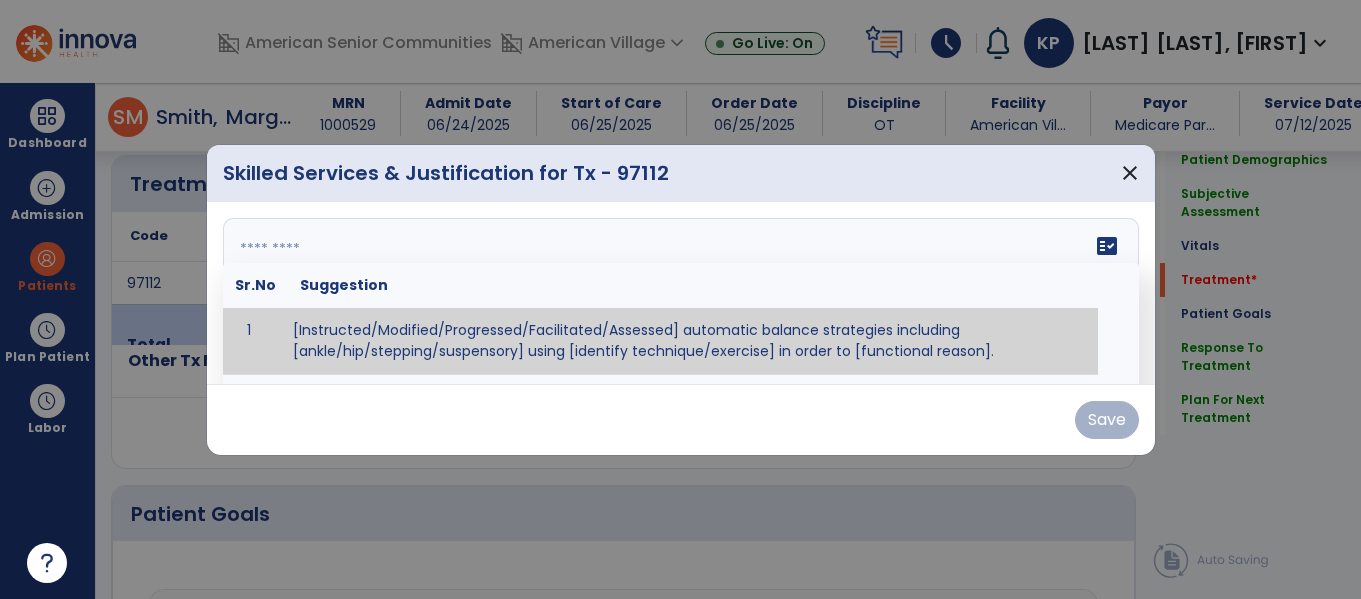 paste on "**********" 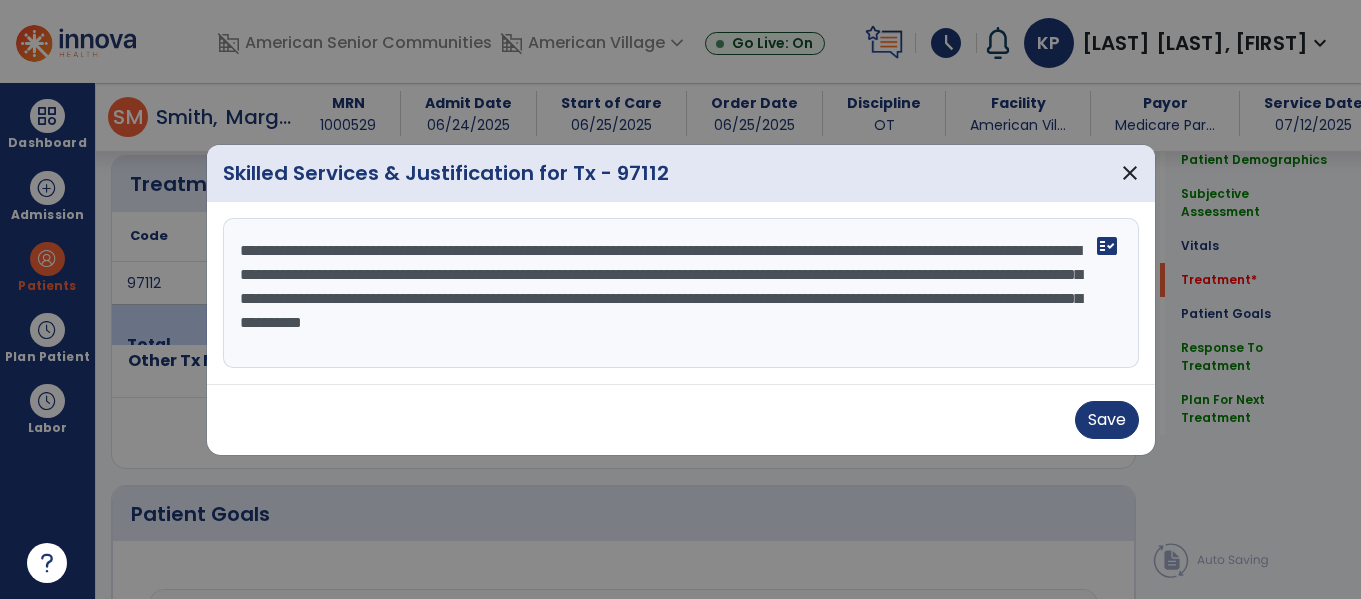 click on "**********" at bounding box center [681, 293] 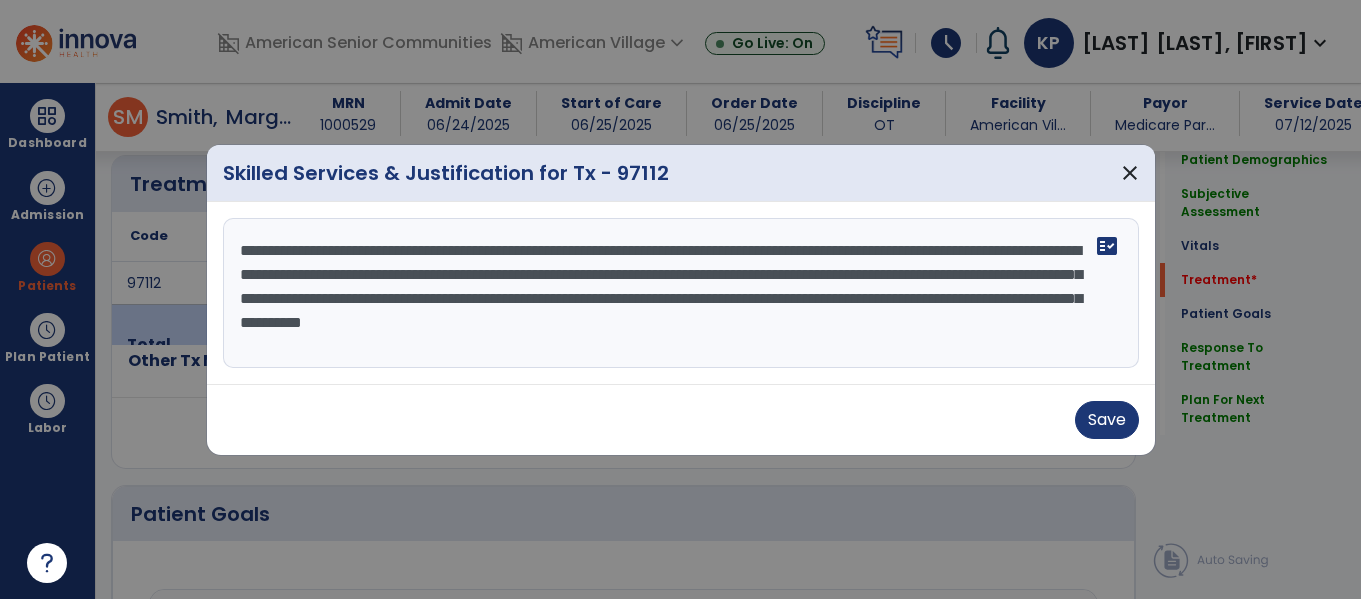 drag, startPoint x: 400, startPoint y: 350, endPoint x: 159, endPoint y: 217, distance: 275.26352 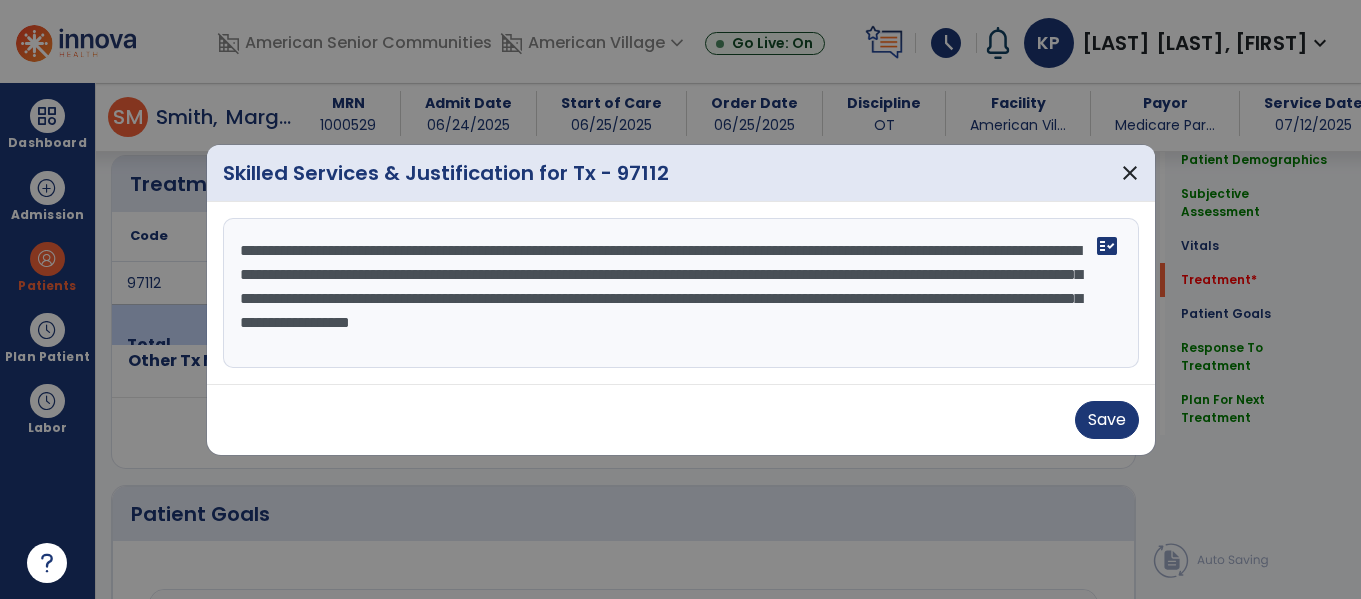 click on "**********" at bounding box center (681, 293) 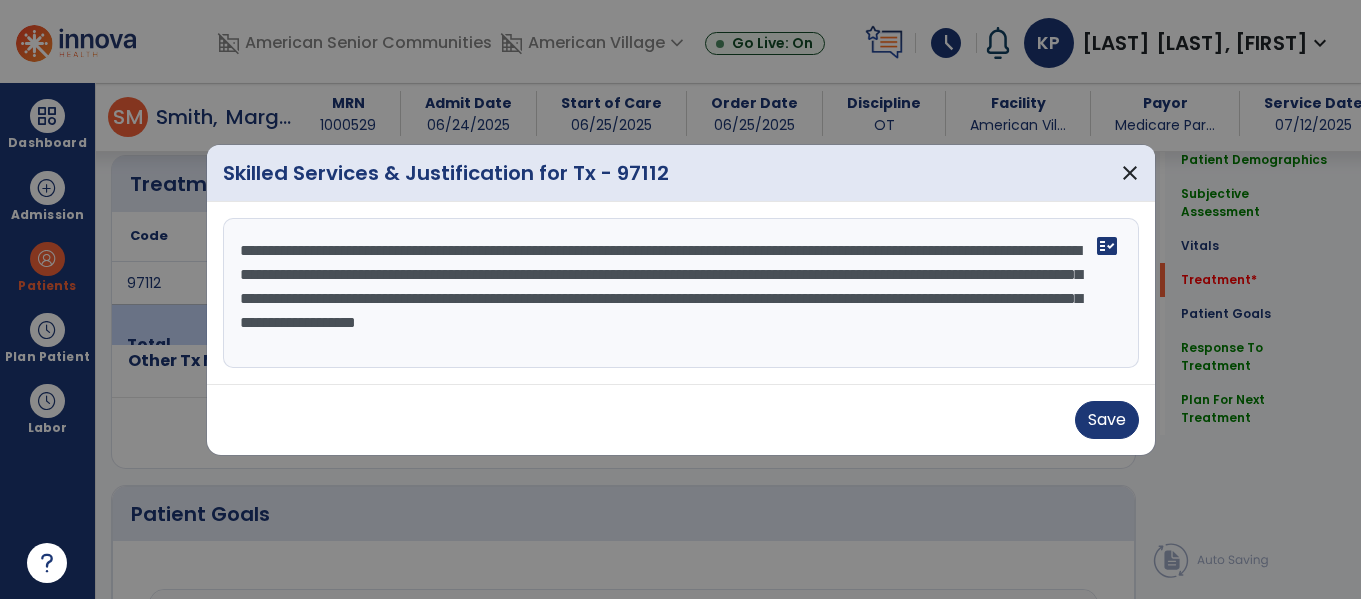 click on "**********" at bounding box center [681, 293] 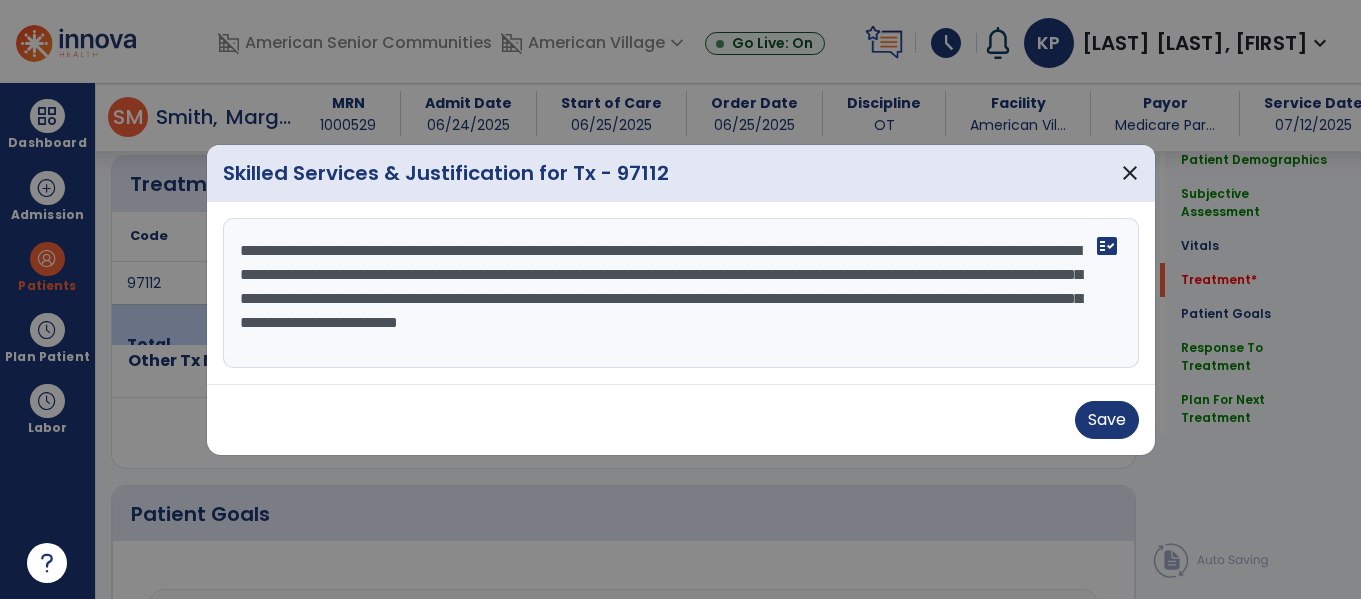 click on "**********" at bounding box center (681, 293) 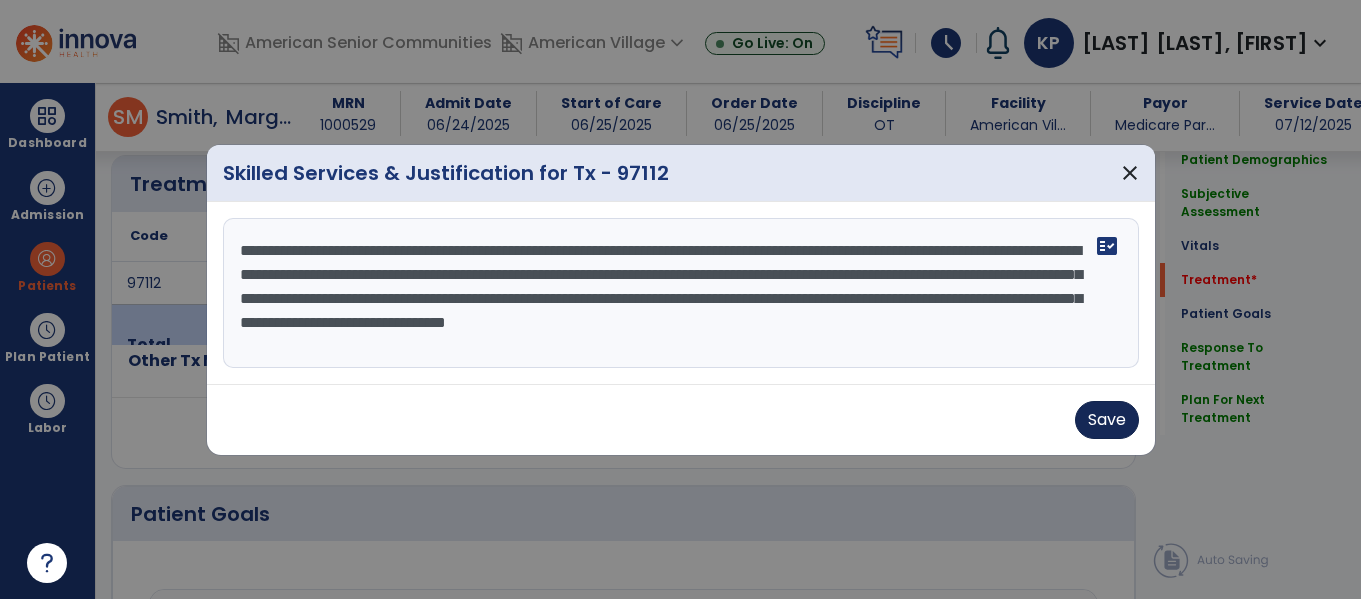 type on "**********" 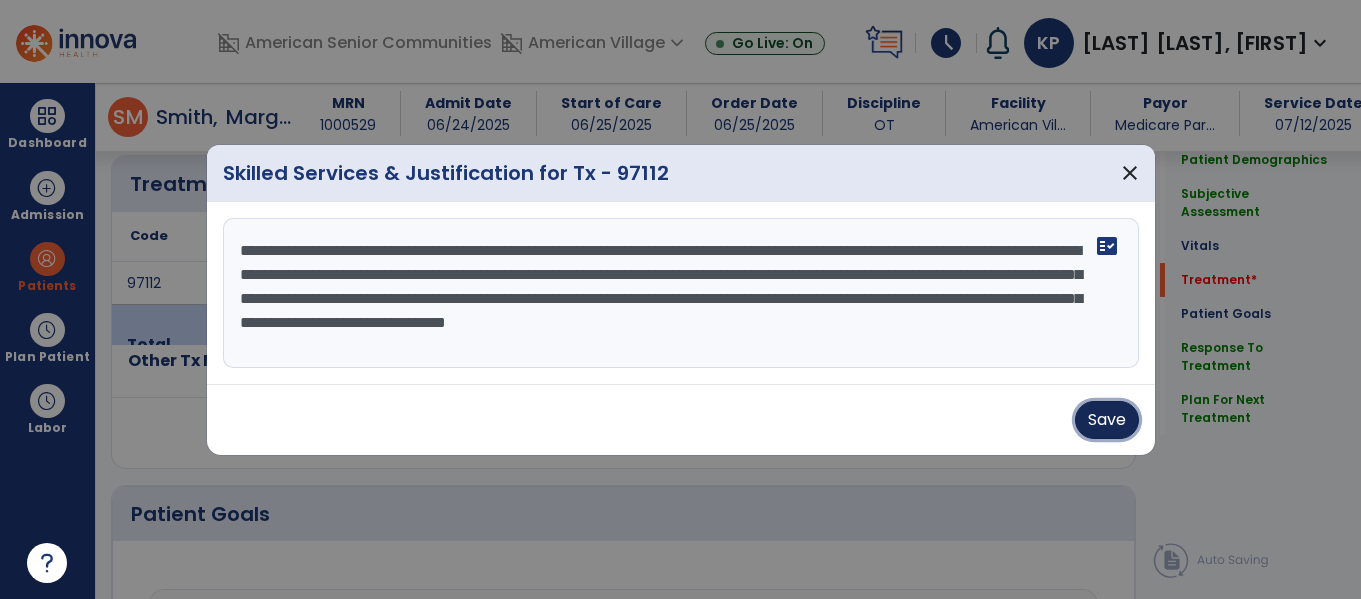 click on "Save" at bounding box center (1107, 420) 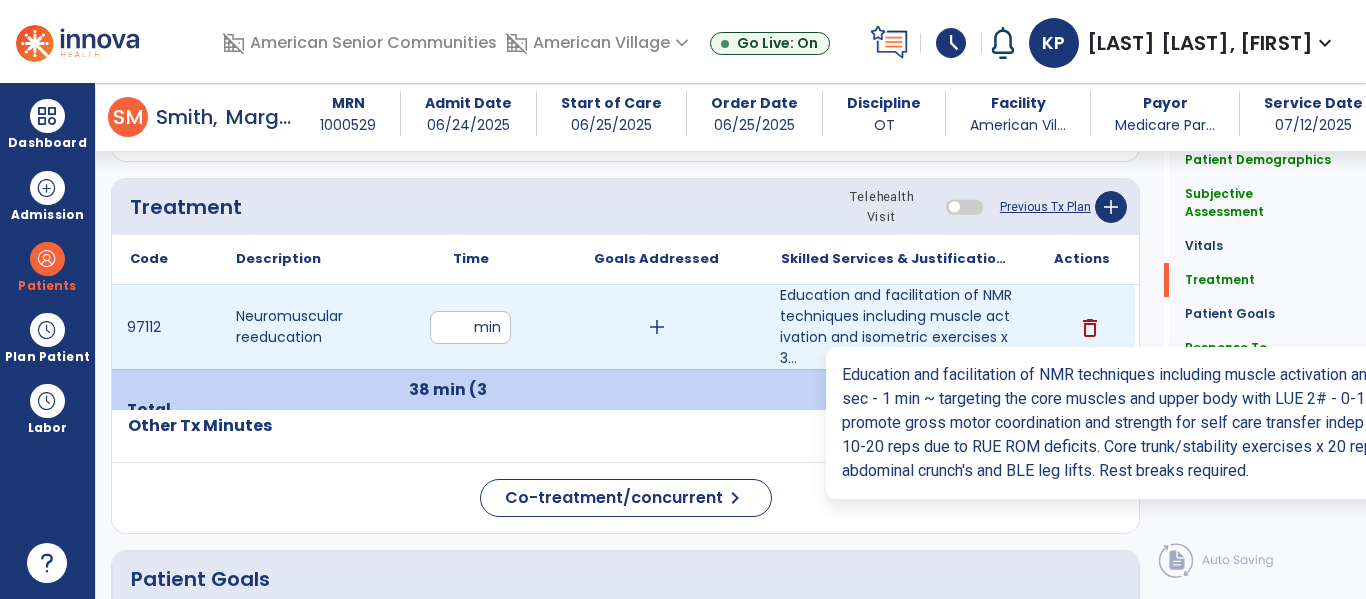 click on "Education and facilitation of NMR techniques including muscle activation and isometric exercises x 3..." at bounding box center [896, 327] 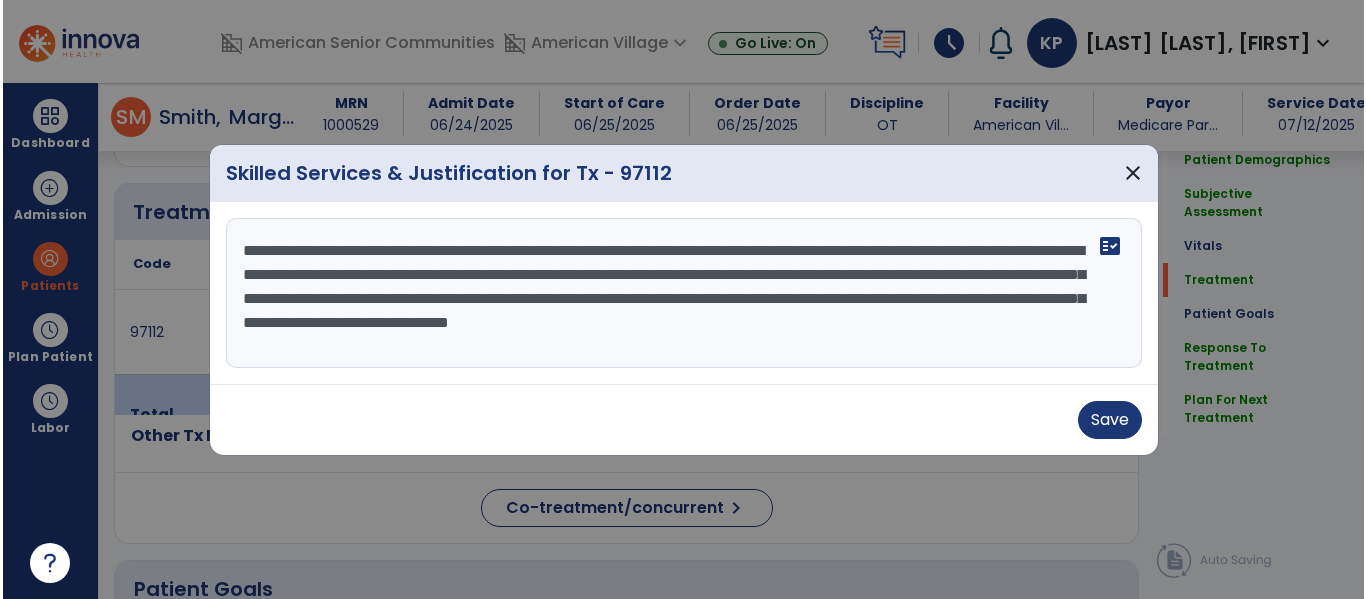 scroll, scrollTop: 1151, scrollLeft: 0, axis: vertical 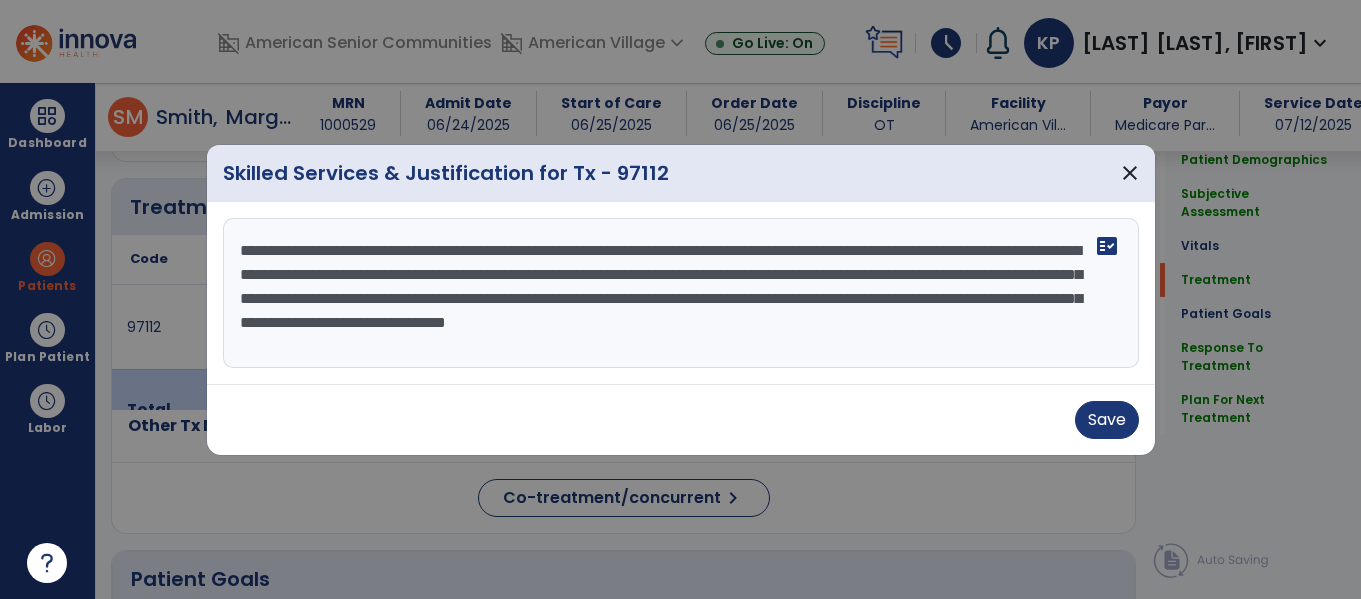 click on "**********" at bounding box center [681, 293] 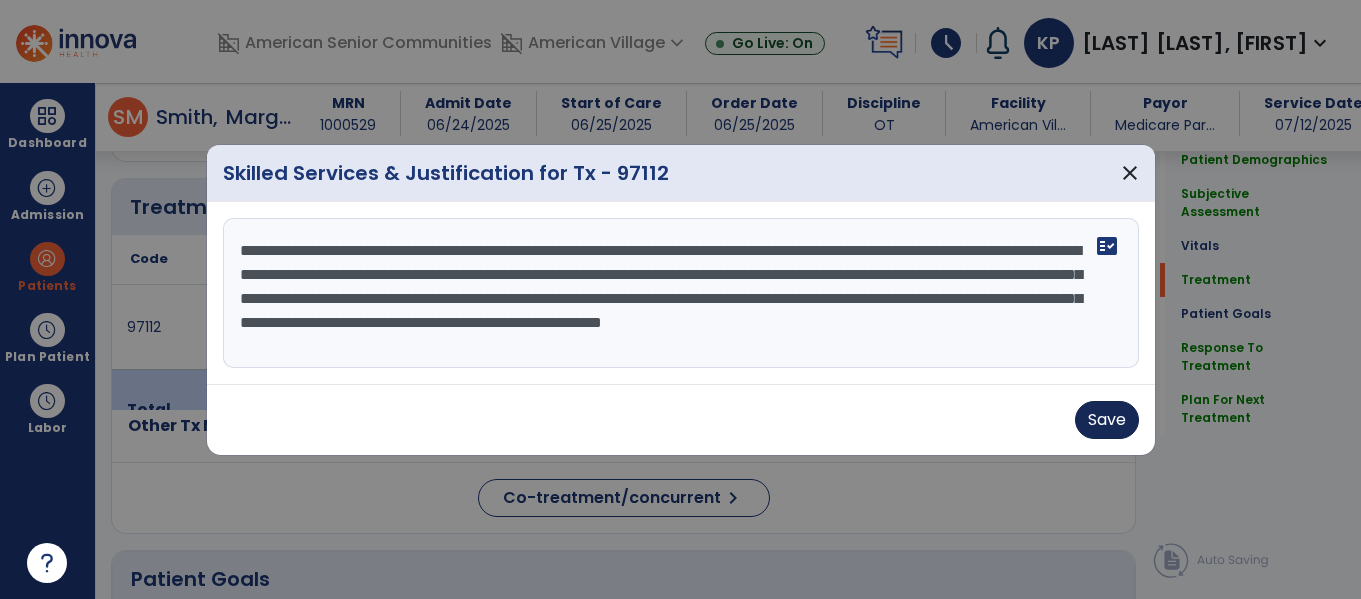 type on "**********" 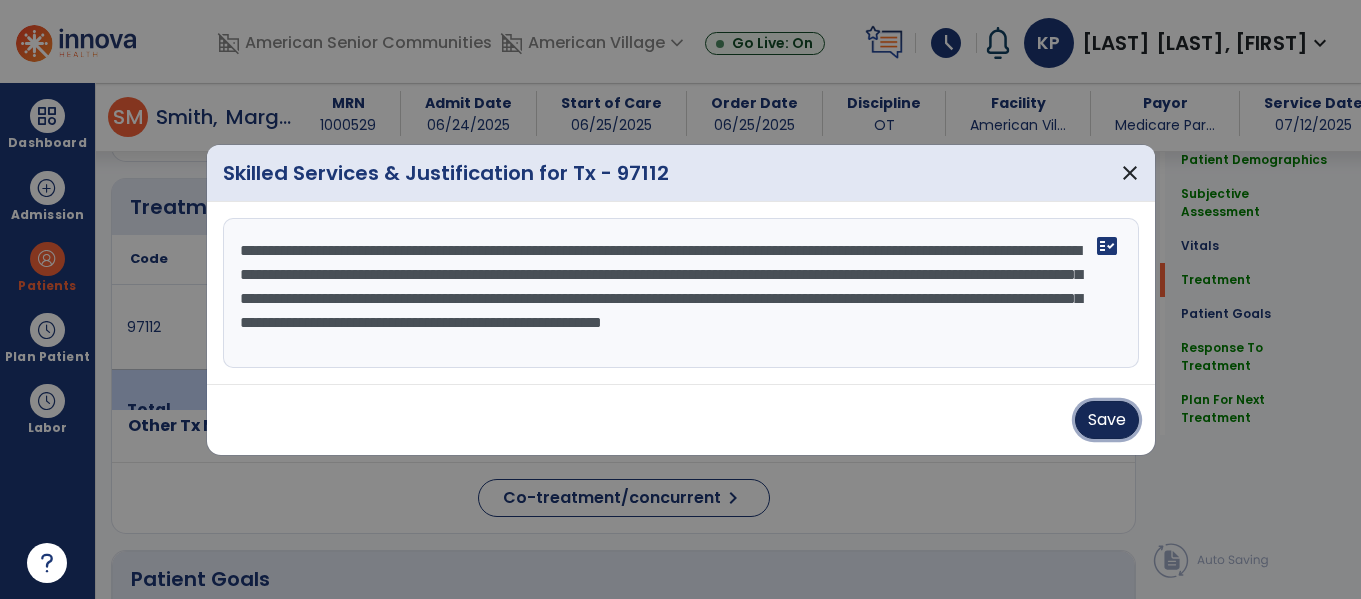 click on "Save" at bounding box center (1107, 420) 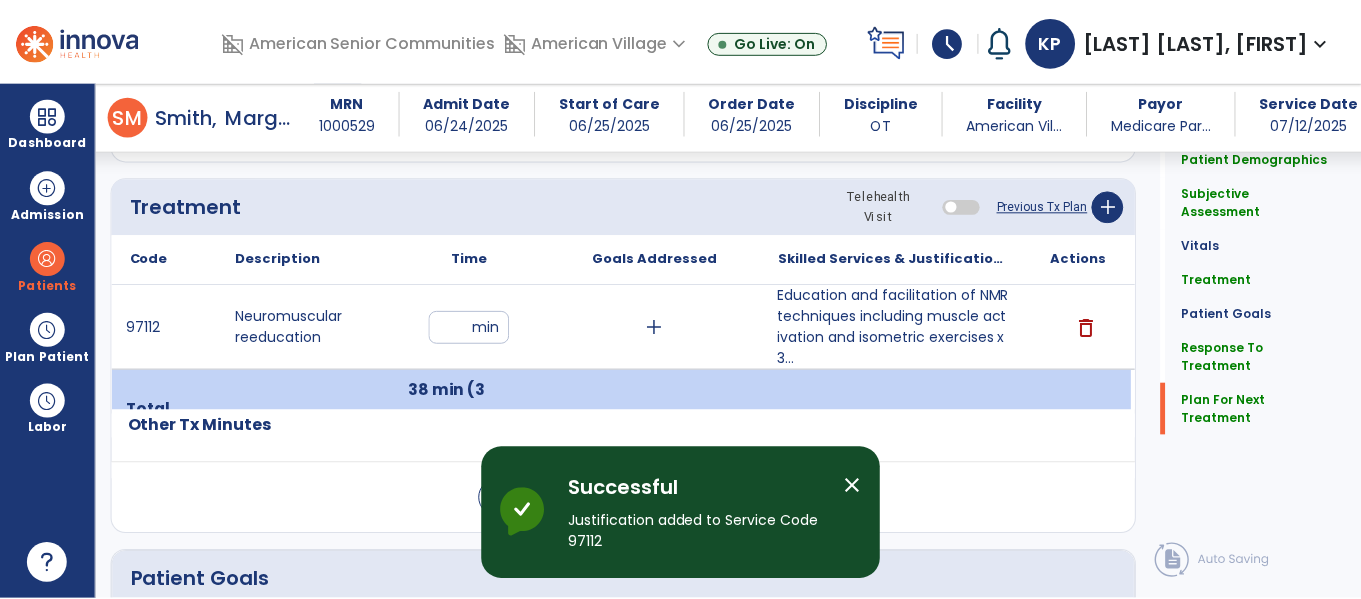 scroll, scrollTop: 2823, scrollLeft: 0, axis: vertical 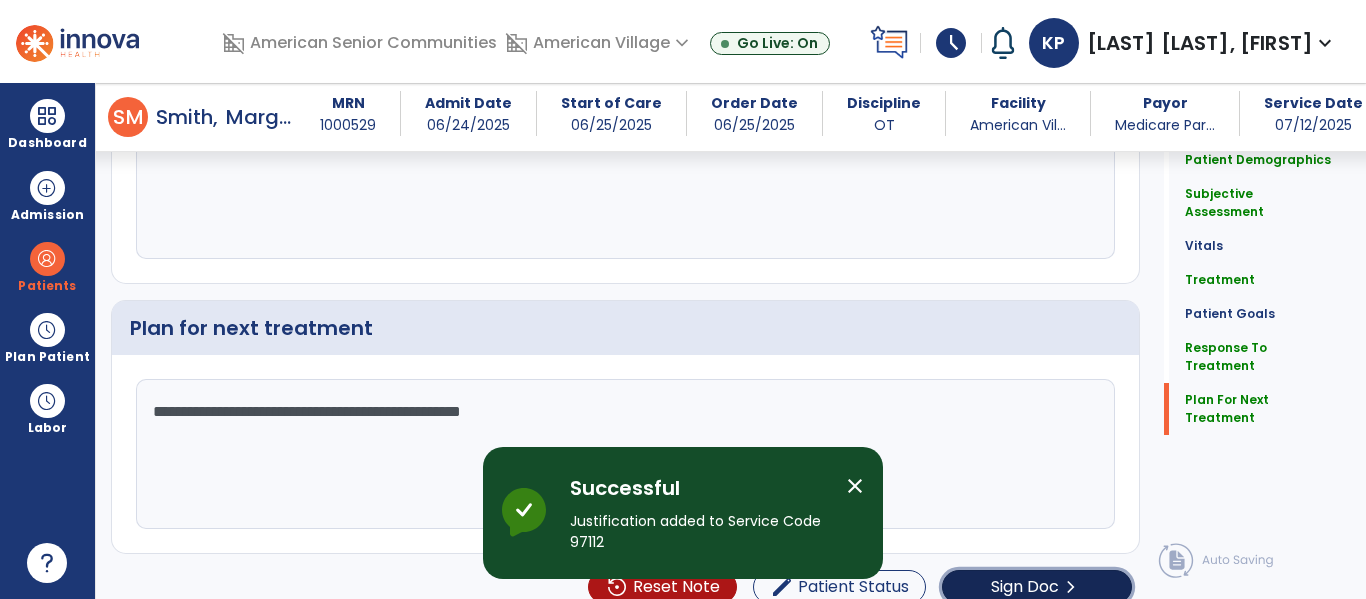 click on "Sign Doc  chevron_right" 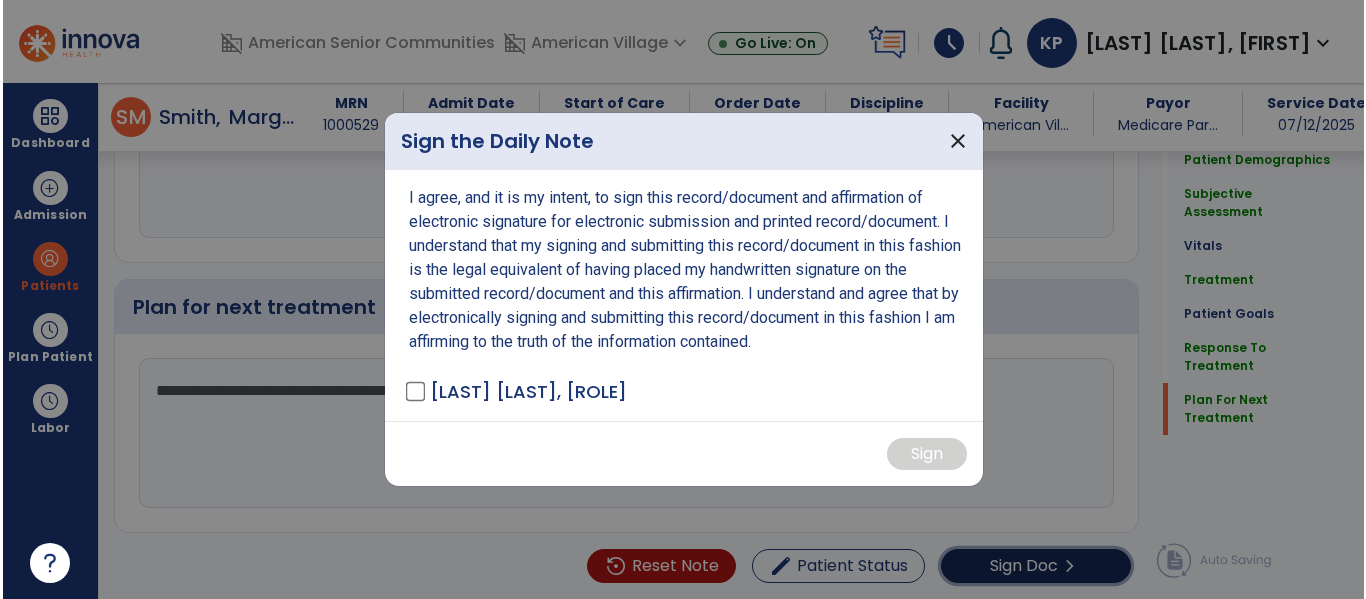scroll, scrollTop: 2844, scrollLeft: 0, axis: vertical 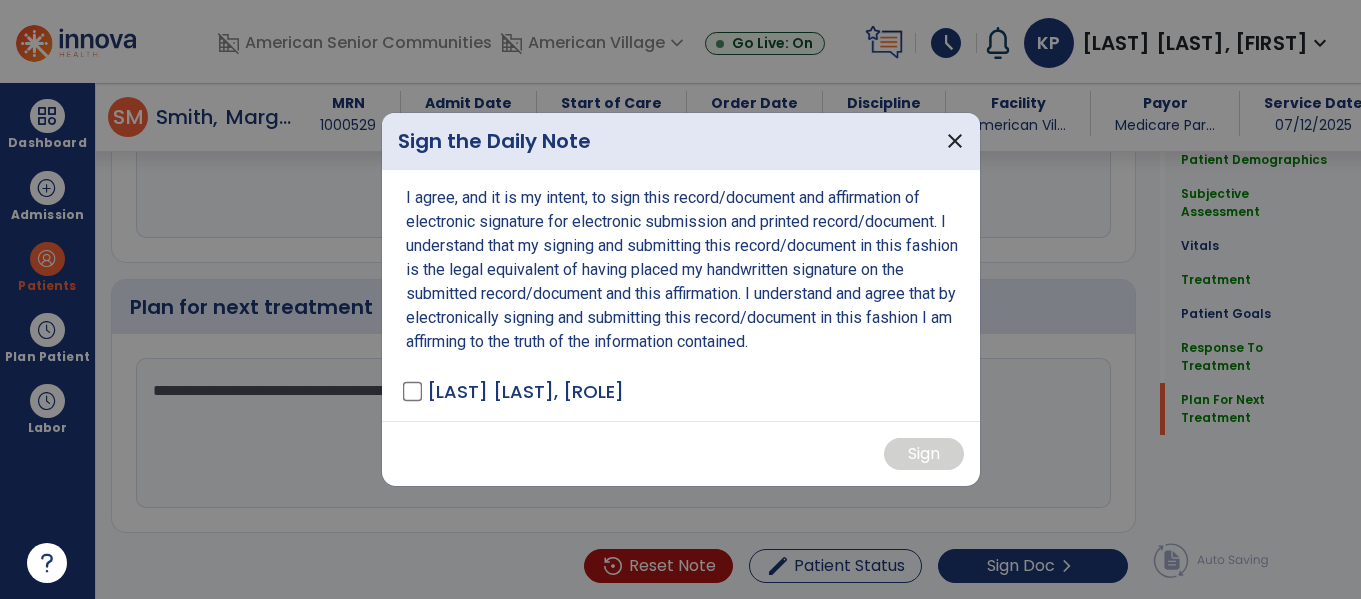 click on "[LAST] [LAST], [ROLE]" at bounding box center (515, 391) 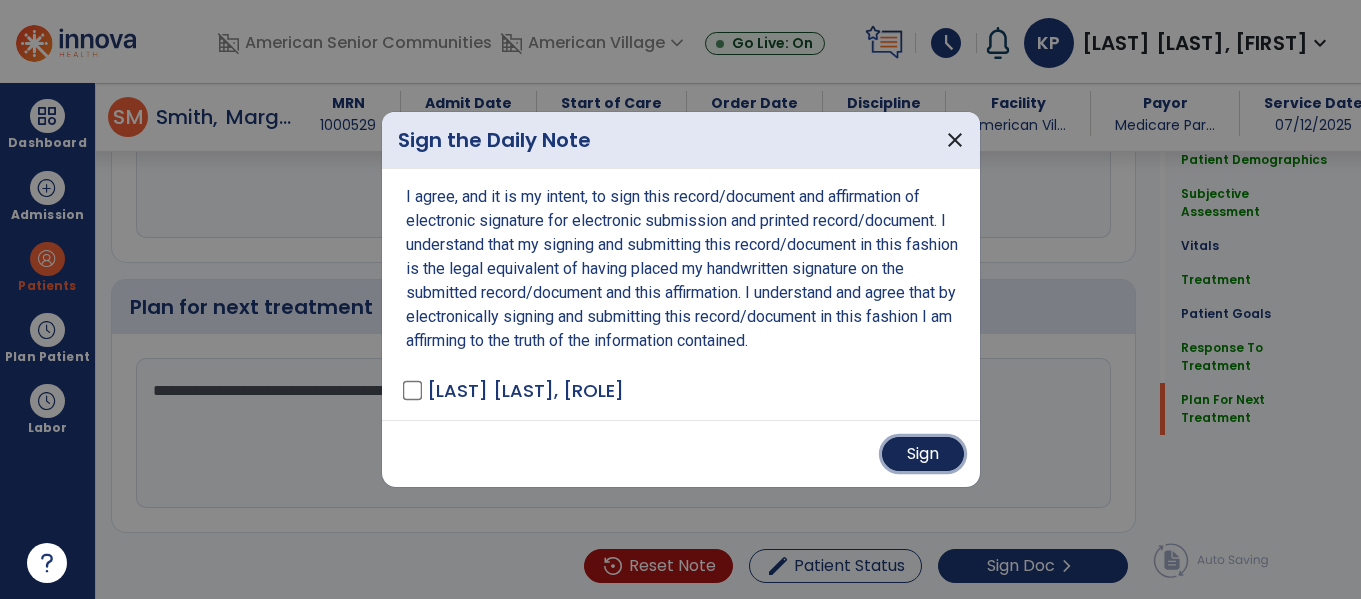 click on "Sign" at bounding box center (923, 454) 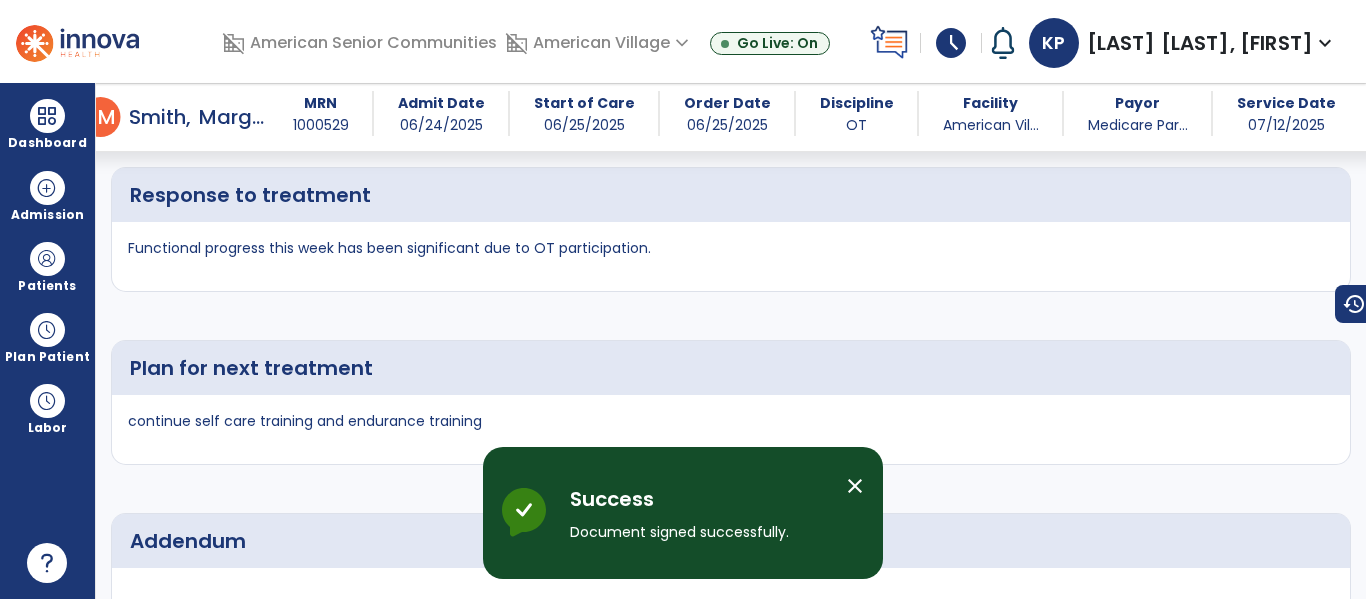 scroll, scrollTop: 4156, scrollLeft: 0, axis: vertical 